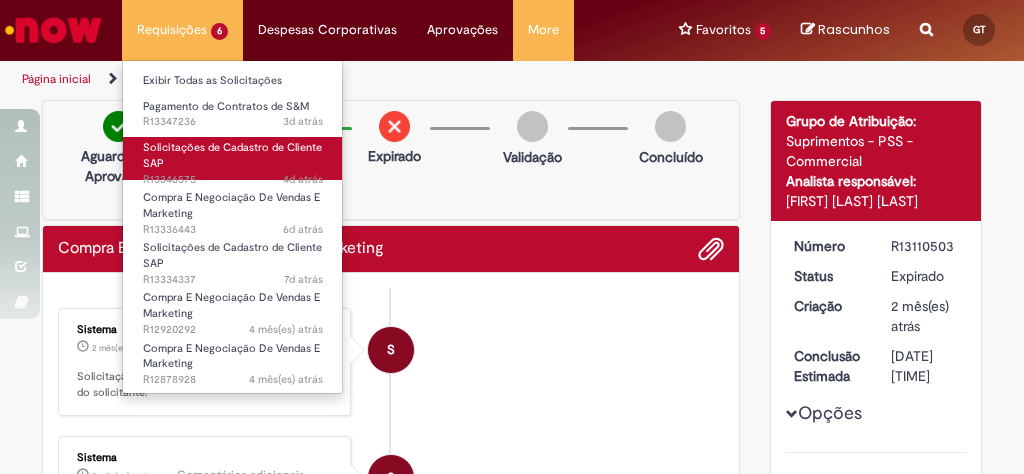 scroll, scrollTop: 0, scrollLeft: 0, axis: both 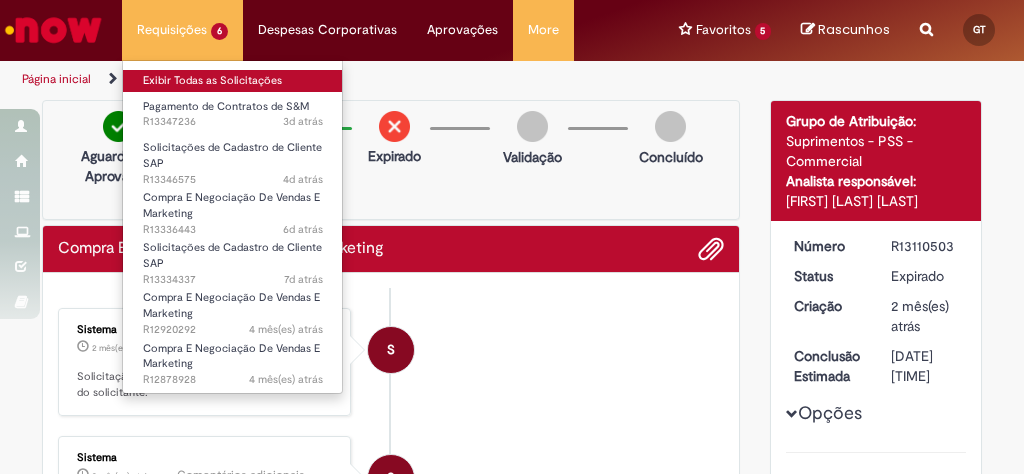 click on "Exibir Todas as Solicitações" at bounding box center [233, 81] 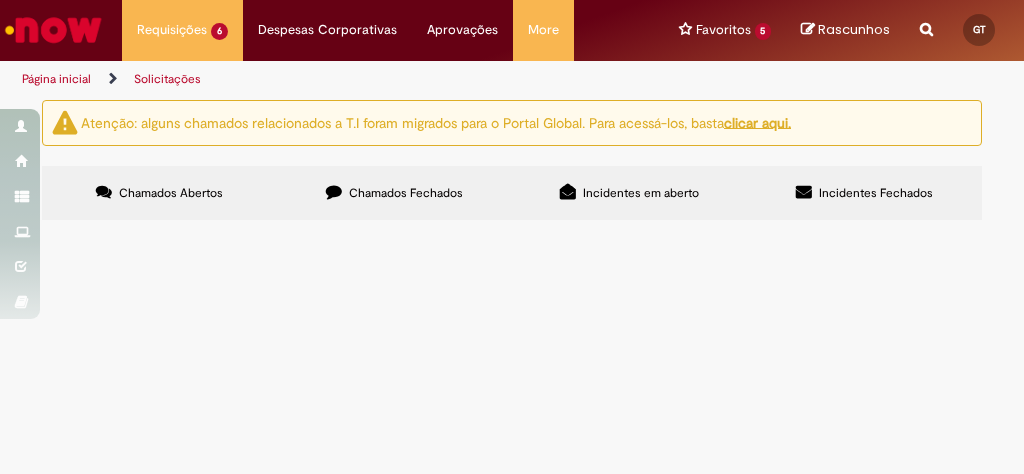 scroll, scrollTop: 160, scrollLeft: 0, axis: vertical 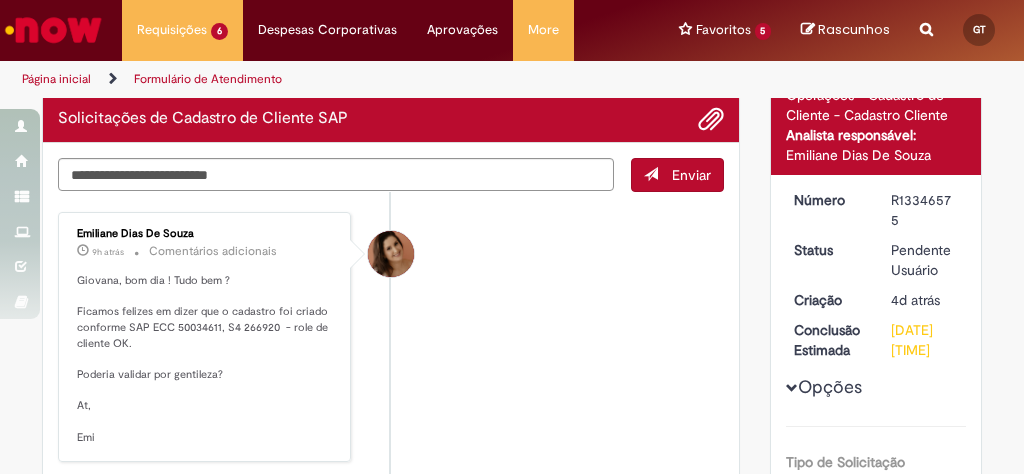click on "Giovana, bom dia ! Tudo bem ?
Ficamos felizes em dizer que o cadastro foi criado conforme SAP ECC 50034611, S4 266920  - role de cliente OK.
Poderia validar por gentileza?
At,
Emi" at bounding box center [206, 359] 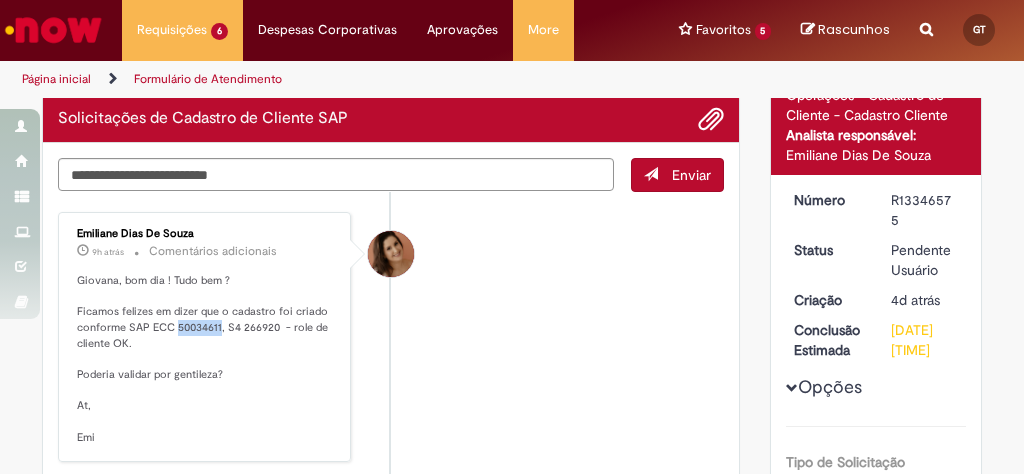 click on "Giovana, bom dia ! Tudo bem ?
Ficamos felizes em dizer que o cadastro foi criado conforme SAP ECC 50034611, S4 266920  - role de cliente OK.
Poderia validar por gentileza?
At,
Emi" at bounding box center [206, 359] 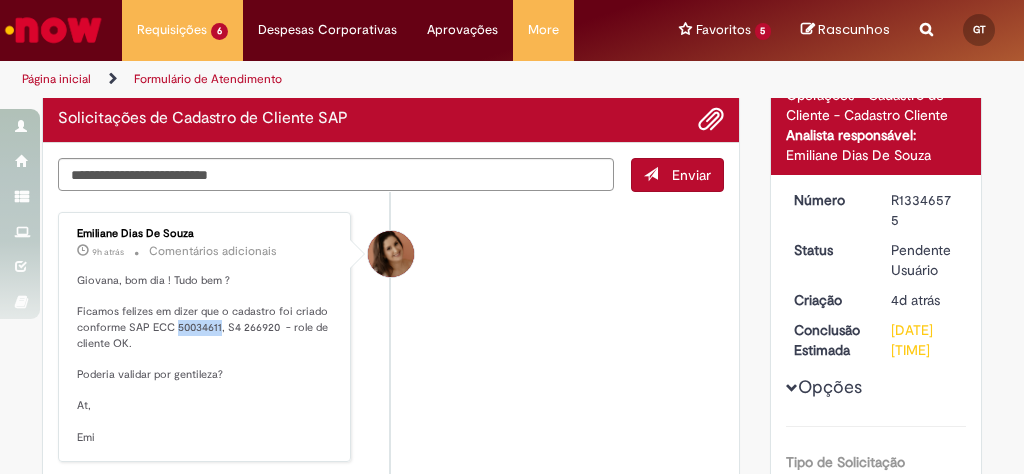 copy on "50034611" 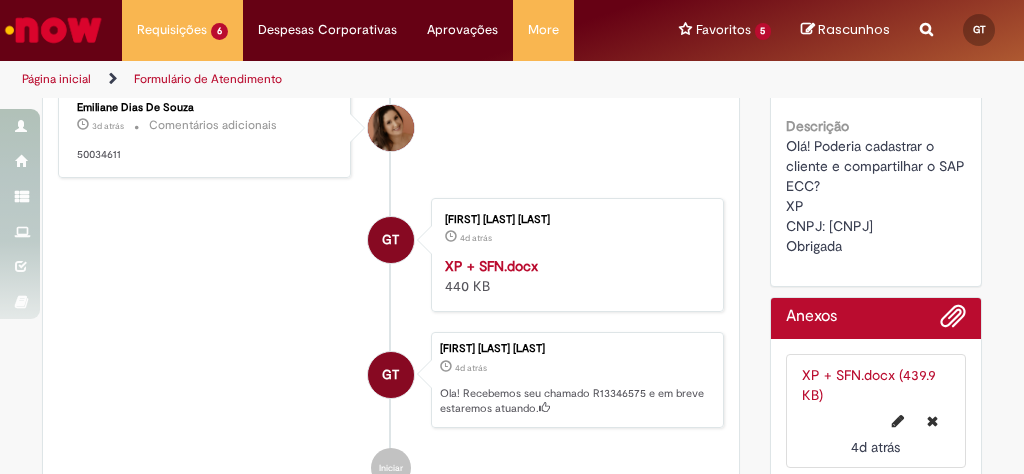 scroll, scrollTop: 560, scrollLeft: 0, axis: vertical 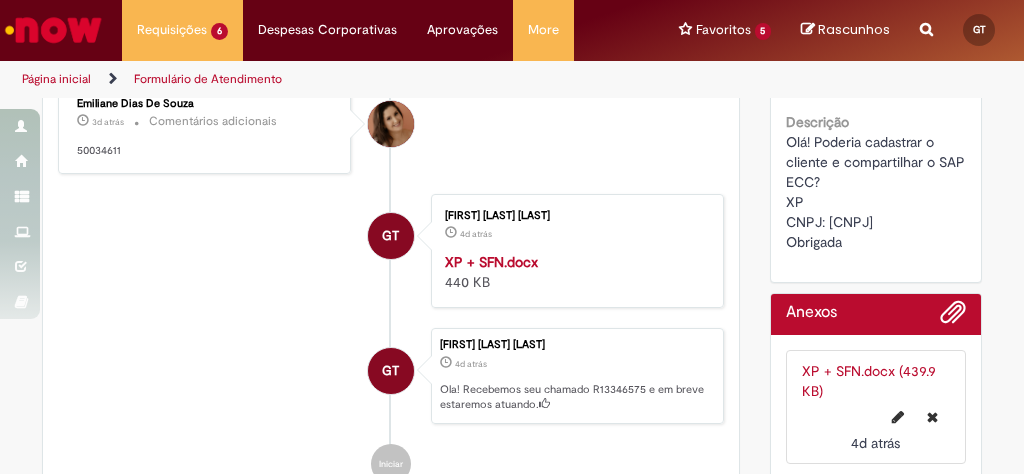 drag, startPoint x: 824, startPoint y: 201, endPoint x: 954, endPoint y: 198, distance: 130.0346 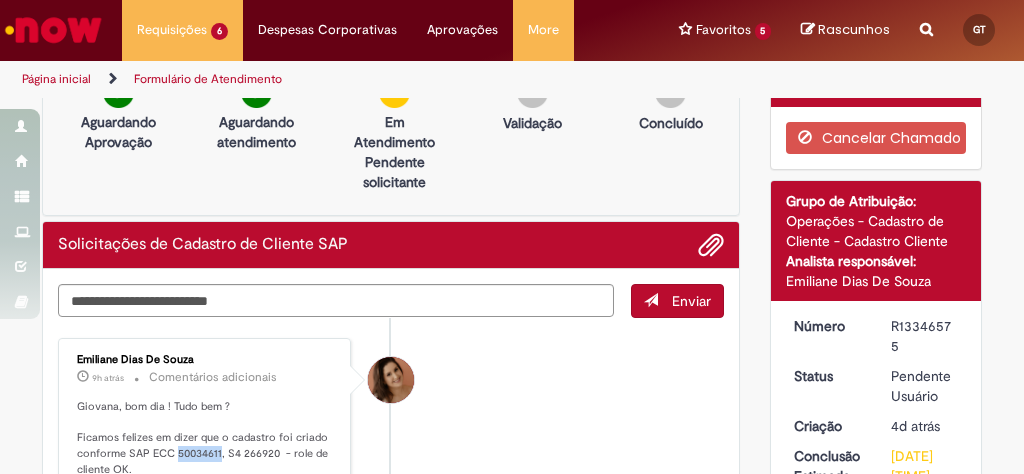 scroll, scrollTop: 0, scrollLeft: 0, axis: both 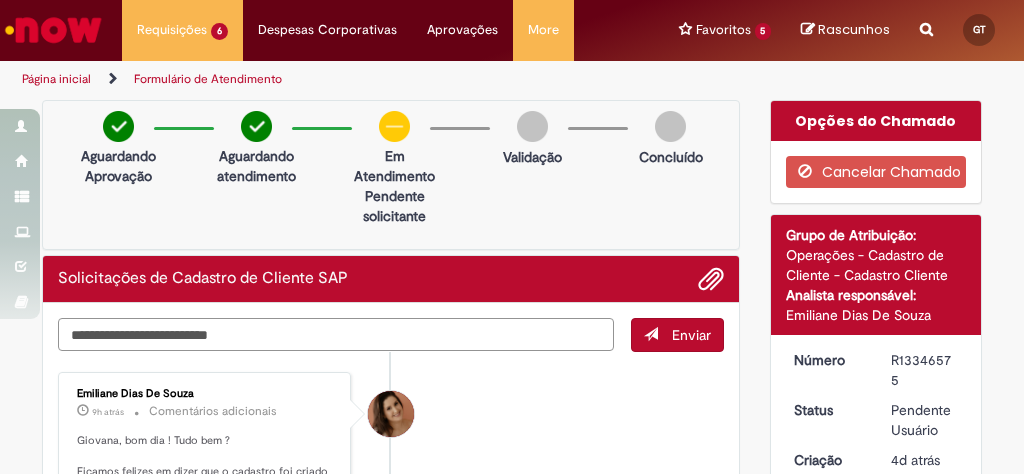 click at bounding box center (336, 334) 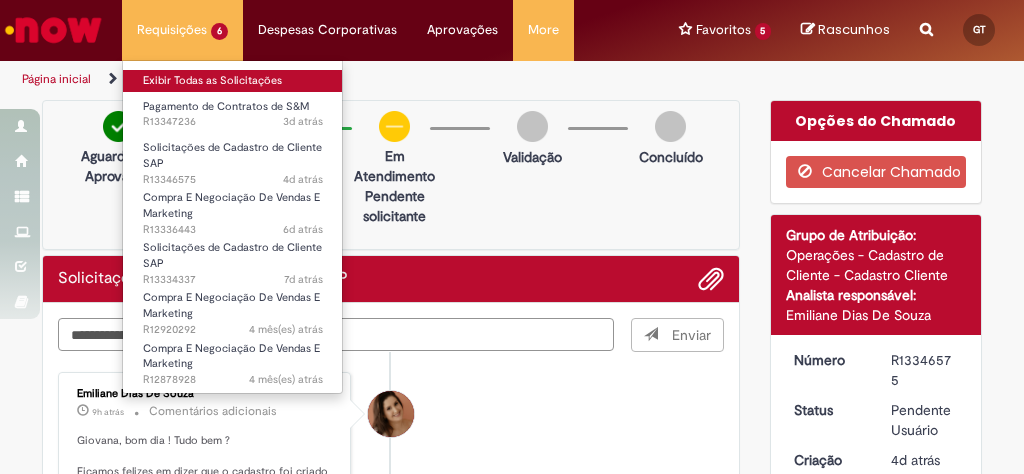 type on "**********" 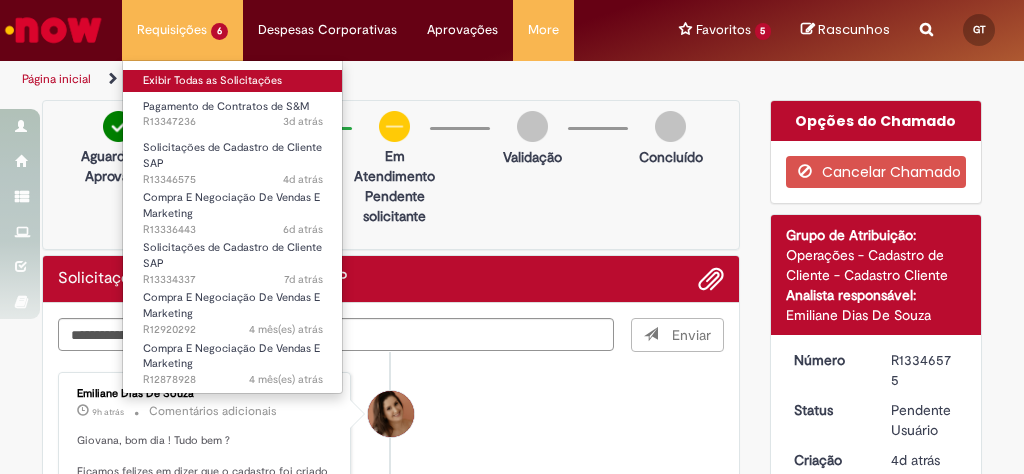 click on "Exibir Todas as Solicitações" at bounding box center [233, 81] 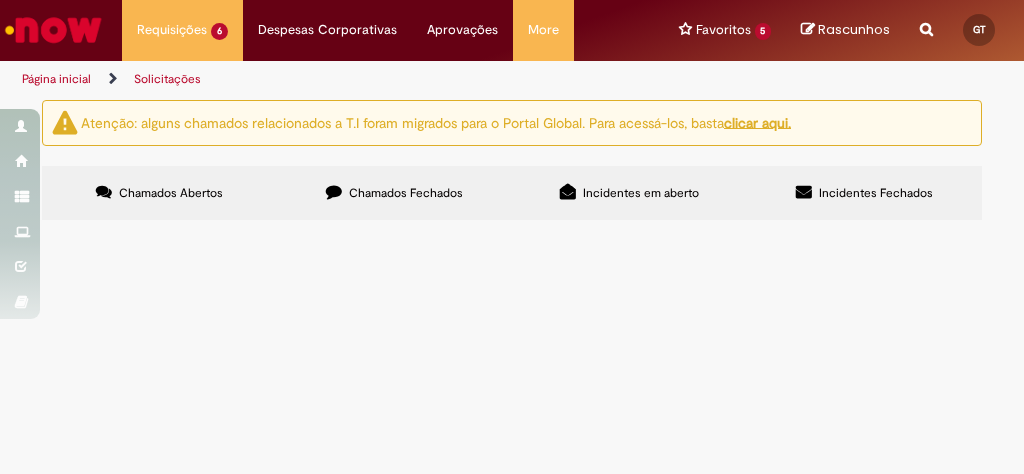 click on "Chamados Fechados" at bounding box center (394, 193) 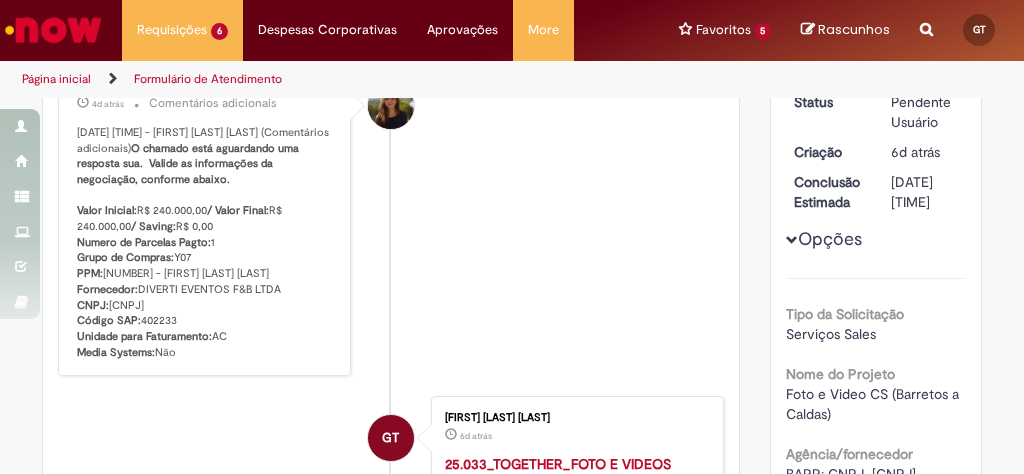 scroll, scrollTop: 400, scrollLeft: 0, axis: vertical 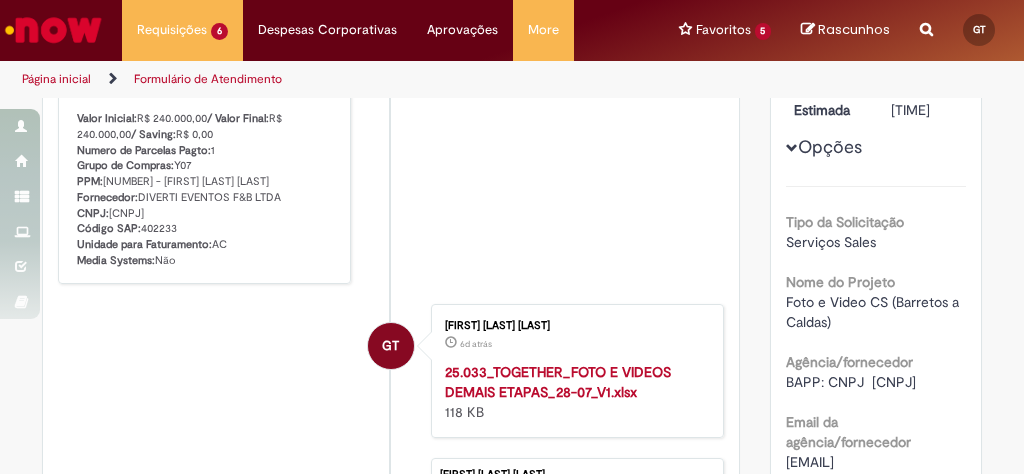 click on "[DATE] [TIME] - [FIRST] [LAST] [LAST] (Comentários adicionais)
O chamado está aguardando uma resposta sua.  Valide as informações da negociação, conforme abaixo. Valor Inicial:  R$ 240.000,00  / Valor Final:  R$ 240.000,00  / Saving:  R$ 0,00 Numero de Parcelas Pagto:  1 Grupo de Compras:  Y07 PPM:  [NUMBER] - [FIRST] [LAST] [LAST] Fornecedor:  DIVERTI EVENTOS F&B LTDA CNPJ:  [CNPJ]  Código SAP:  [NUMBER] Unidade para Faturamento:  AC Media Systems:  Não" at bounding box center [206, 151] 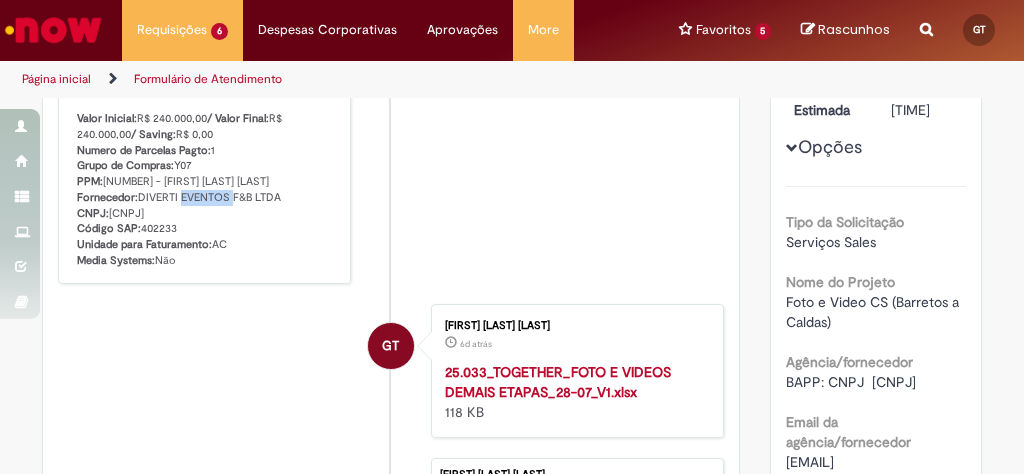 click on "[DATE] [TIME] - [FIRST] [LAST] [LAST] (Comentários adicionais)
O chamado está aguardando uma resposta sua.  Valide as informações da negociação, conforme abaixo. Valor Inicial:  R$ 240.000,00  / Valor Final:  R$ 240.000,00  / Saving:  R$ 0,00 Numero de Parcelas Pagto:  1 Grupo de Compras:  Y07 PPM:  [NUMBER] - [FIRST] [LAST] [LAST] Fornecedor:  DIVERTI EVENTOS F&B LTDA CNPJ:  [CNPJ]  Código SAP:  [NUMBER] Unidade para Faturamento:  AC Media Systems:  Não" at bounding box center [206, 151] 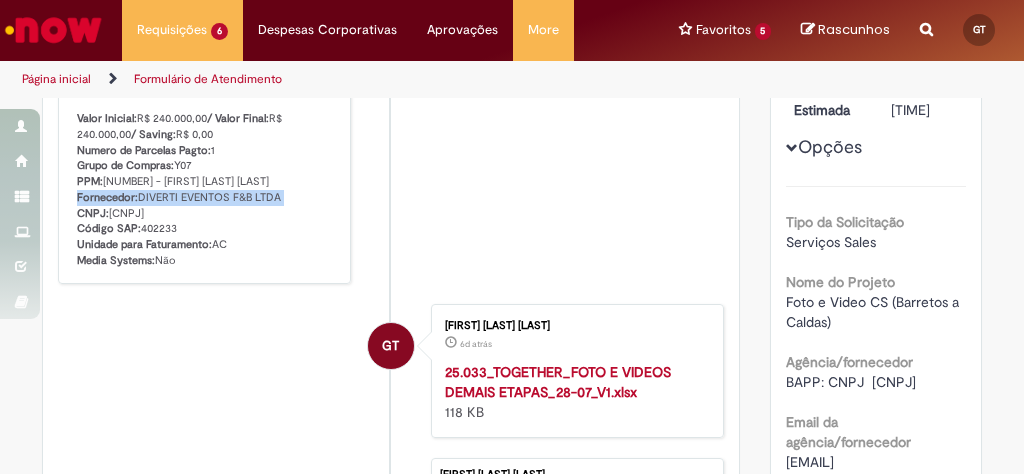 click on "[DATE] [TIME] - [FIRST] [LAST] [LAST] (Comentários adicionais)
O chamado está aguardando uma resposta sua.  Valide as informações da negociação, conforme abaixo. Valor Inicial:  R$ 240.000,00  / Valor Final:  R$ 240.000,00  / Saving:  R$ 0,00 Numero de Parcelas Pagto:  1 Grupo de Compras:  Y07 PPM:  [NUMBER] - [FIRST] [LAST] [LAST] Fornecedor:  DIVERTI EVENTOS F&B LTDA CNPJ:  [CNPJ]  Código SAP:  [NUMBER] Unidade para Faturamento:  AC Media Systems:  Não" at bounding box center (206, 151) 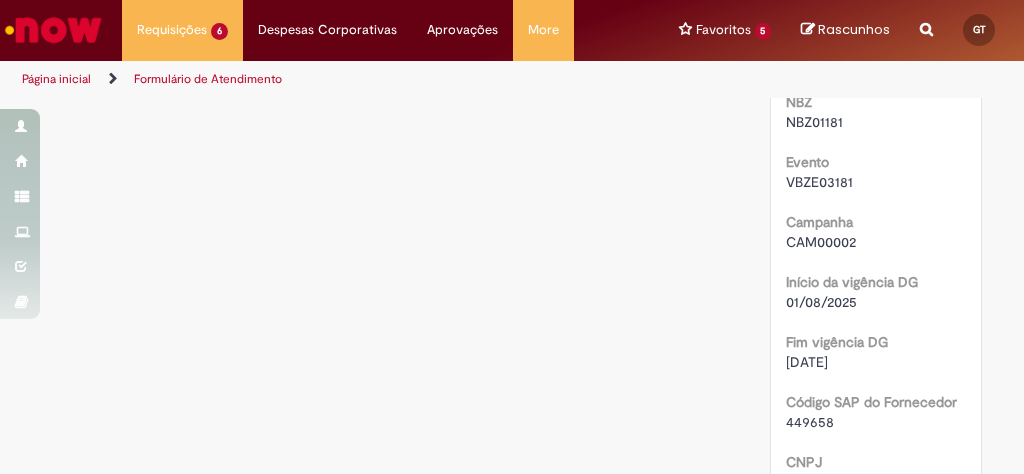scroll, scrollTop: 1440, scrollLeft: 0, axis: vertical 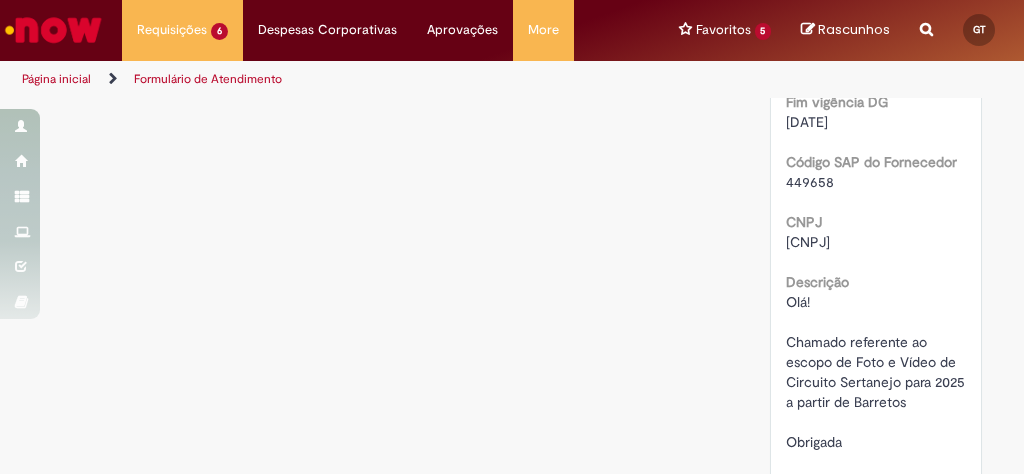 click on "[CNPJ]" at bounding box center [808, 242] 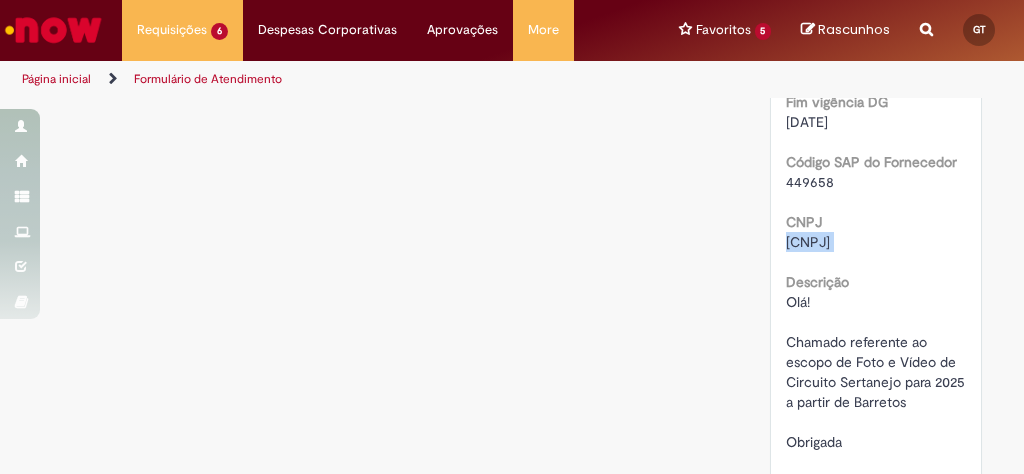 click on "[CNPJ]" at bounding box center (808, 242) 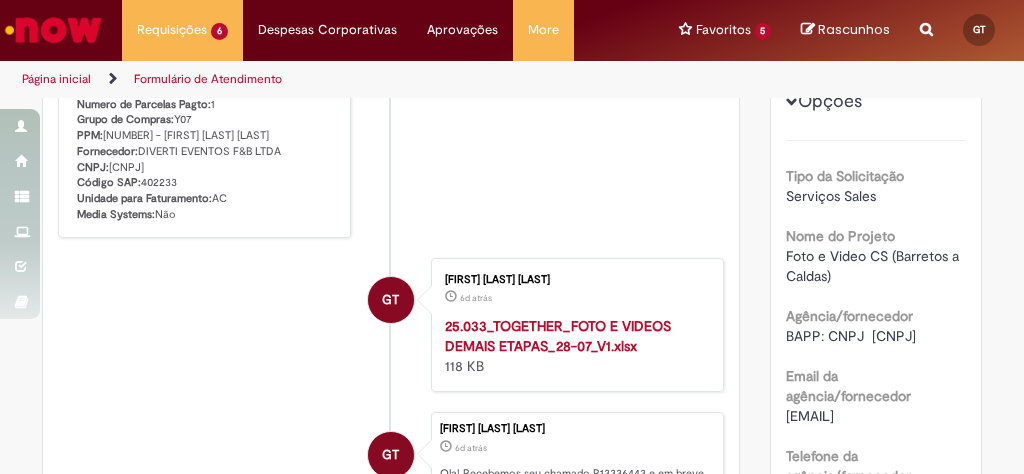 scroll, scrollTop: 320, scrollLeft: 0, axis: vertical 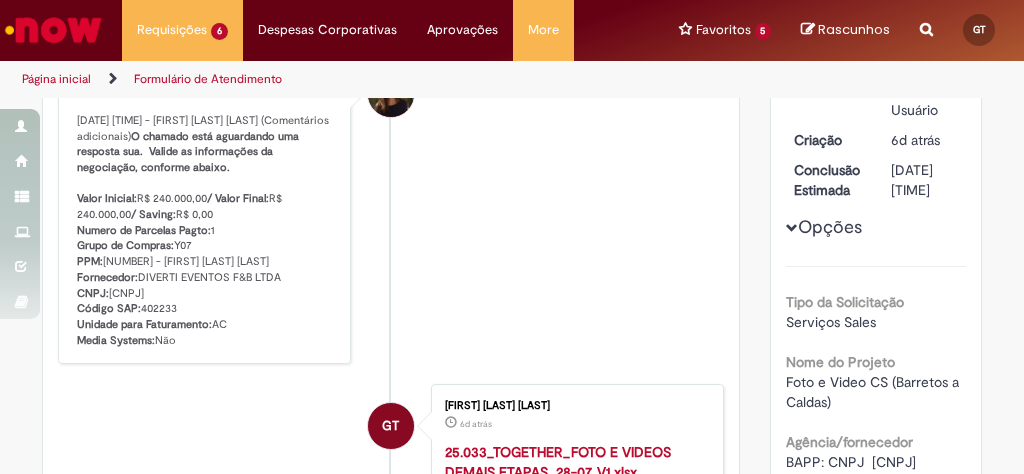 drag, startPoint x: 730, startPoint y: 363, endPoint x: 242, endPoint y: 328, distance: 489.2535 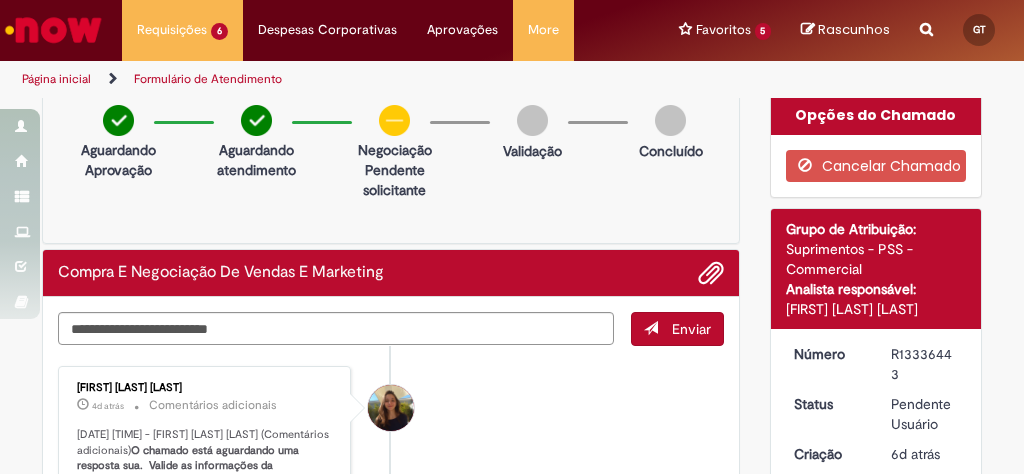 scroll, scrollTop: 0, scrollLeft: 0, axis: both 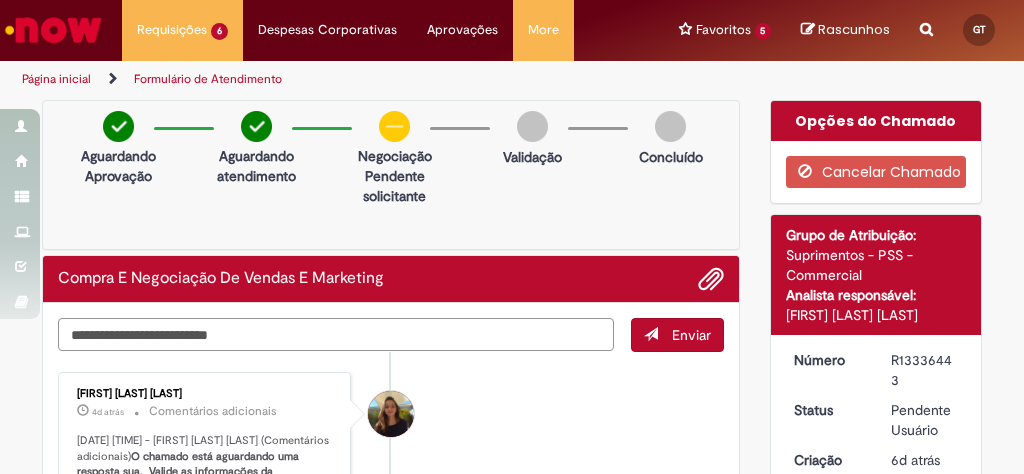 click at bounding box center (336, 334) 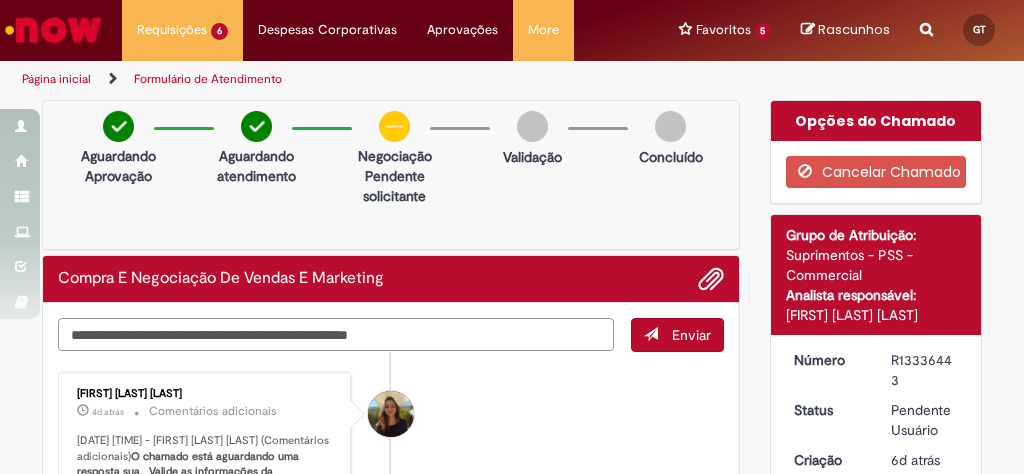 paste on "**********" 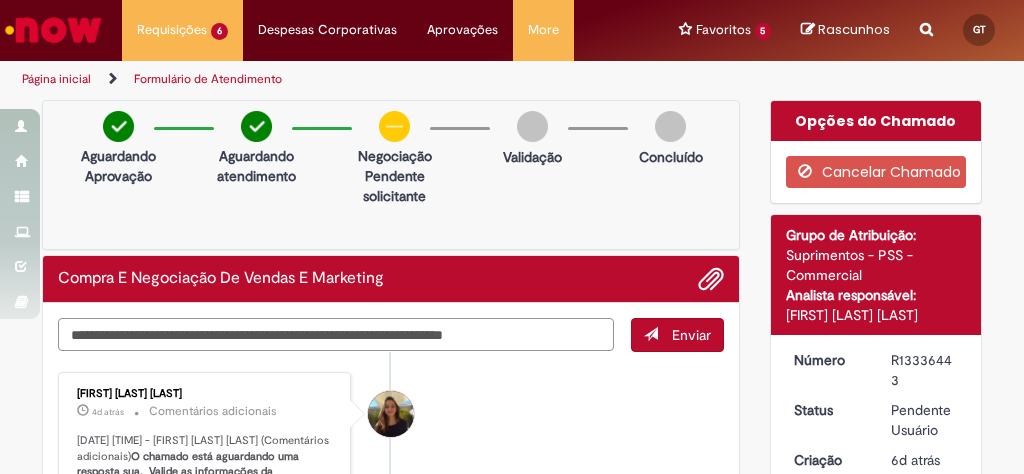 type on "**********" 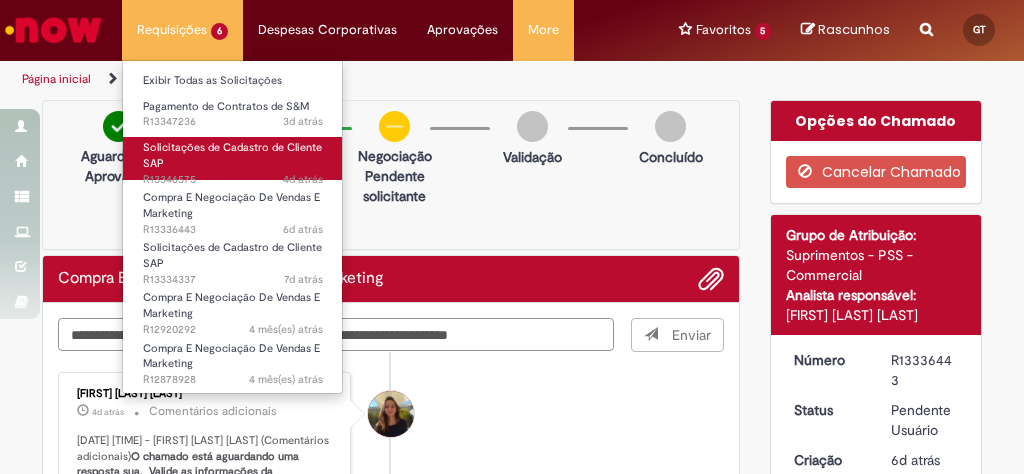 type 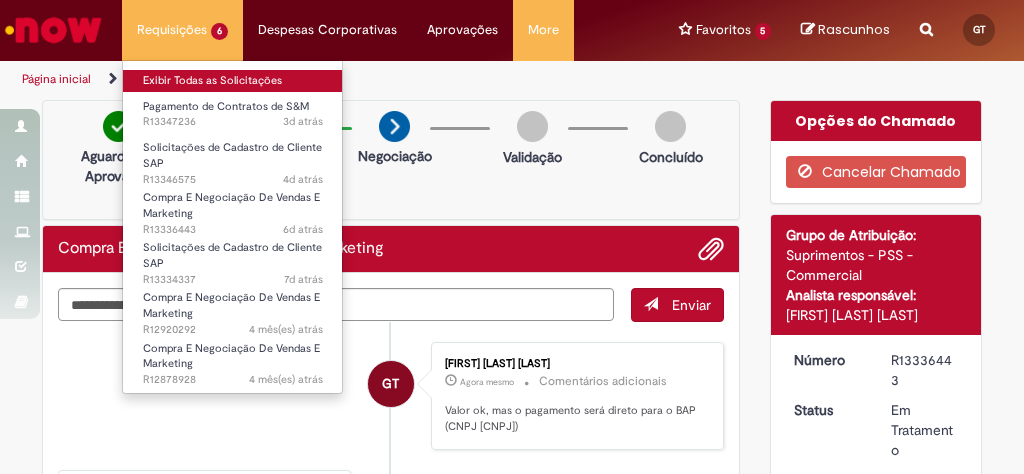 click on "Exibir Todas as Solicitações" at bounding box center (233, 81) 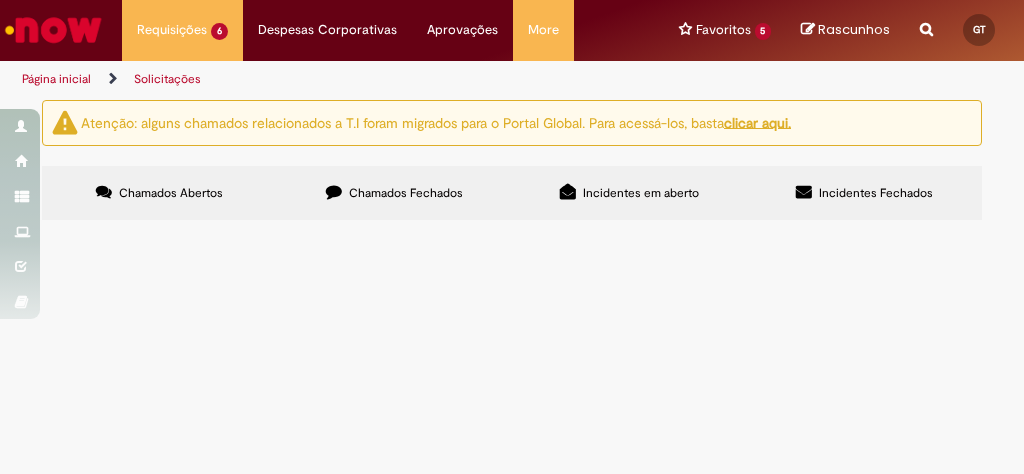 scroll, scrollTop: 240, scrollLeft: 0, axis: vertical 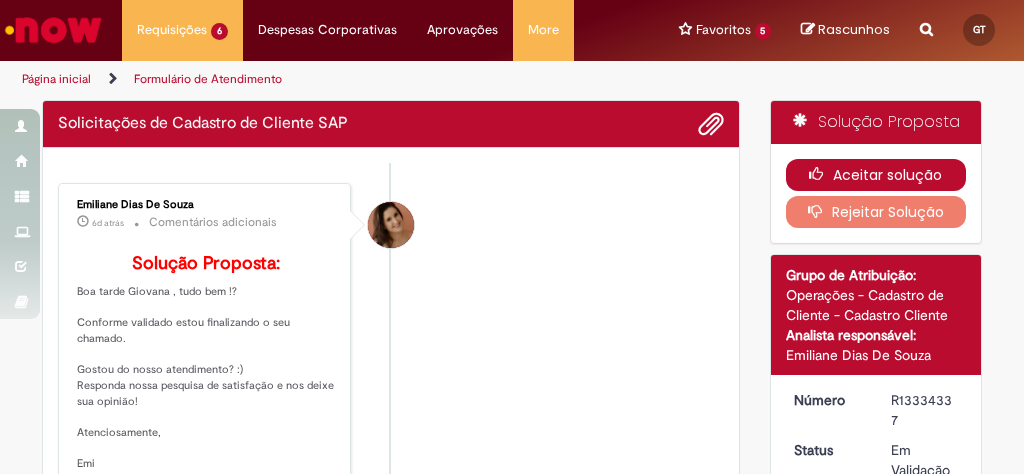 click on "Aceitar solução" at bounding box center [876, 175] 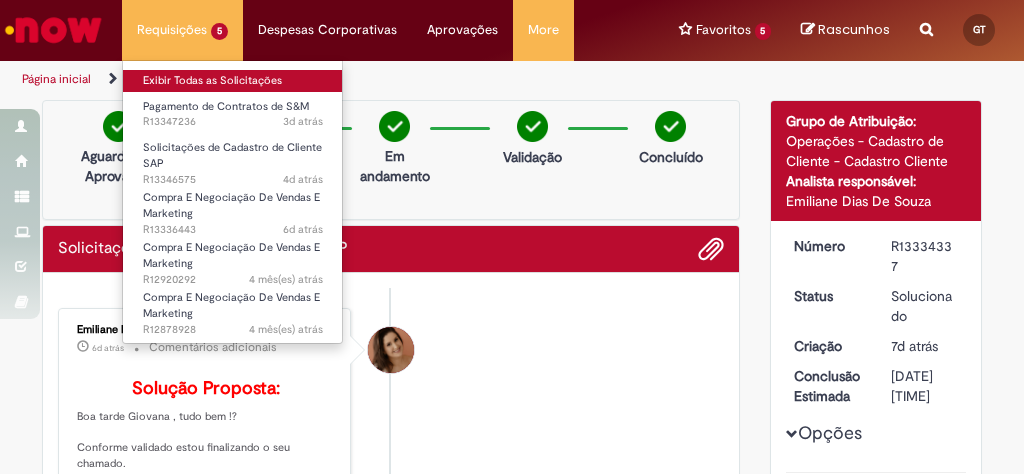 click on "Exibir Todas as Solicitações" at bounding box center (233, 81) 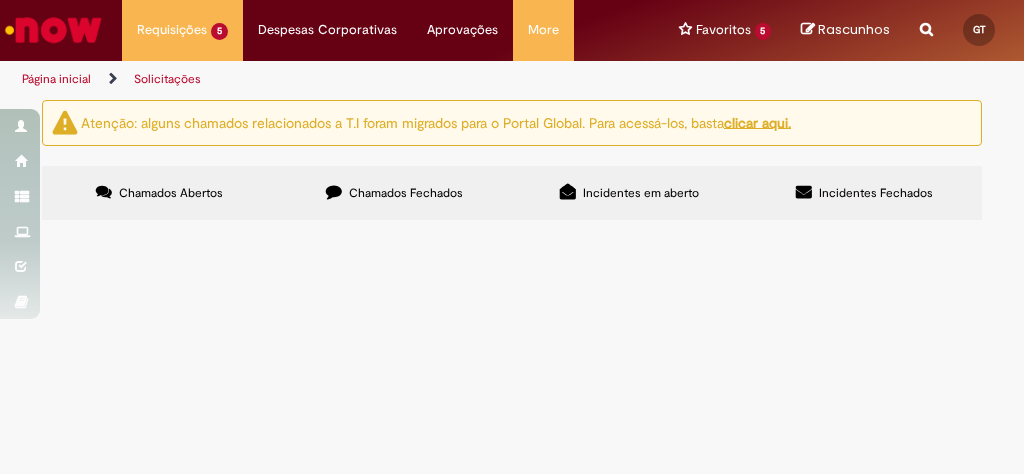 scroll, scrollTop: 0, scrollLeft: 0, axis: both 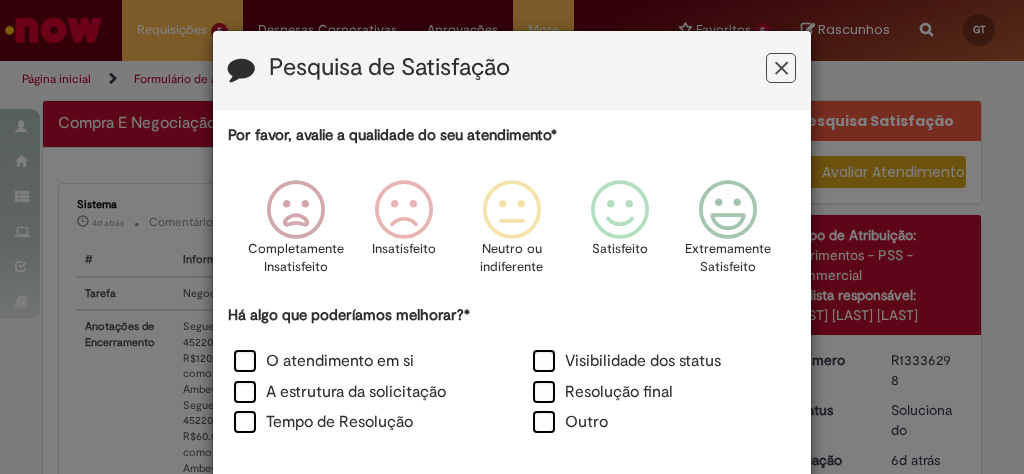 click at bounding box center (781, 68) 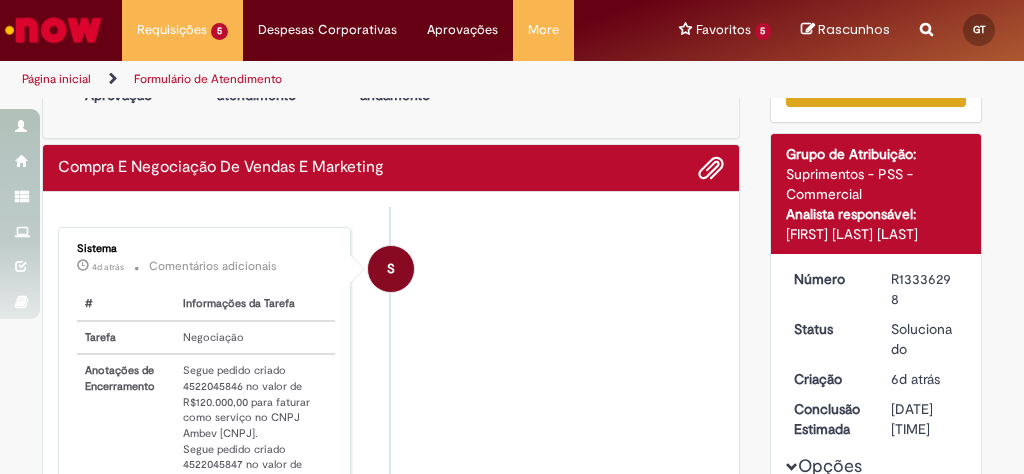 scroll, scrollTop: 240, scrollLeft: 0, axis: vertical 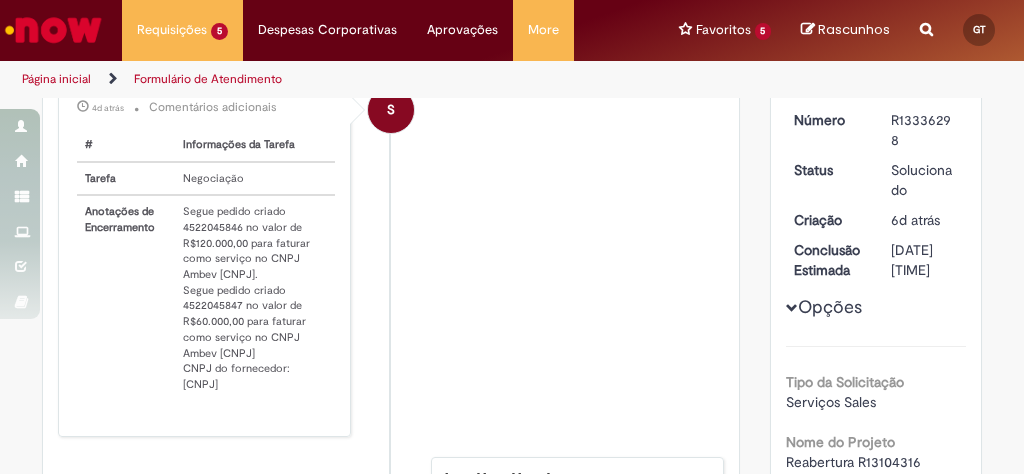 drag, startPoint x: 205, startPoint y: 207, endPoint x: 291, endPoint y: 396, distance: 207.64633 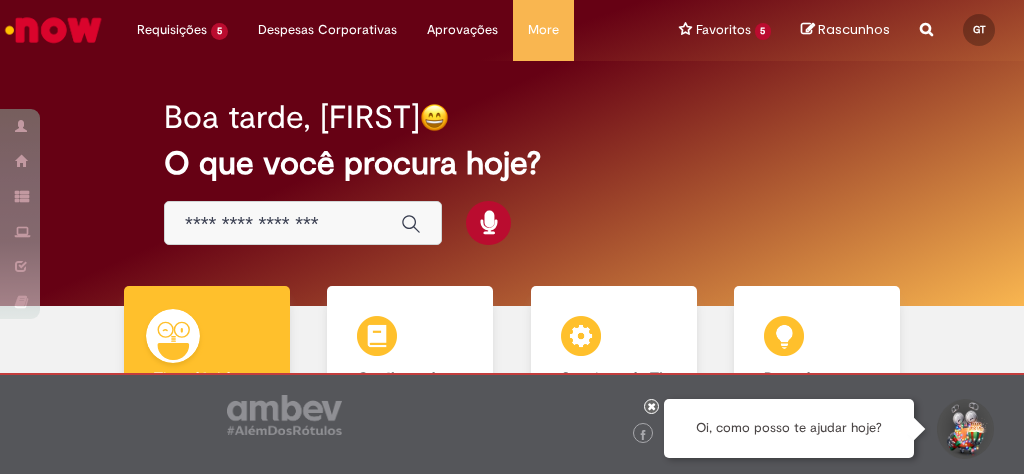 scroll, scrollTop: 0, scrollLeft: 0, axis: both 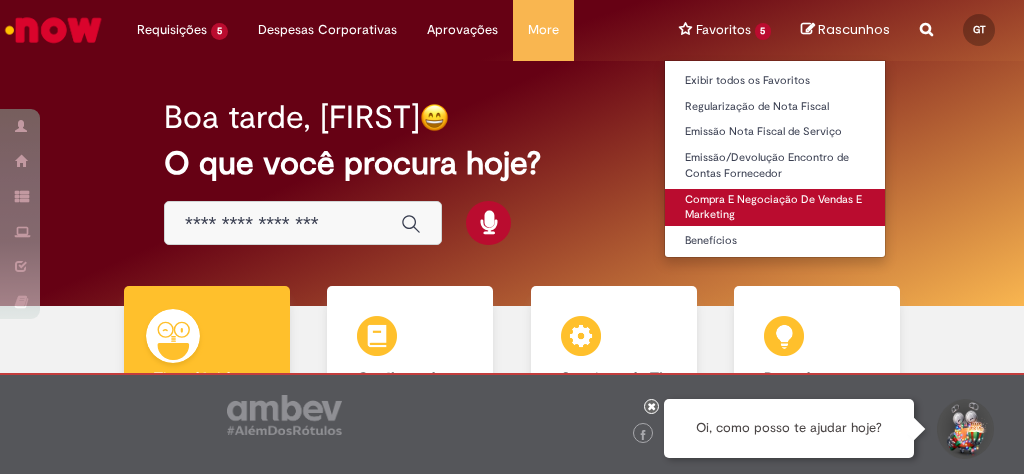 click on "Compra E Negociação De Vendas E Marketing" at bounding box center [775, 207] 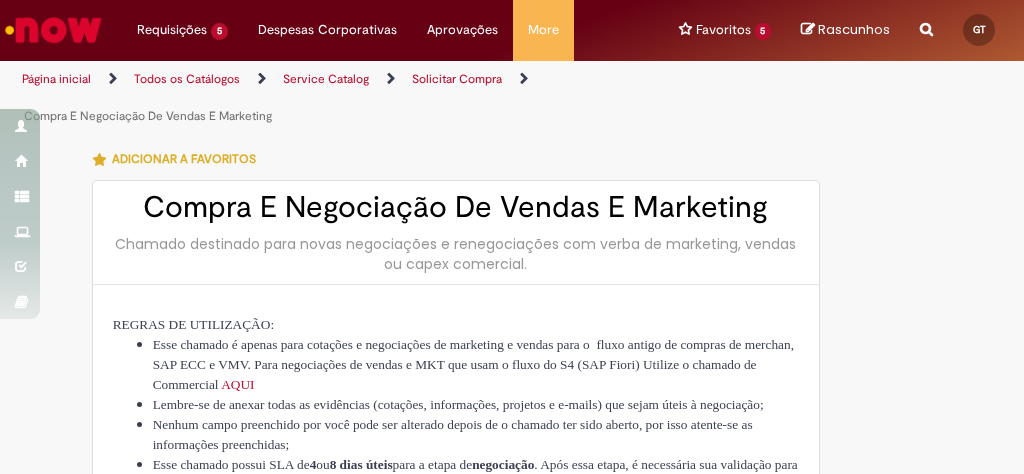 type on "********" 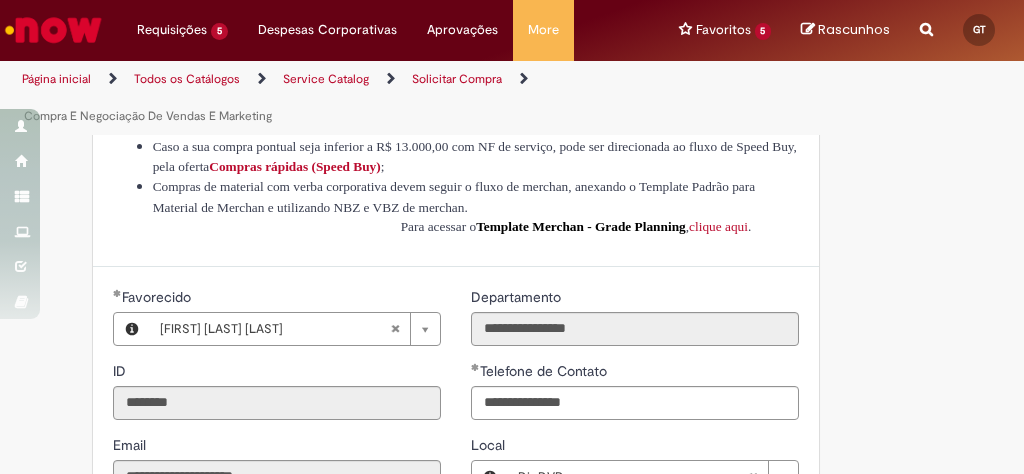 type on "**********" 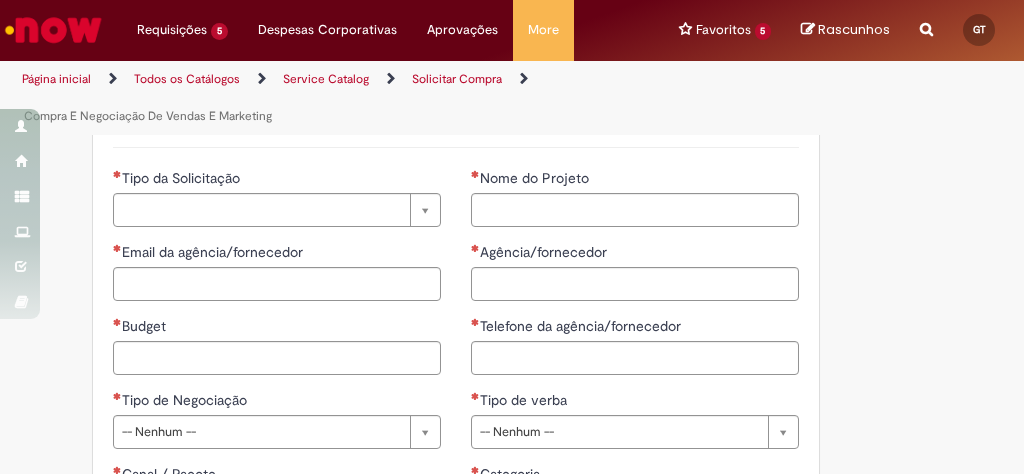 scroll, scrollTop: 1040, scrollLeft: 0, axis: vertical 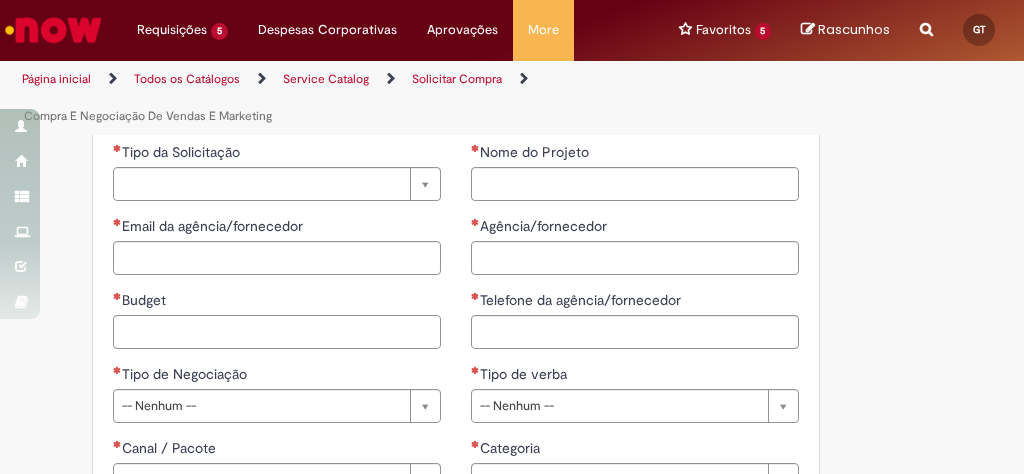 click on "Budget" at bounding box center [277, 332] 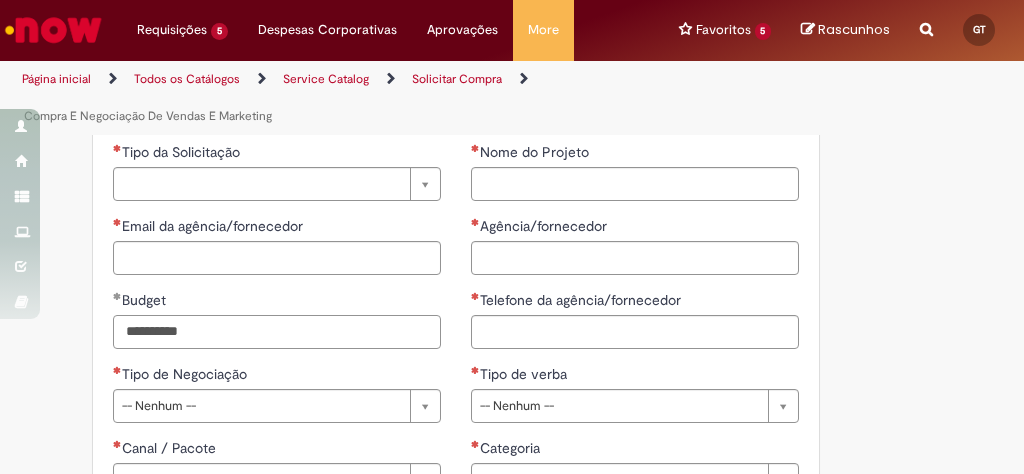 type on "**********" 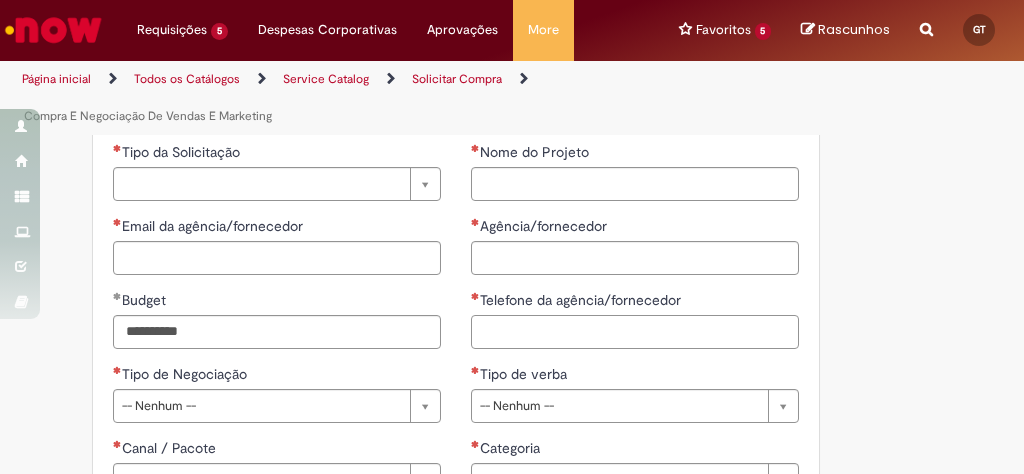 click on "Telefone da agência/fornecedor" at bounding box center (635, 332) 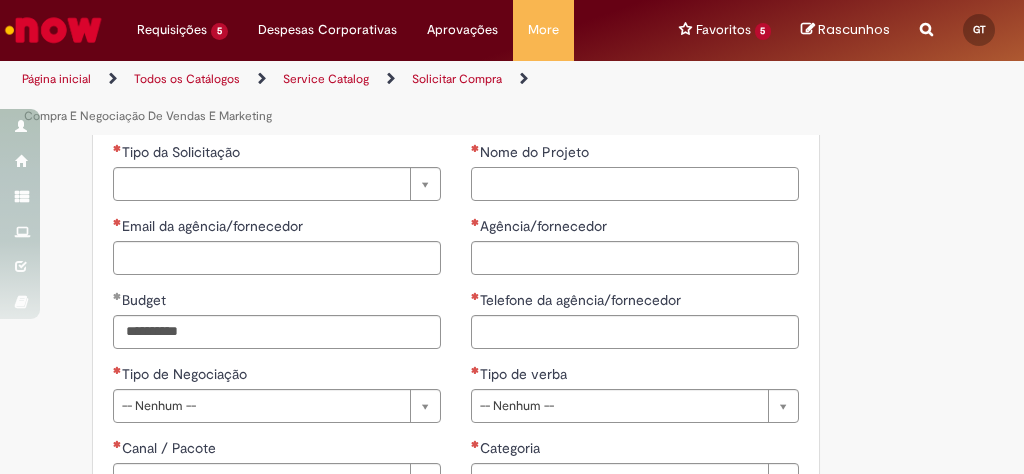 click on "Nome do Projeto" at bounding box center (635, 184) 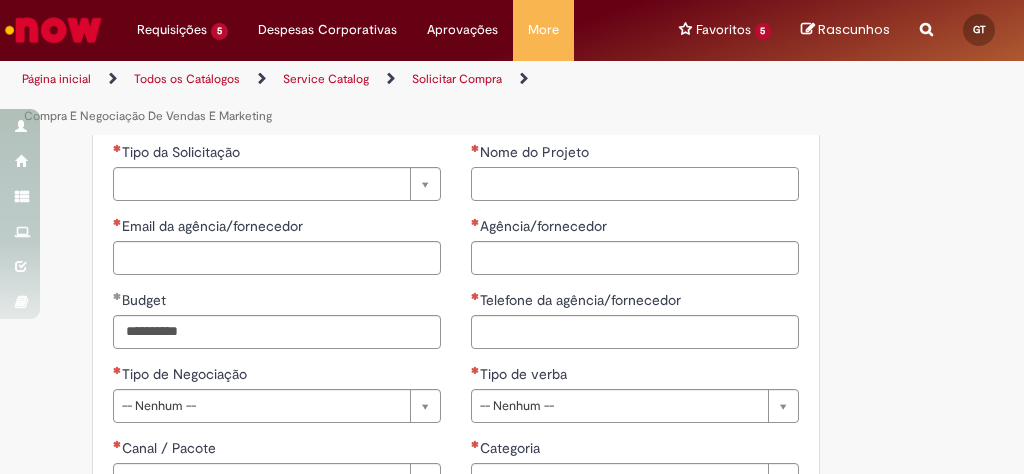 click on "Nome do Projeto" at bounding box center [635, 184] 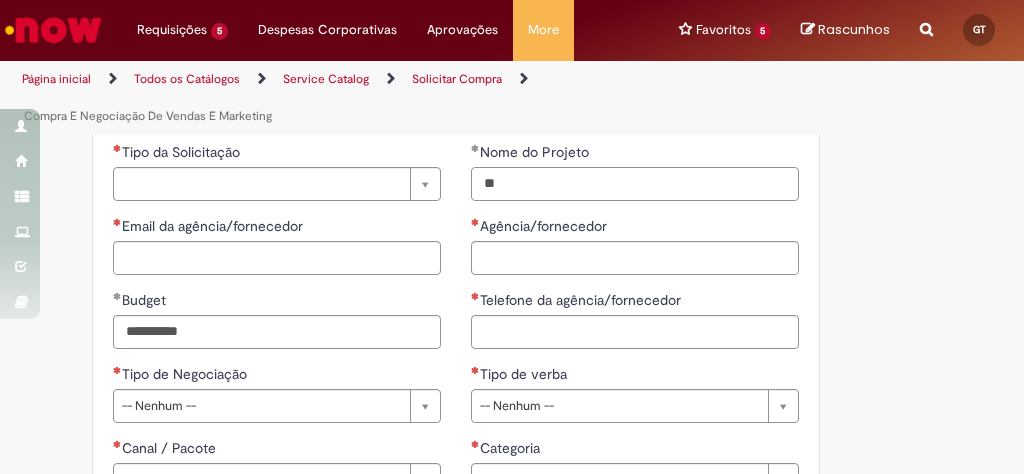 type on "*" 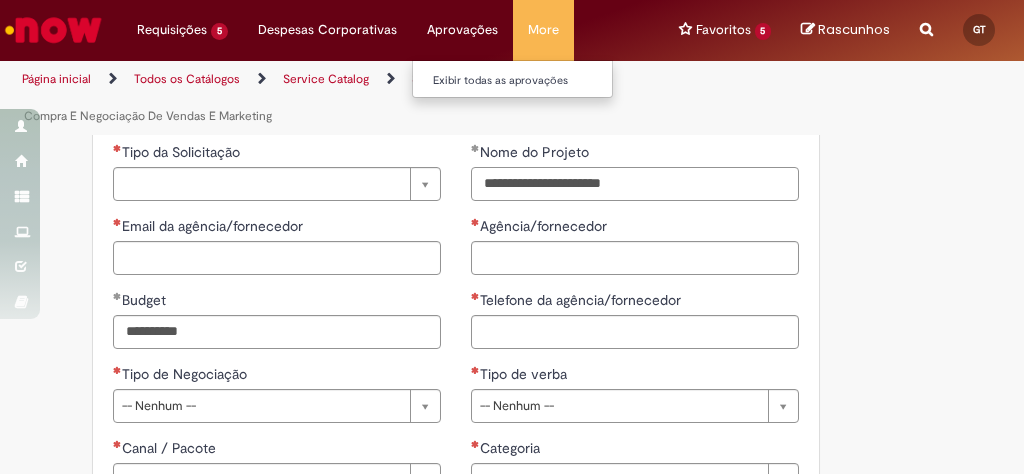 type on "**********" 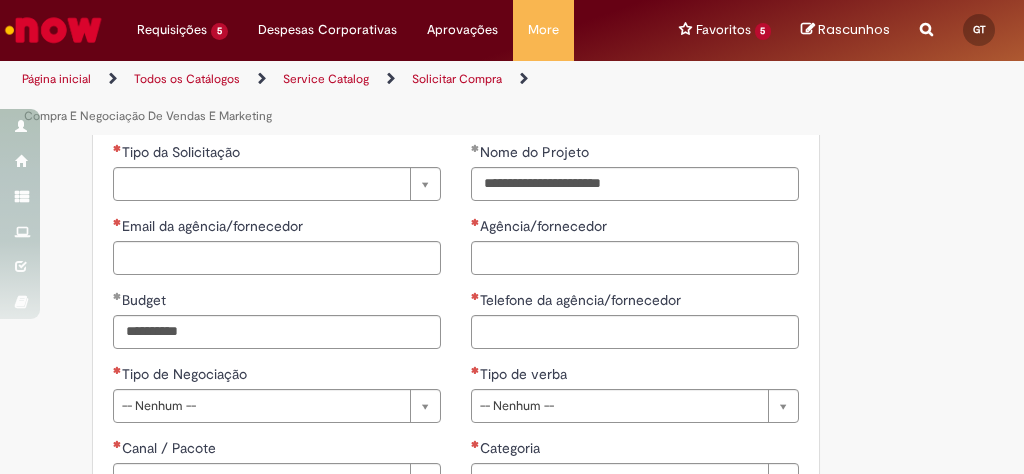 drag, startPoint x: 602, startPoint y: 303, endPoint x: 585, endPoint y: 287, distance: 23.345236 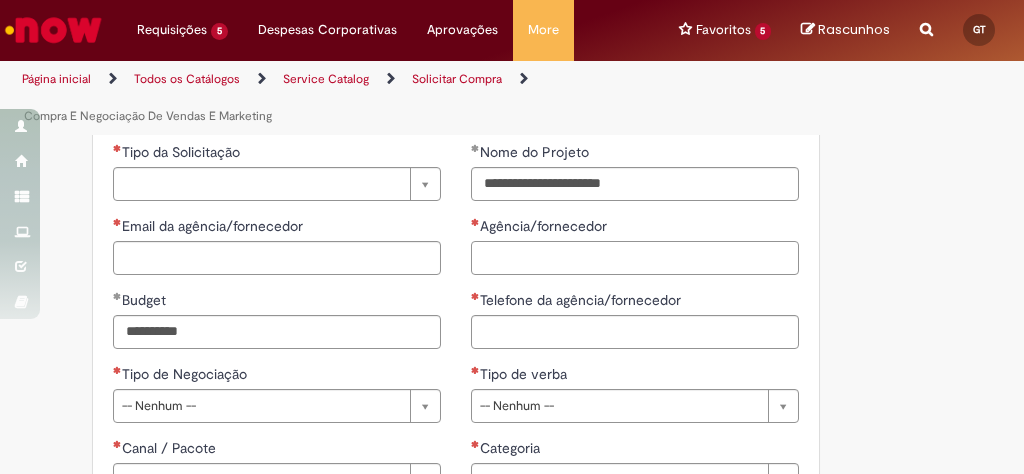 click on "Agência/fornecedor" at bounding box center (635, 258) 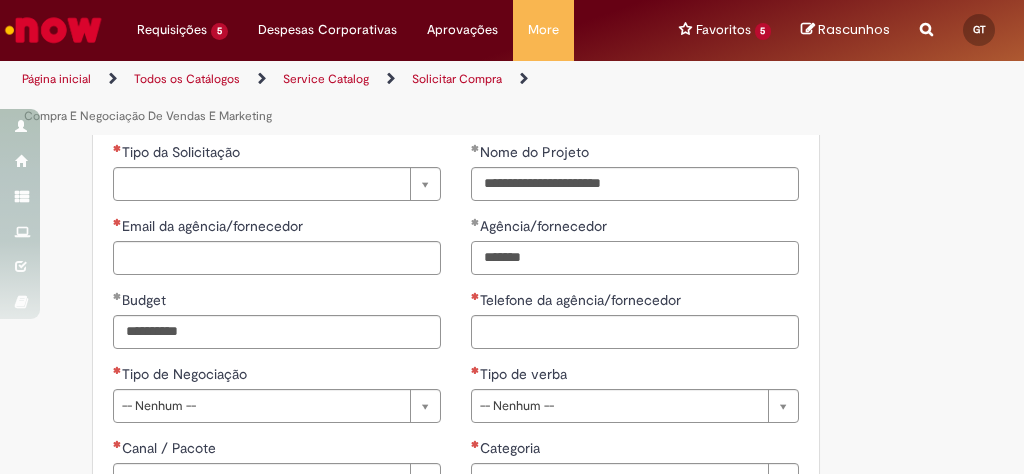 type on "*******" 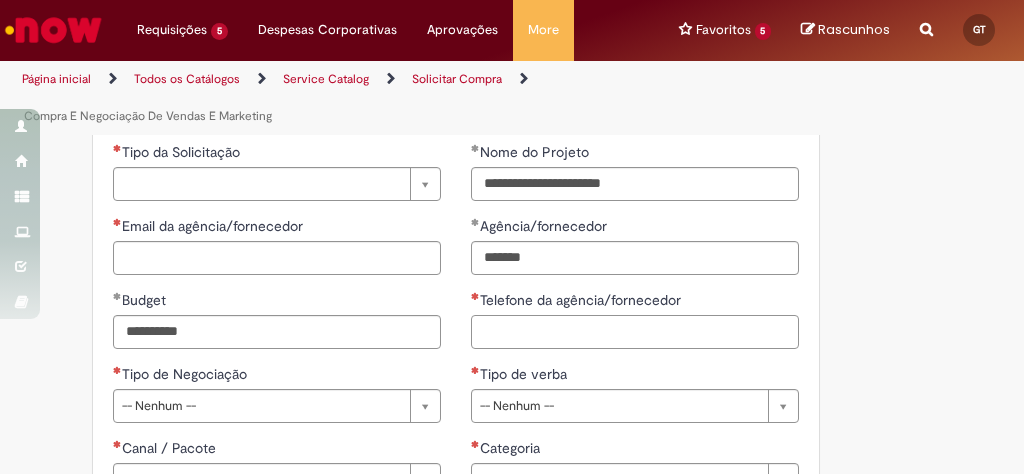 click on "Telefone da agência/fornecedor" at bounding box center [635, 332] 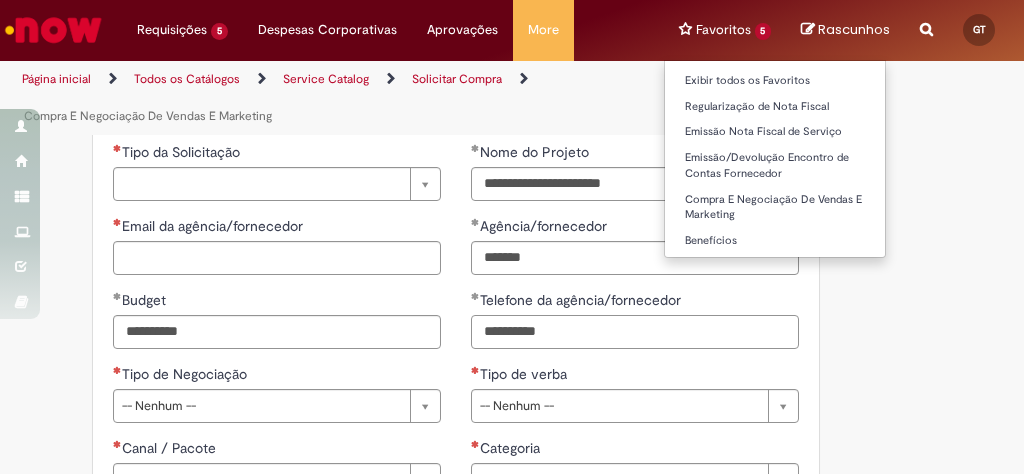 type on "**********" 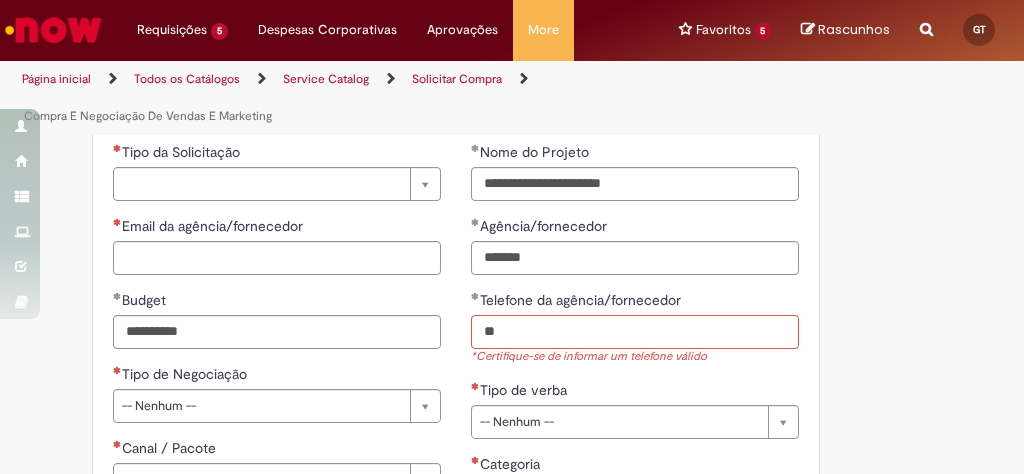 paste on "**********" 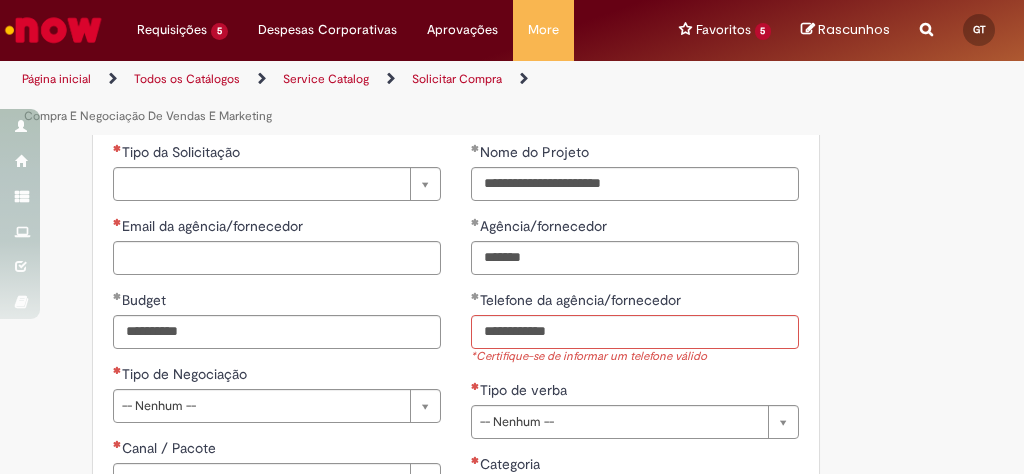type on "**********" 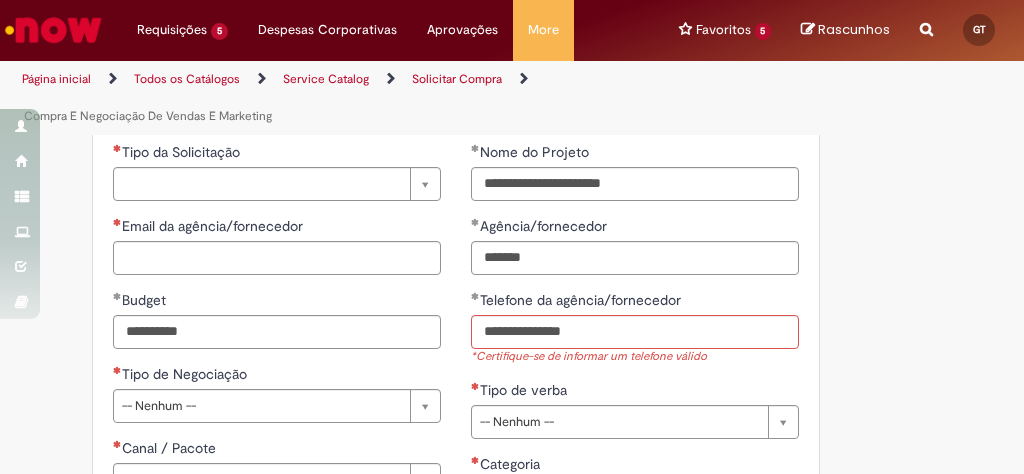 click on "**********" at bounding box center [635, 335] 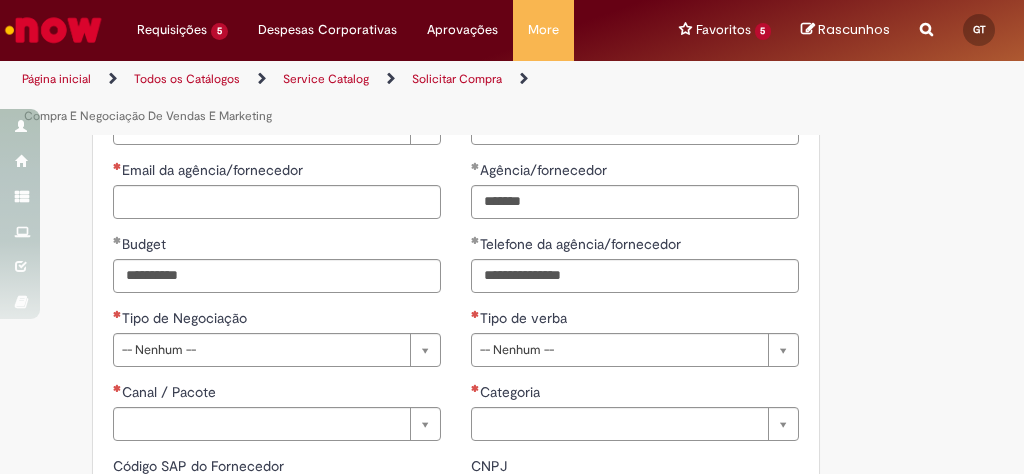 scroll, scrollTop: 1120, scrollLeft: 0, axis: vertical 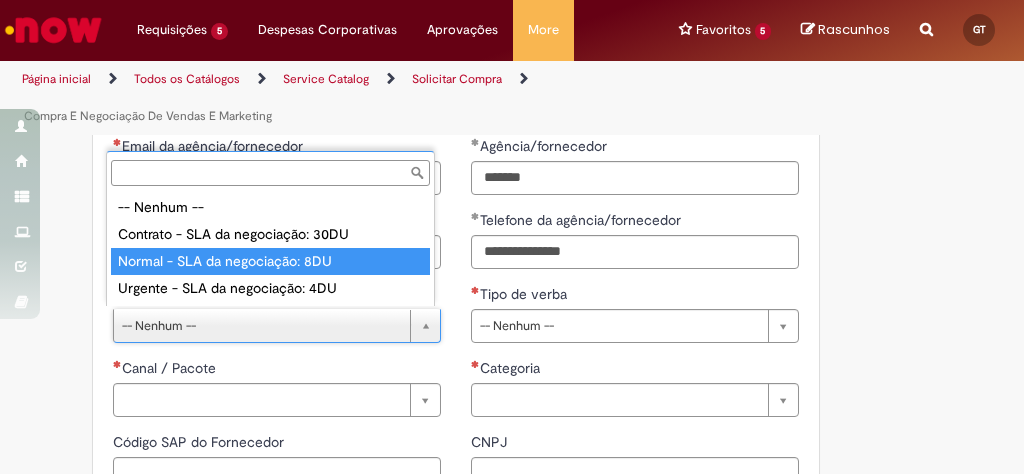 type on "**********" 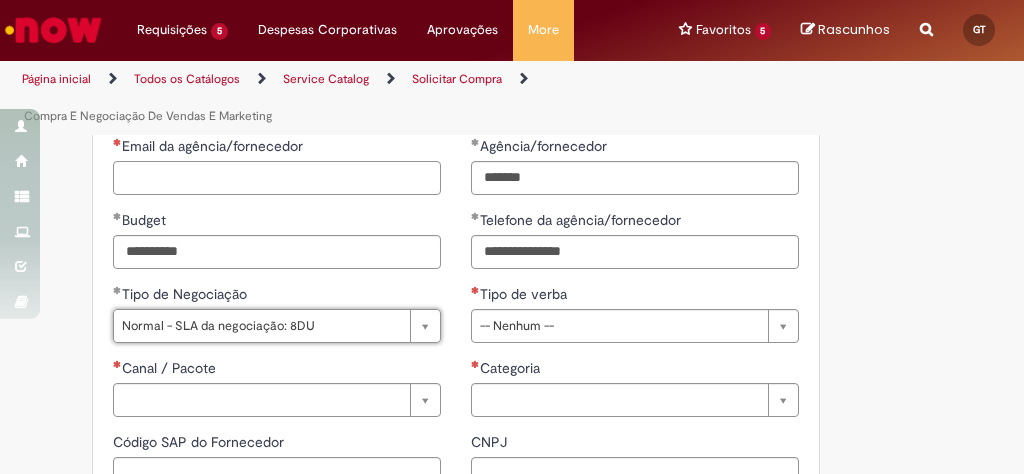 click on "Email da agência/fornecedor" at bounding box center (277, 178) 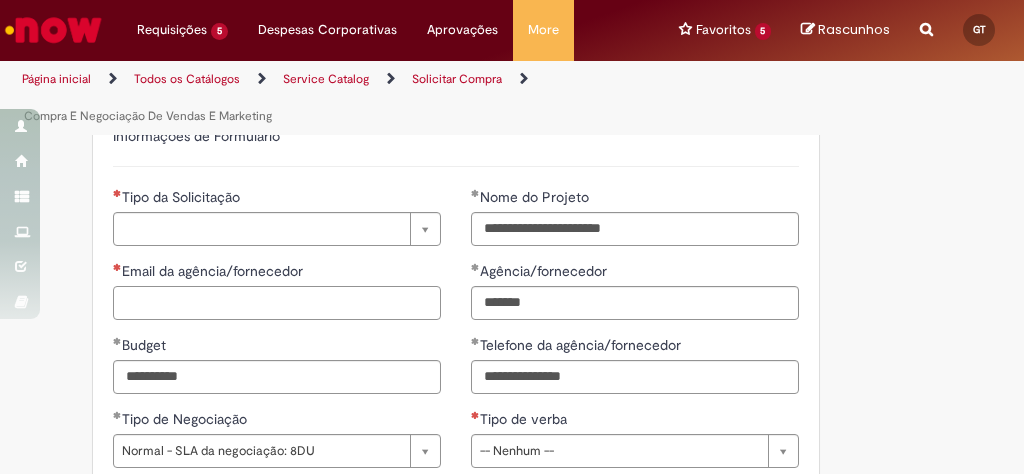 scroll, scrollTop: 880, scrollLeft: 0, axis: vertical 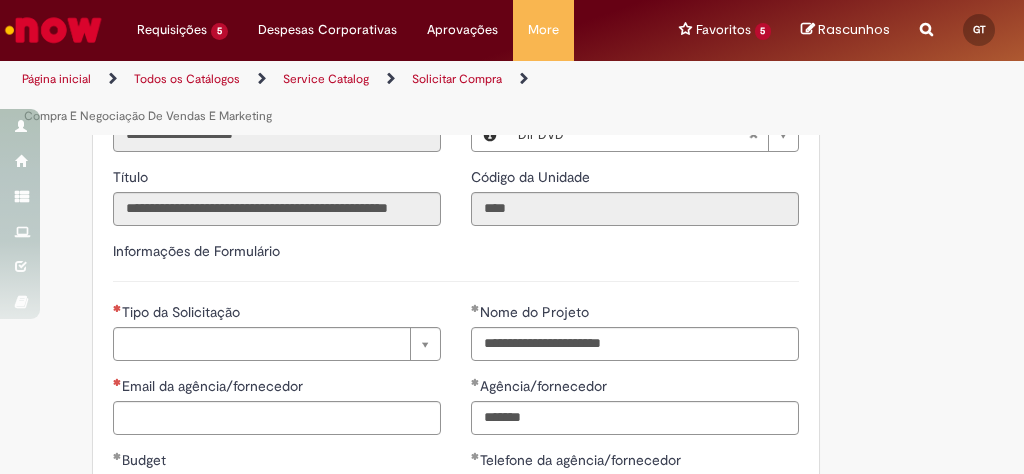 click on "**********" at bounding box center [277, 487] 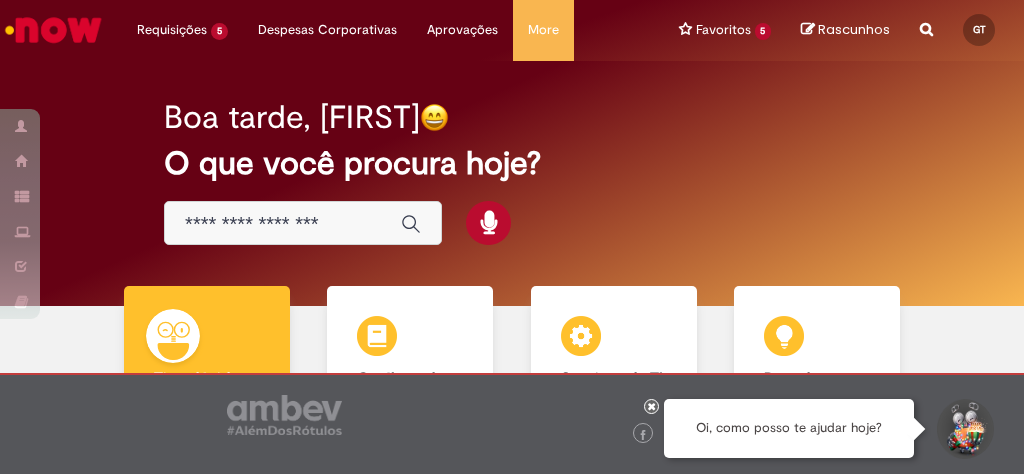 scroll, scrollTop: 0, scrollLeft: 0, axis: both 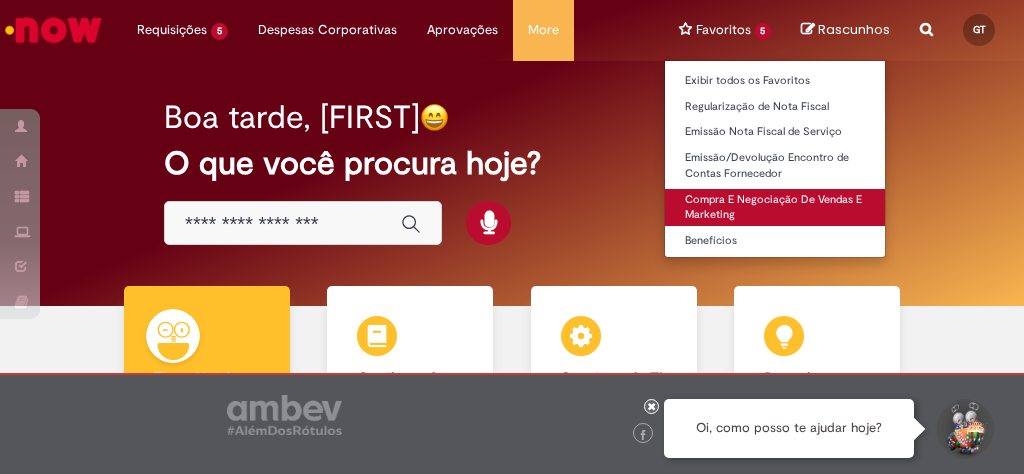 click on "Compra E Negociação De Vendas E Marketing" at bounding box center [775, 207] 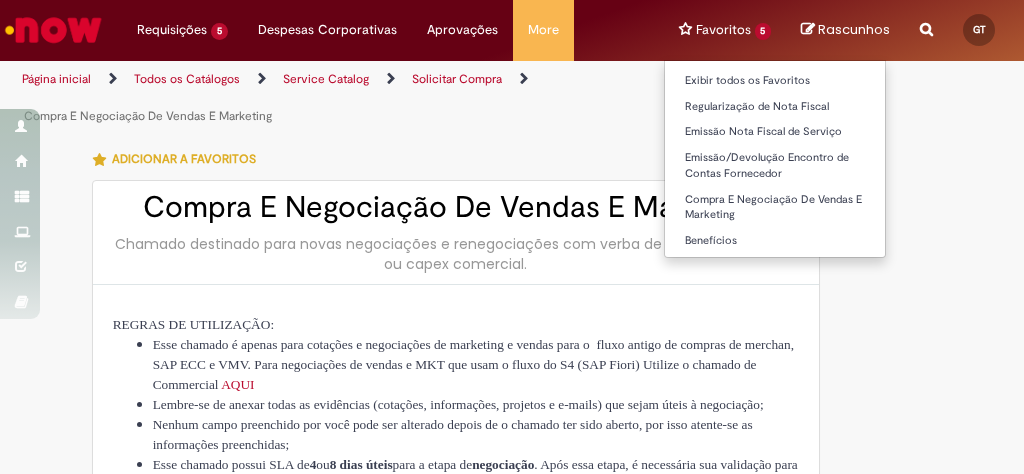 type on "********" 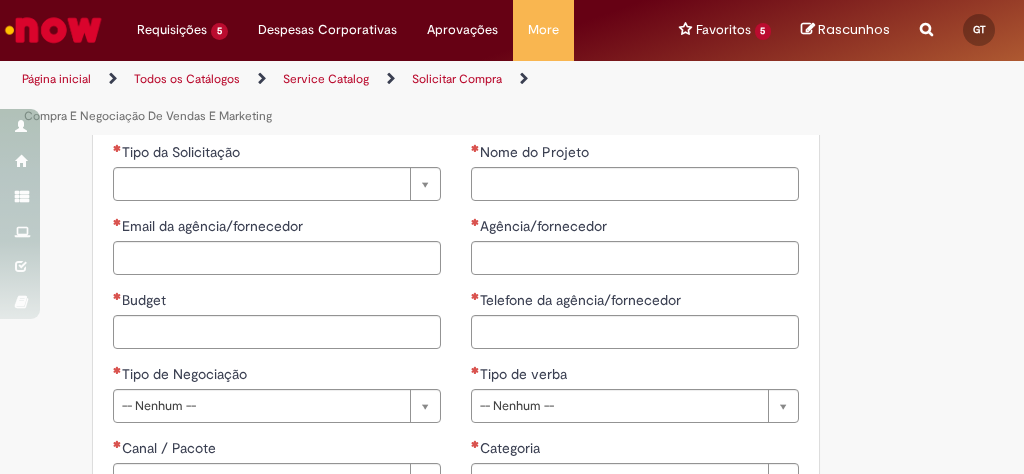 scroll, scrollTop: 960, scrollLeft: 0, axis: vertical 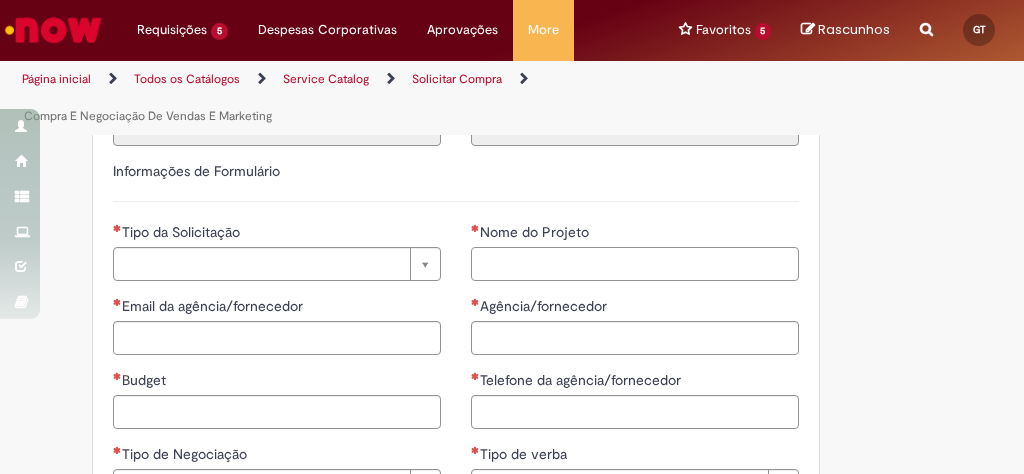 click on "Nome do Projeto" at bounding box center (635, 264) 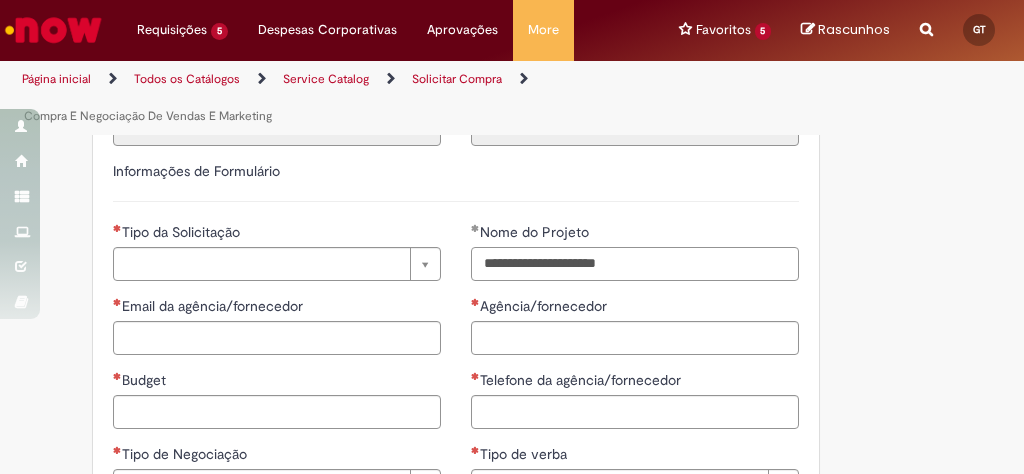 type on "**********" 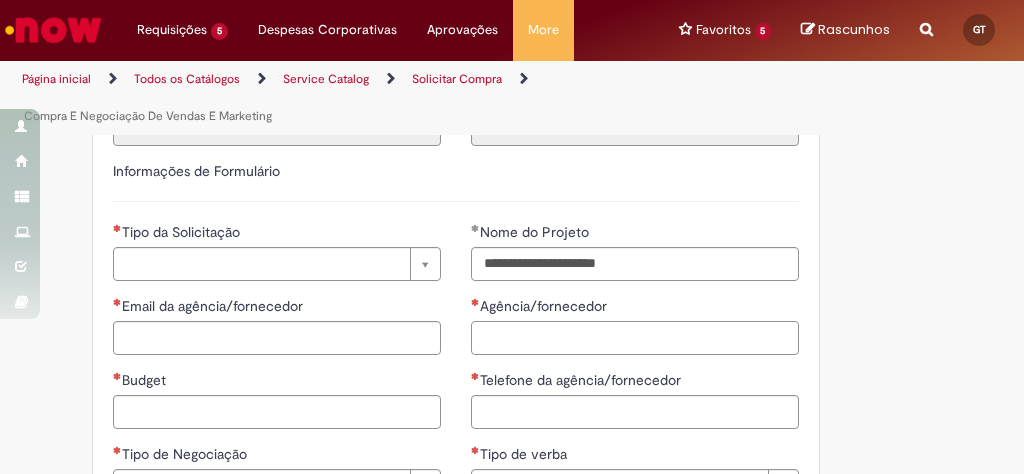 click on "Agência/fornecedor" at bounding box center (635, 338) 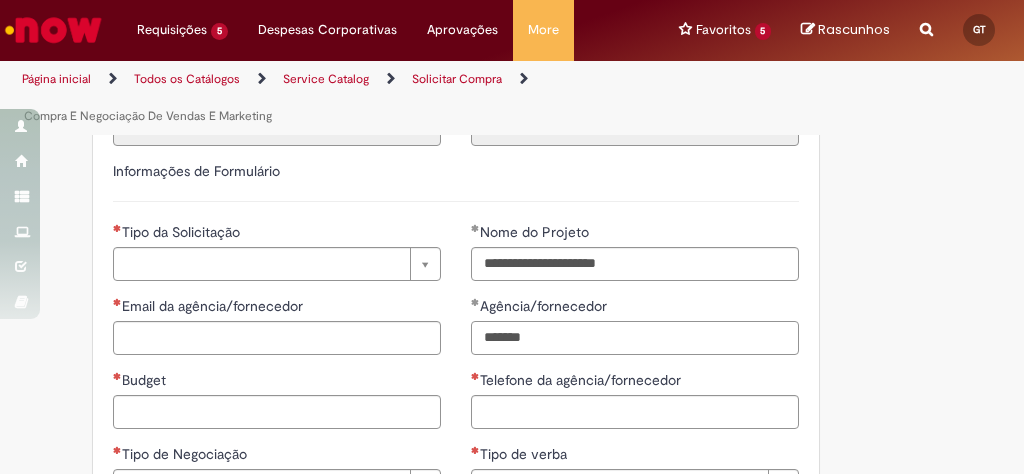 type on "*******" 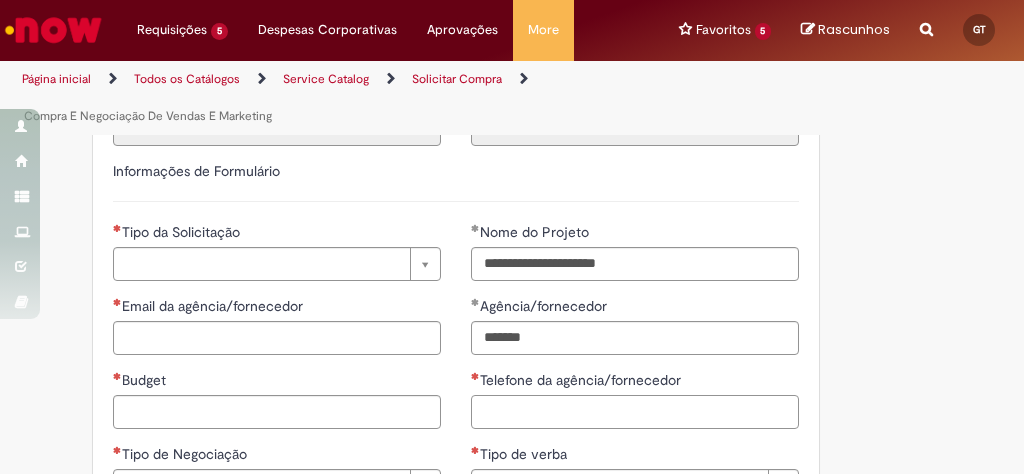 click on "Telefone da agência/fornecedor" at bounding box center (635, 412) 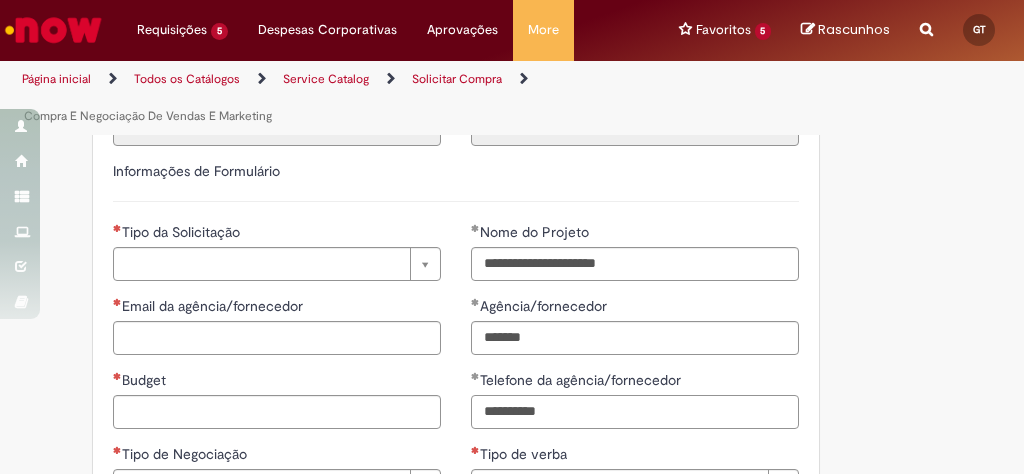 click on "**********" at bounding box center [635, 412] 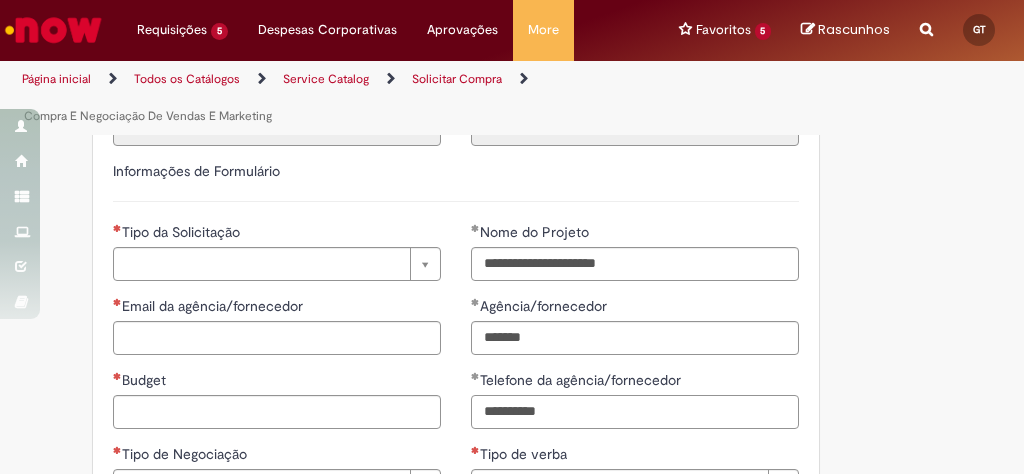 click on "**********" at bounding box center [635, 412] 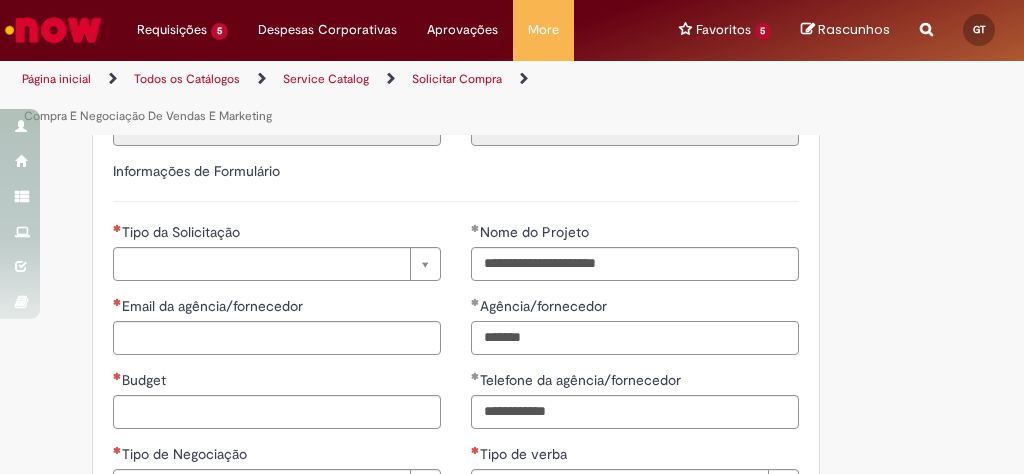 type on "**********" 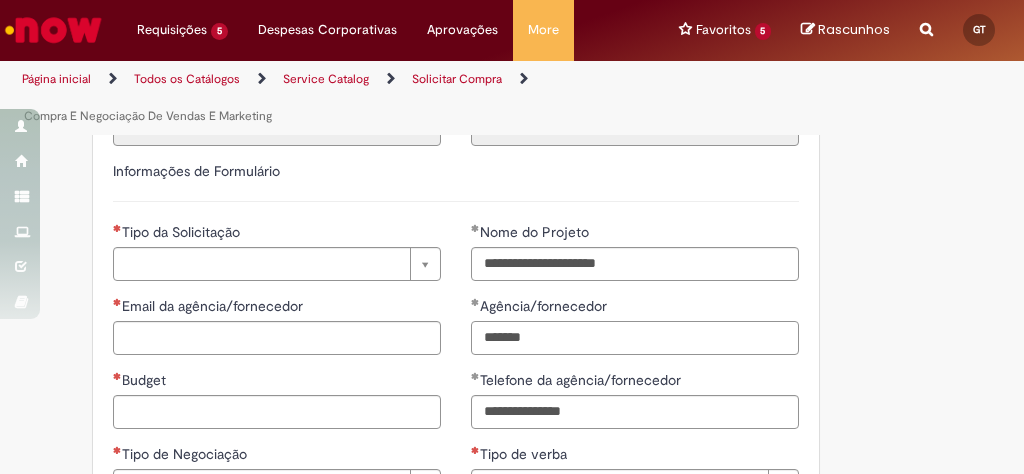 click on "*******" at bounding box center (635, 338) 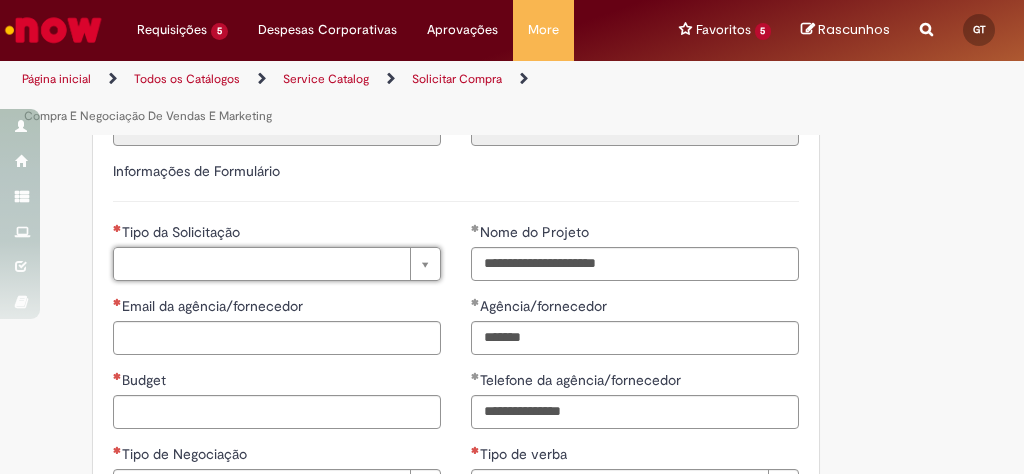 scroll, scrollTop: 1120, scrollLeft: 0, axis: vertical 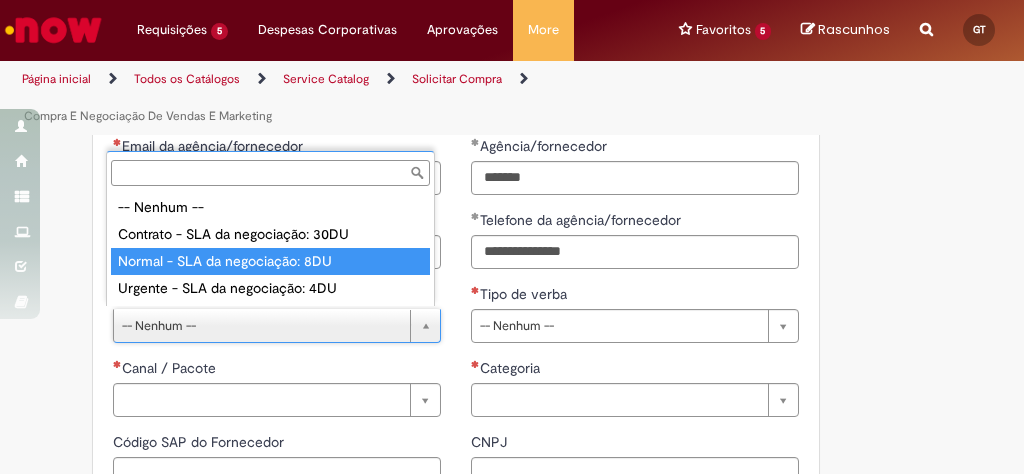 type on "**********" 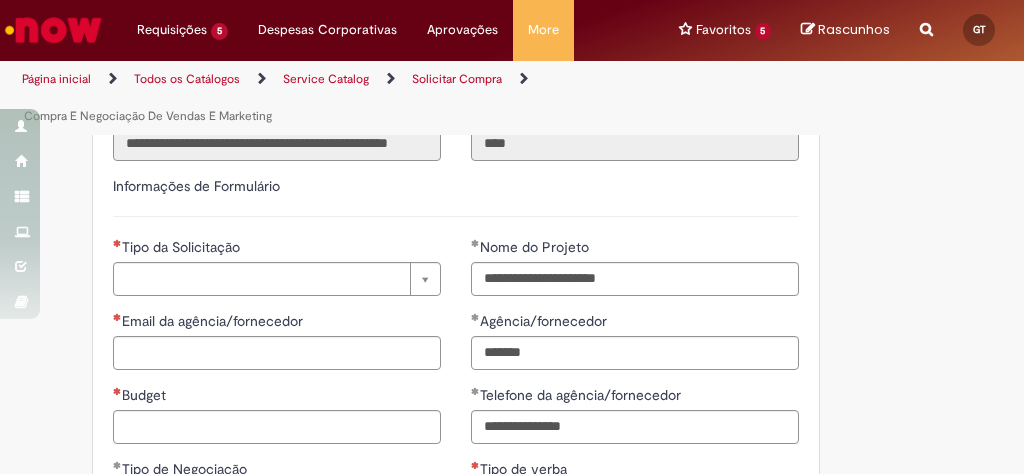 scroll, scrollTop: 800, scrollLeft: 0, axis: vertical 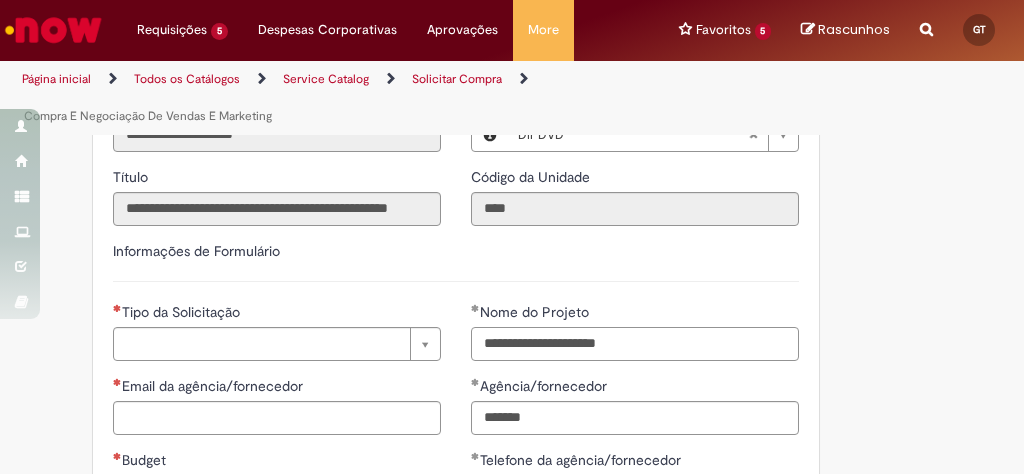 click on "**********" at bounding box center [635, 344] 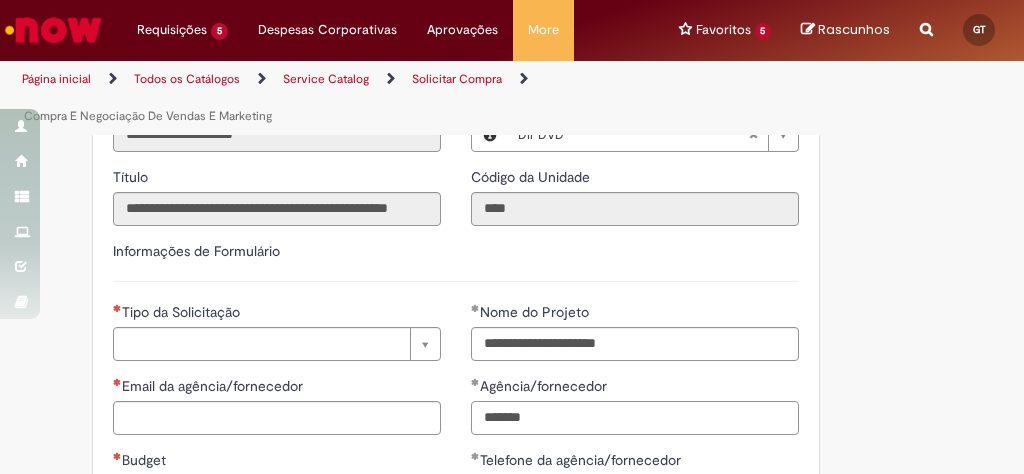 click on "*******" at bounding box center [635, 418] 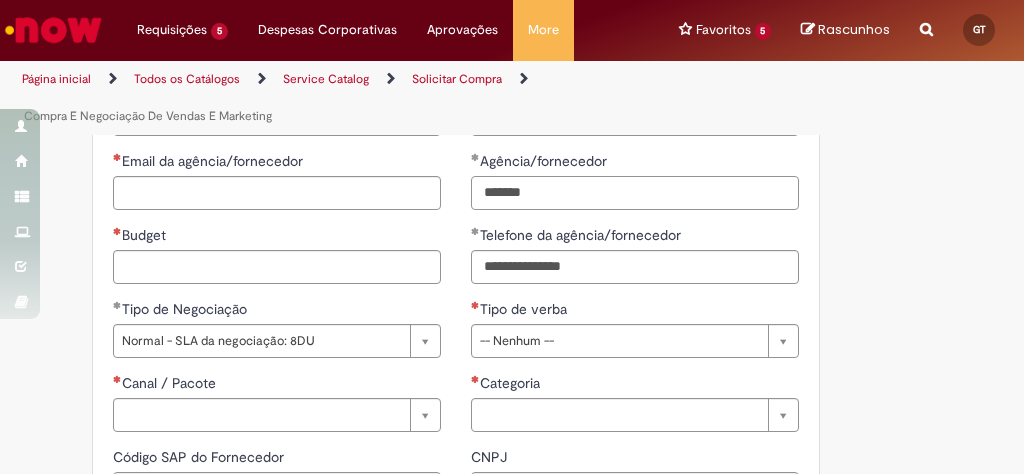 scroll, scrollTop: 1120, scrollLeft: 0, axis: vertical 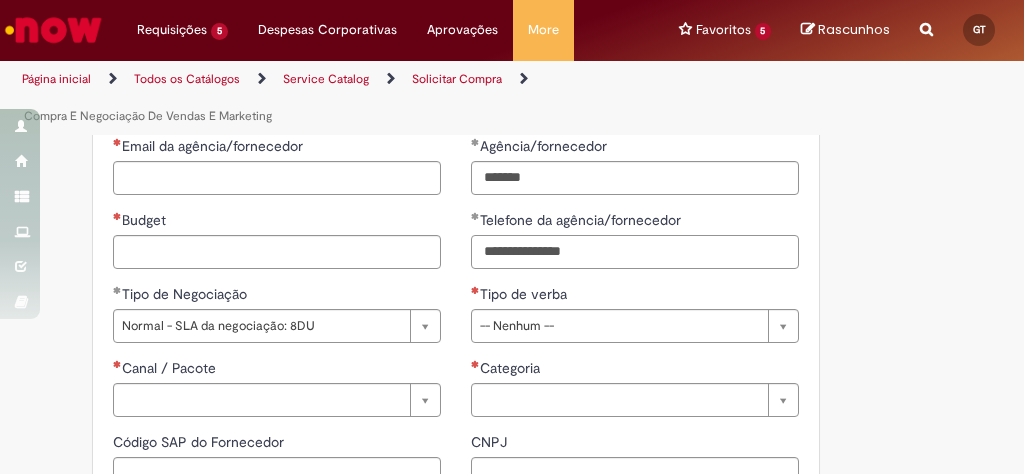 click on "**********" at bounding box center (635, 252) 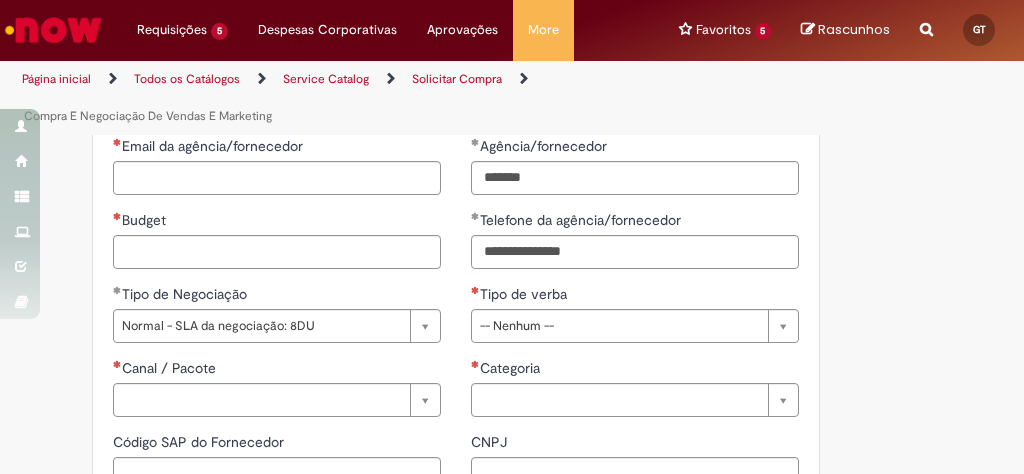 type 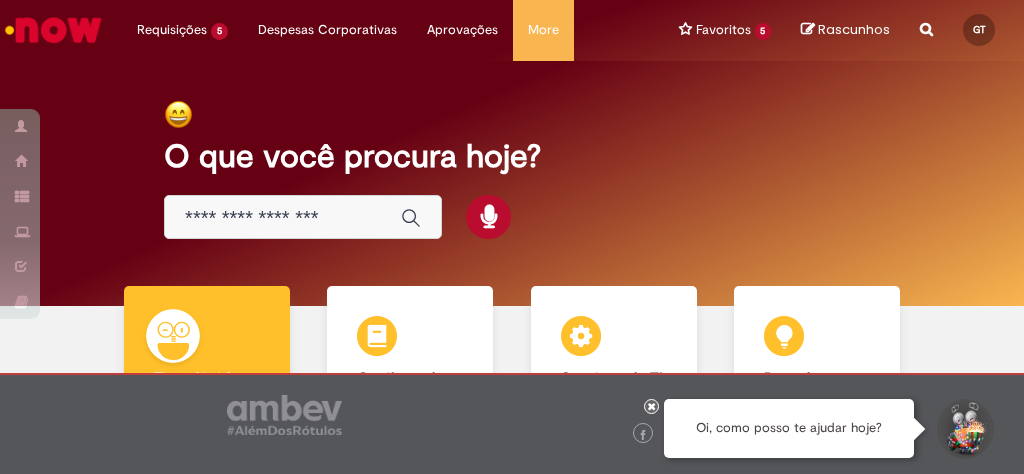 scroll, scrollTop: 0, scrollLeft: 0, axis: both 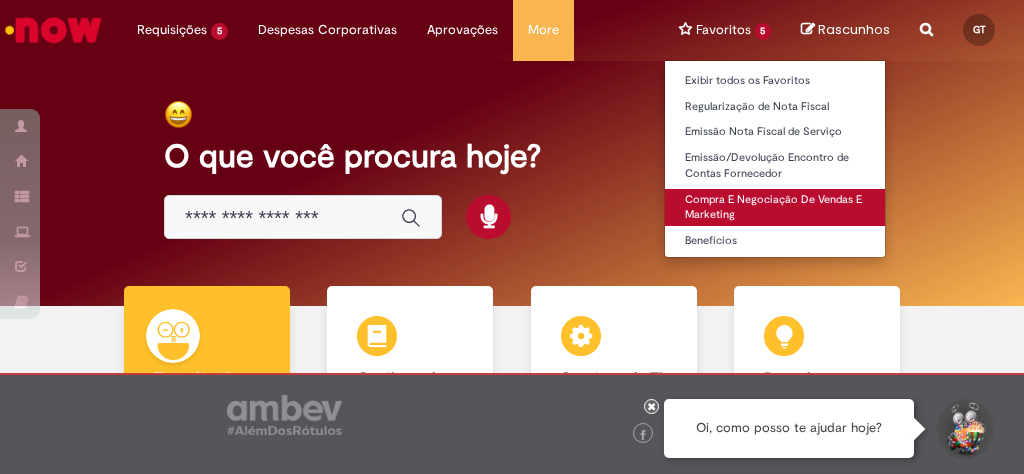 click on "Compra E Negociação De Vendas E Marketing" at bounding box center (775, 207) 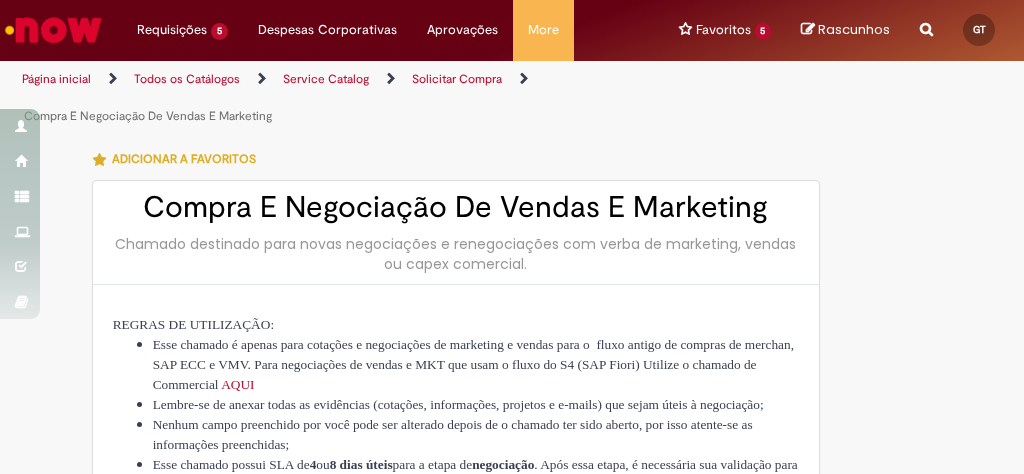 type on "********" 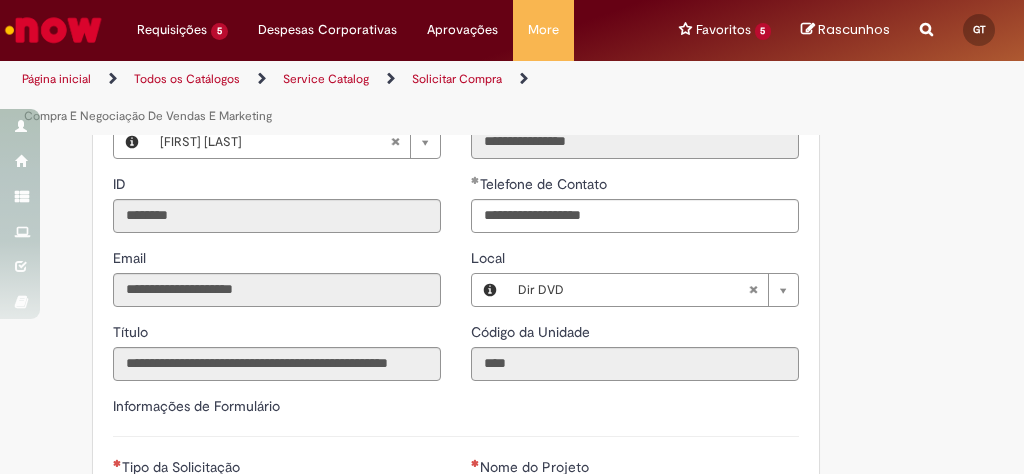 scroll, scrollTop: 880, scrollLeft: 0, axis: vertical 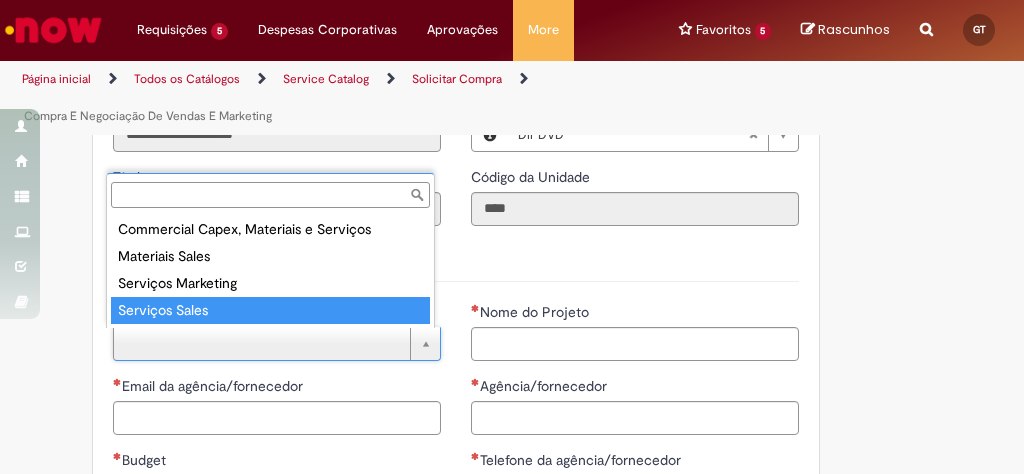 type on "**********" 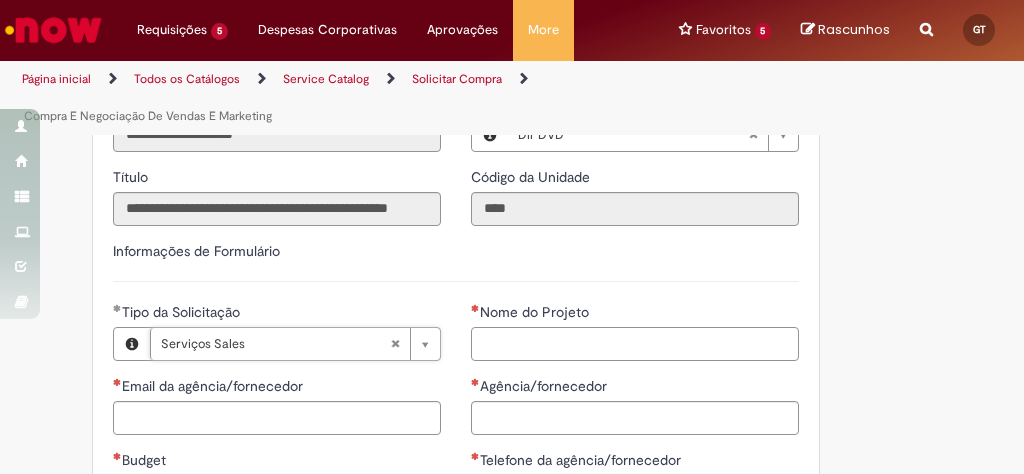 click on "Nome do Projeto" at bounding box center [635, 344] 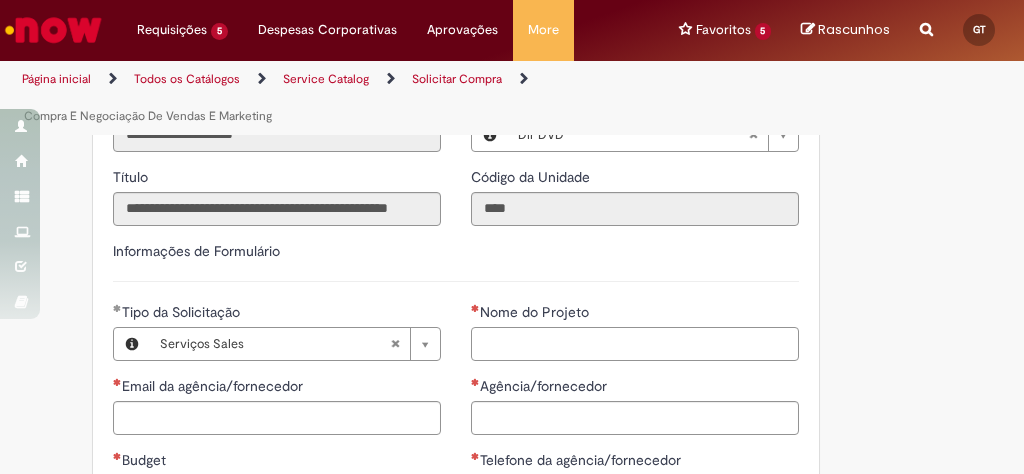 paste on "**********" 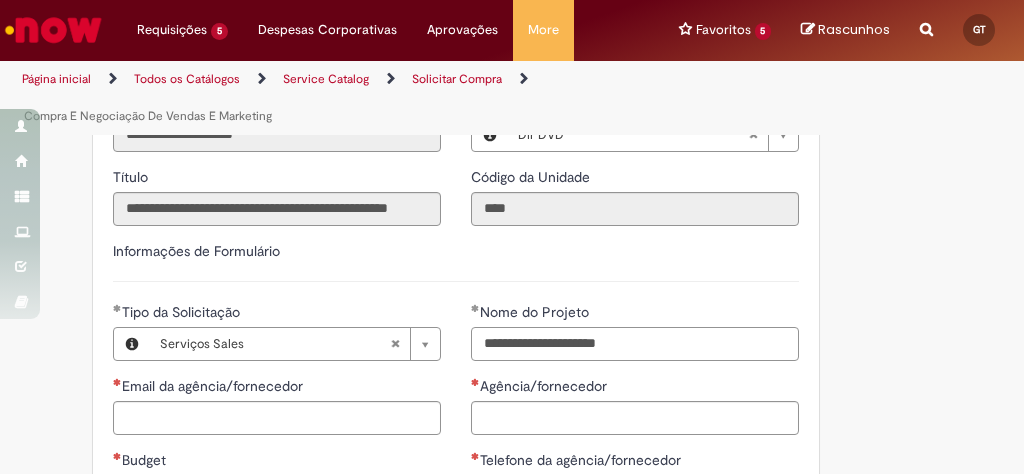 type on "**********" 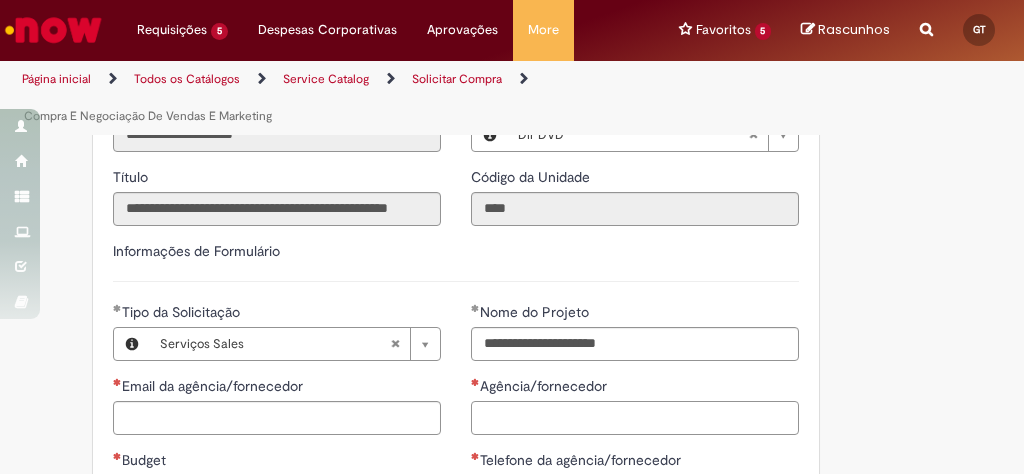 click on "Agência/fornecedor" at bounding box center (635, 418) 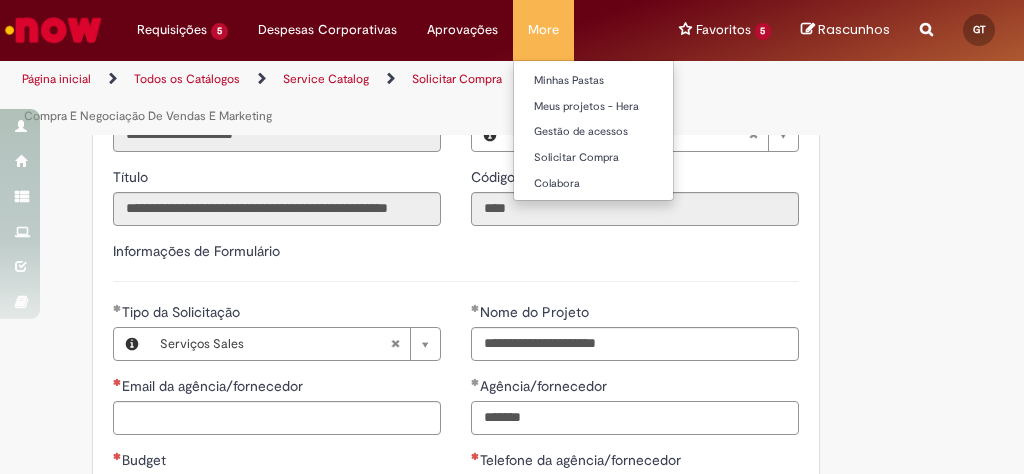 type on "*******" 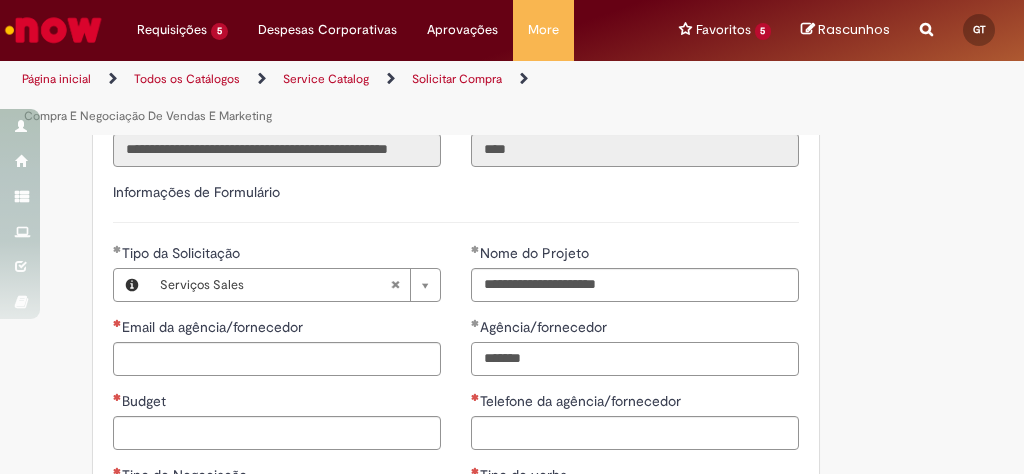 scroll, scrollTop: 1040, scrollLeft: 0, axis: vertical 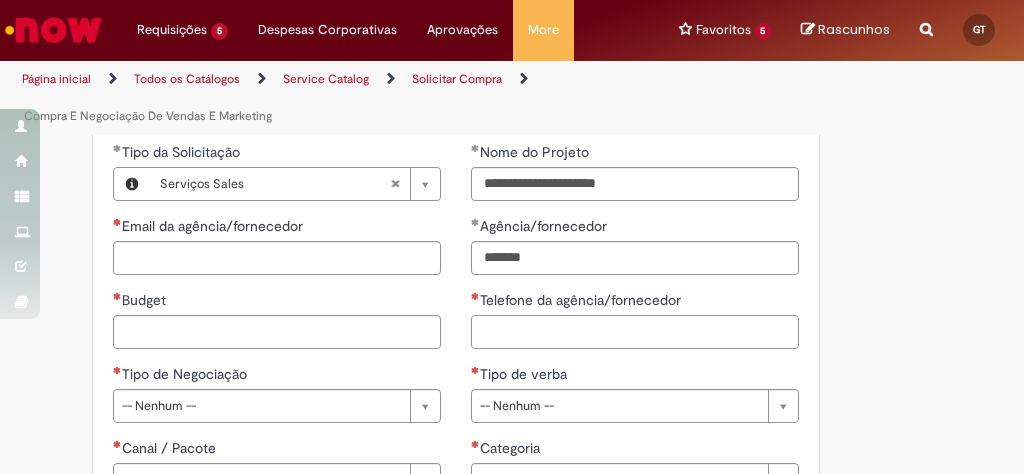 click on "Telefone da agência/fornecedor" at bounding box center (635, 332) 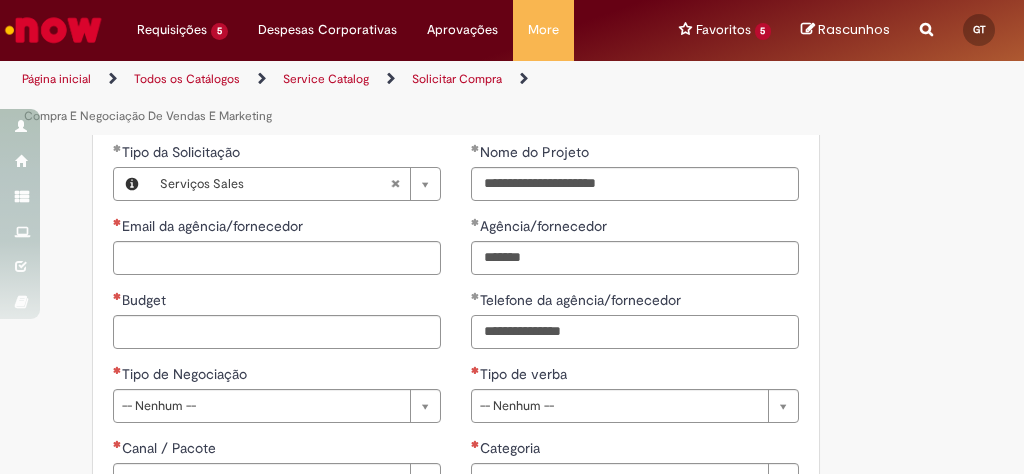 type on "**********" 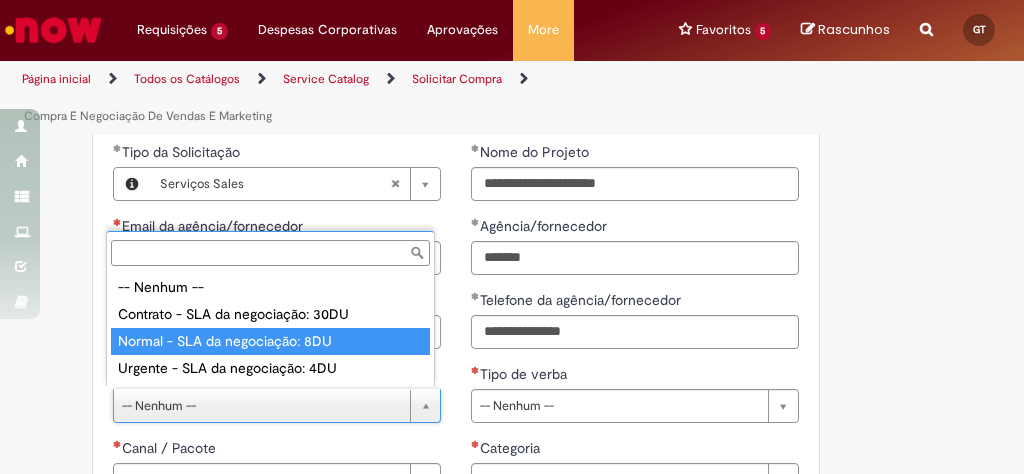 type on "**********" 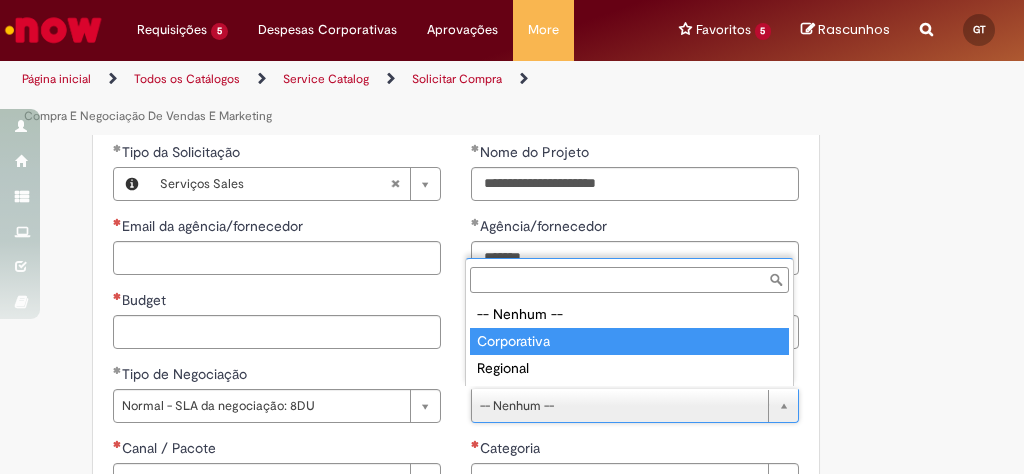 type on "**********" 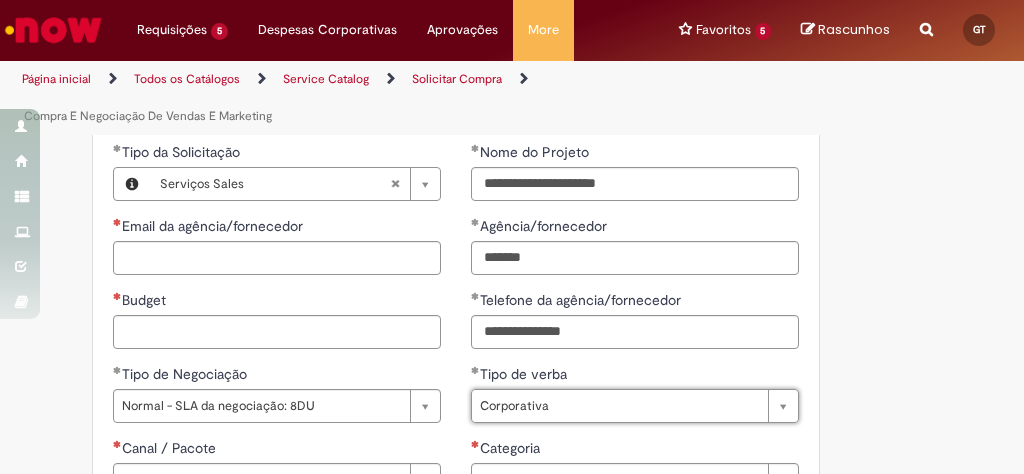 scroll, scrollTop: 1200, scrollLeft: 0, axis: vertical 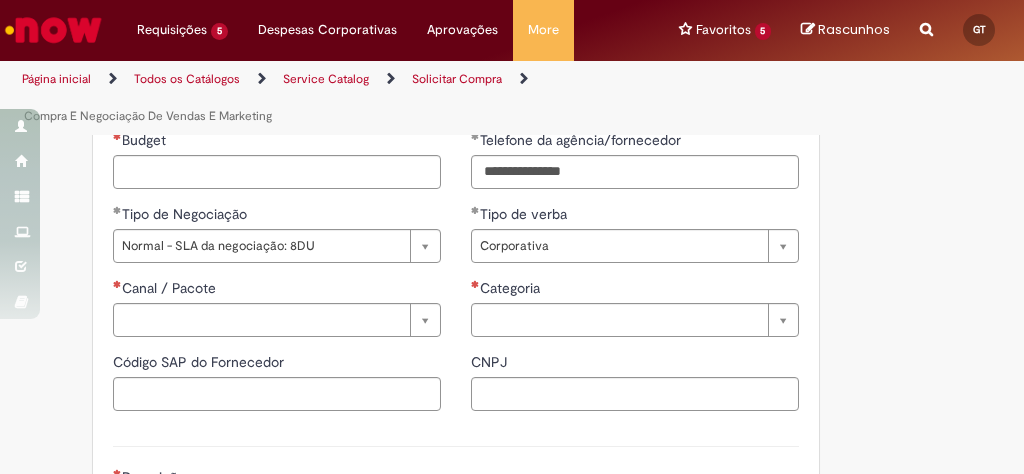 click on "**********" at bounding box center (277, 167) 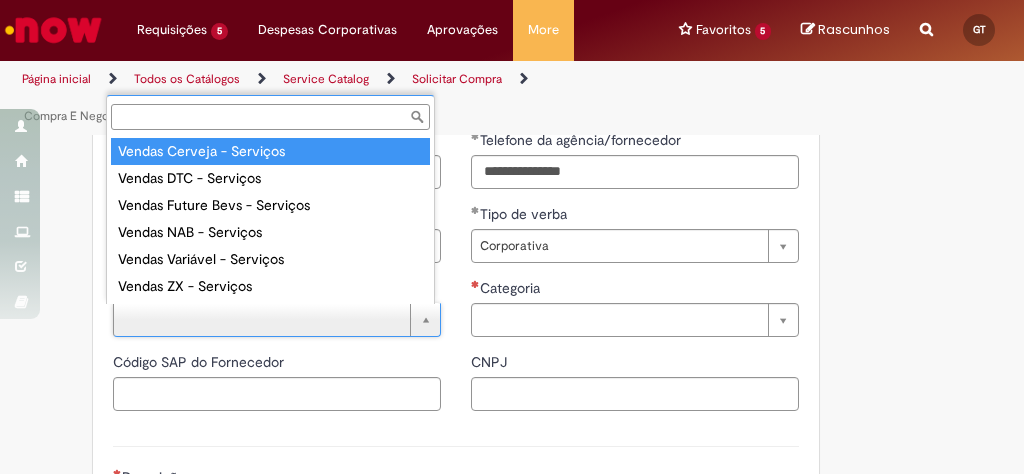 type on "**********" 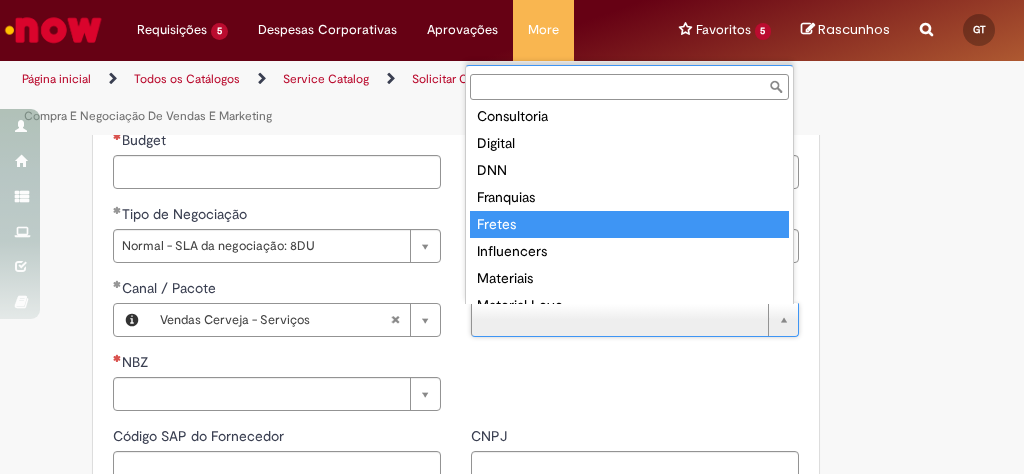 scroll, scrollTop: 96, scrollLeft: 0, axis: vertical 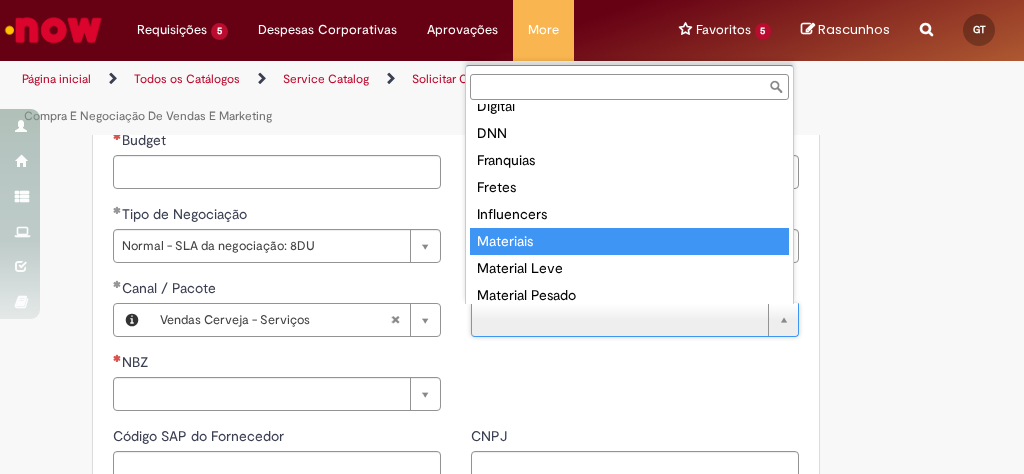 type on "*********" 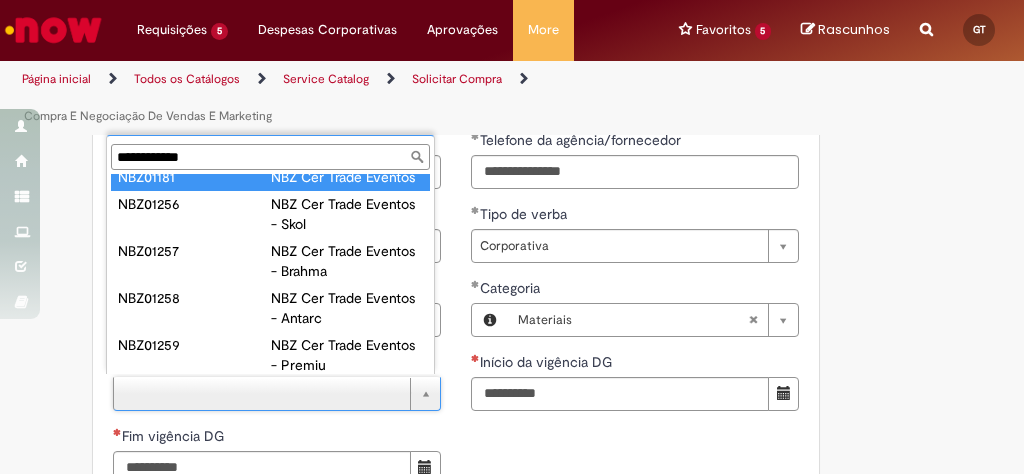 scroll, scrollTop: 0, scrollLeft: 0, axis: both 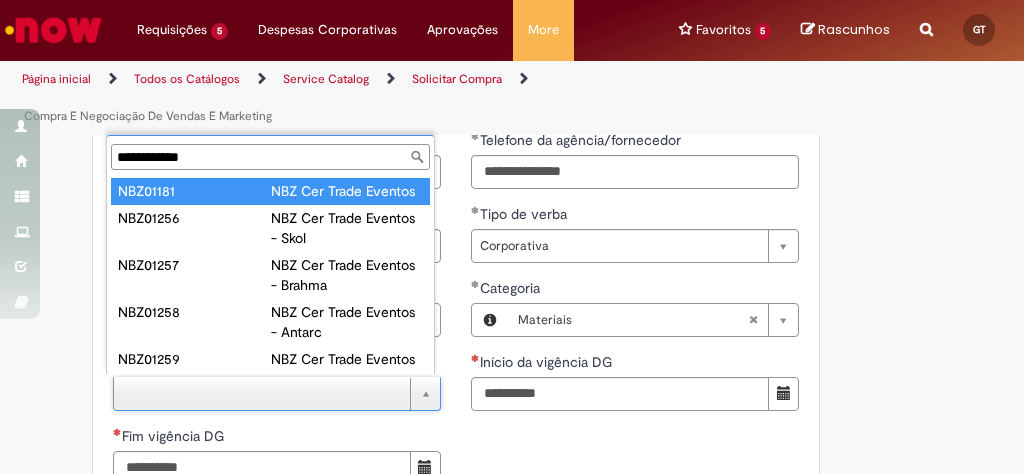 type on "**********" 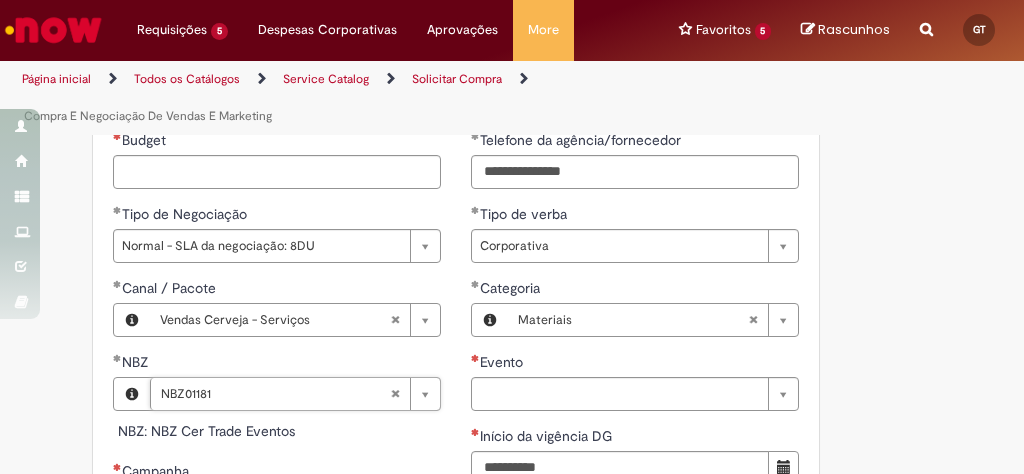 type on "********" 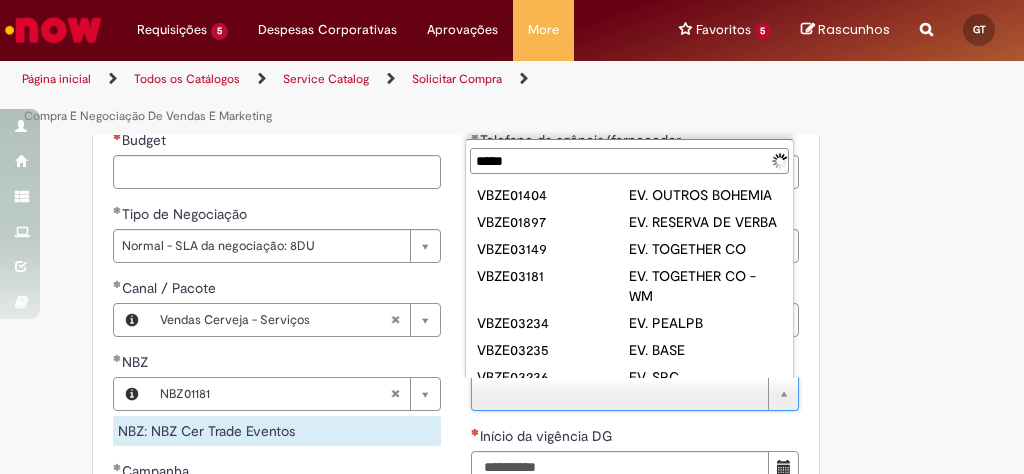 type on "******" 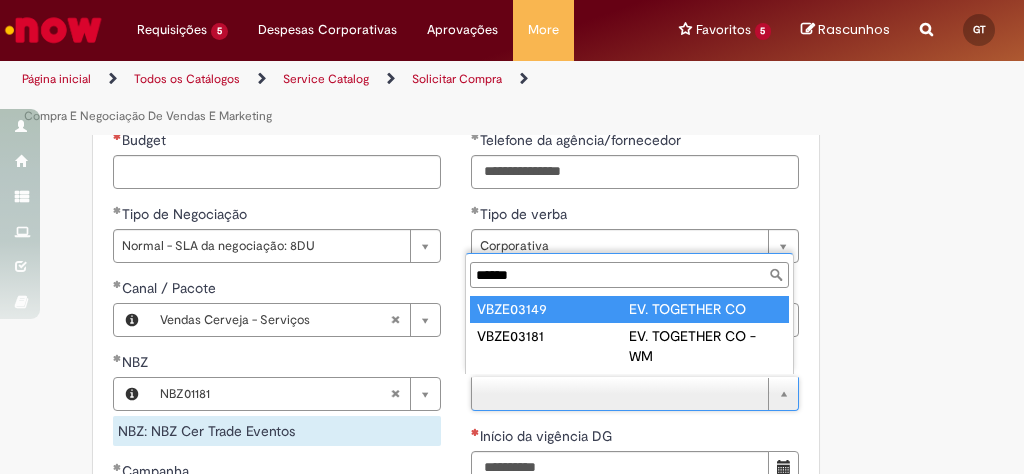 type on "*********" 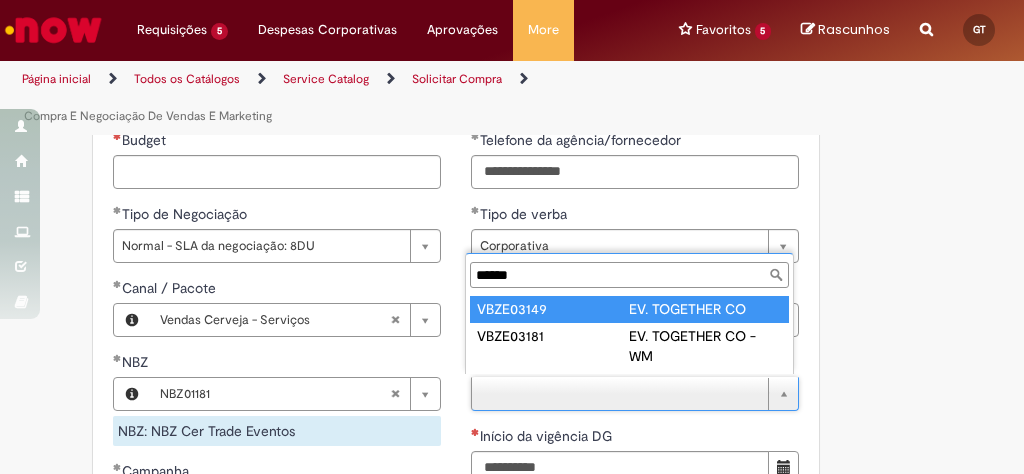 type on "**********" 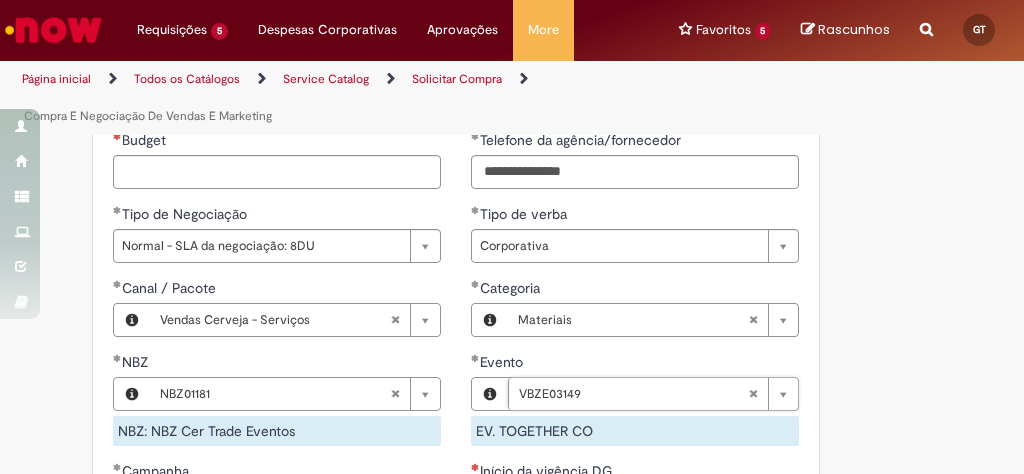 type 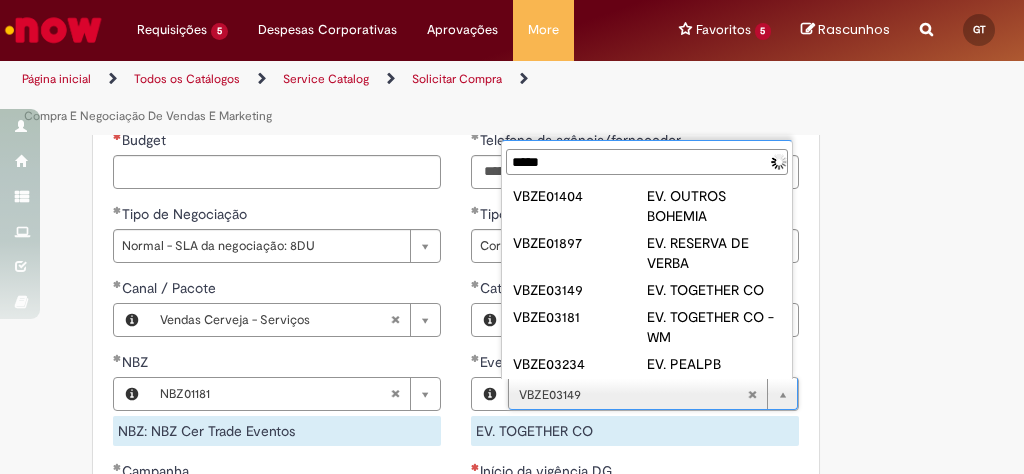 type on "******" 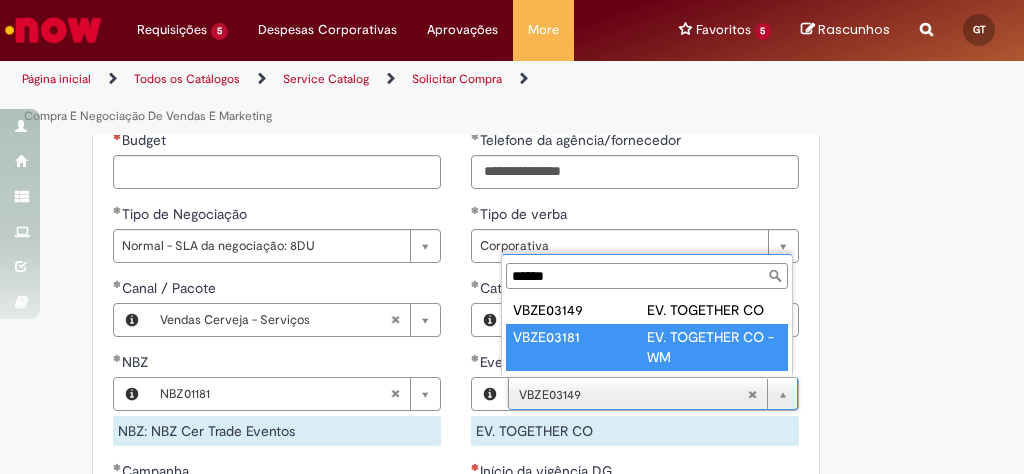 type on "*********" 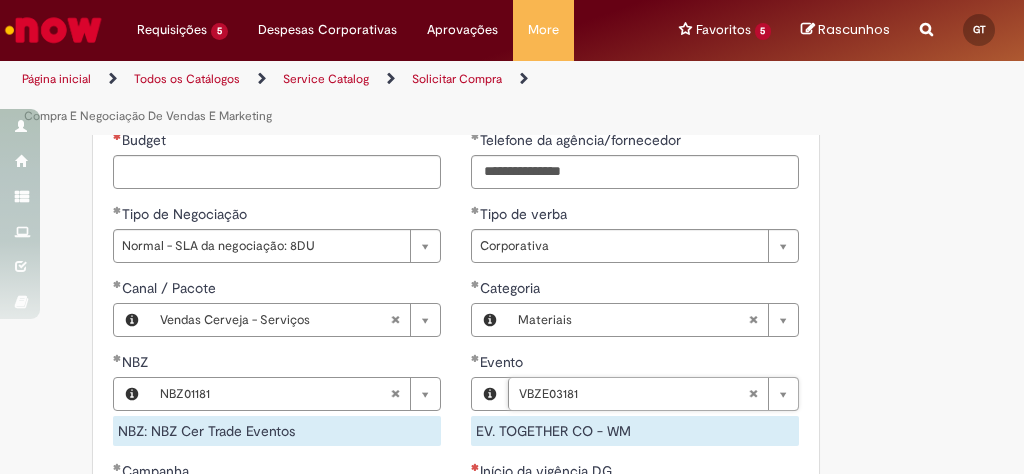 scroll, scrollTop: 0, scrollLeft: 65, axis: horizontal 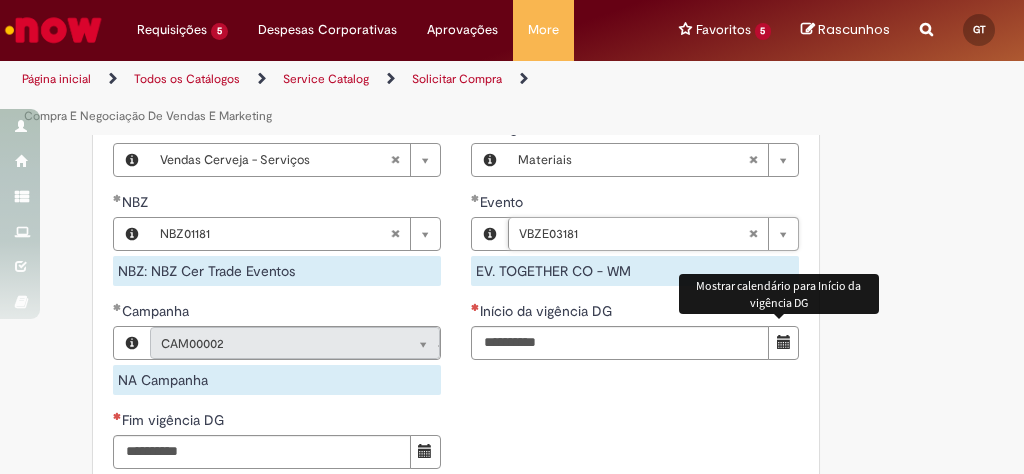 click at bounding box center [783, 343] 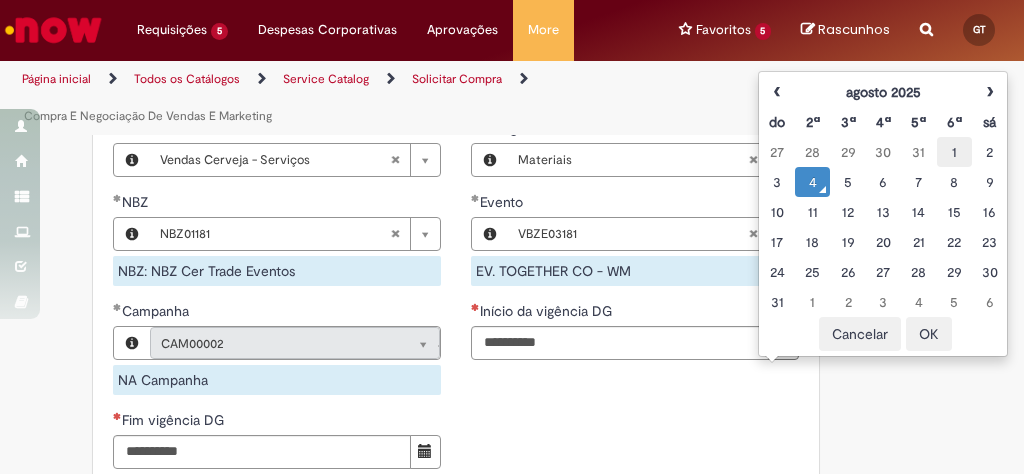 click on "1" at bounding box center [954, 152] 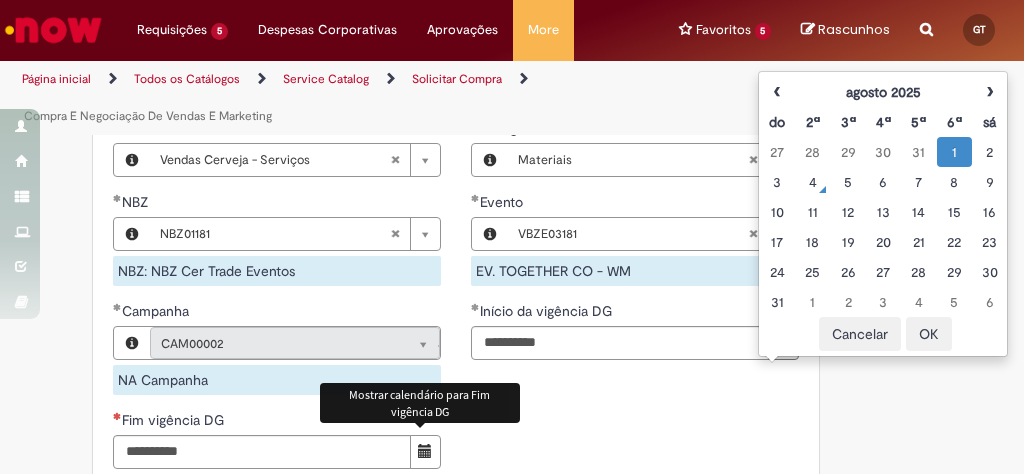 click at bounding box center (425, 451) 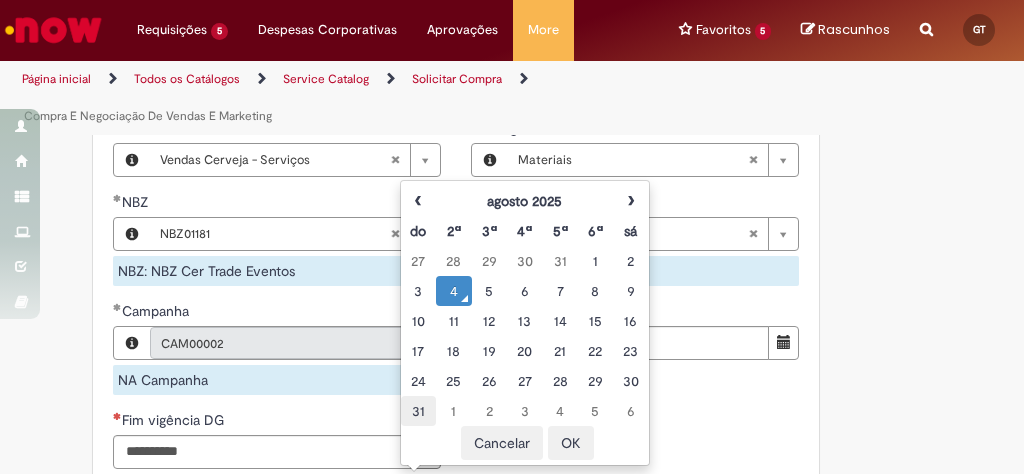 click on "31" at bounding box center [418, 411] 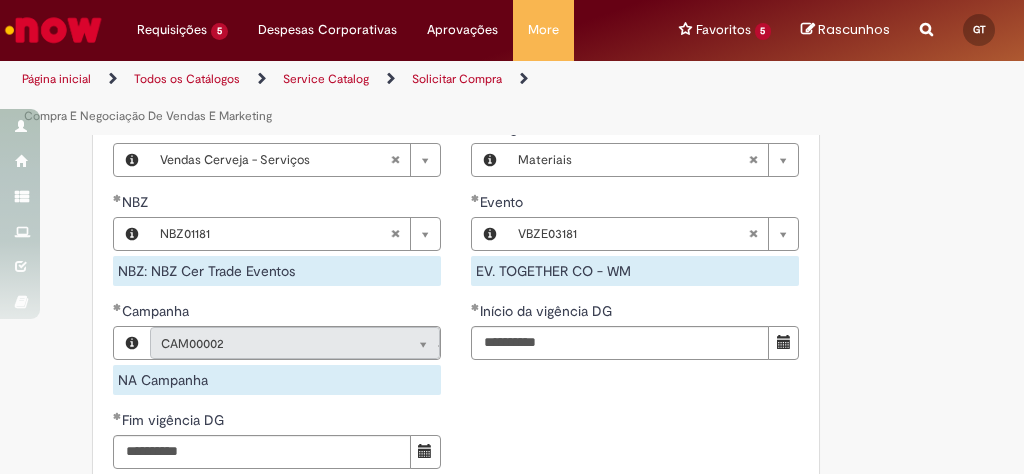 click on "**********" at bounding box center [456, 153] 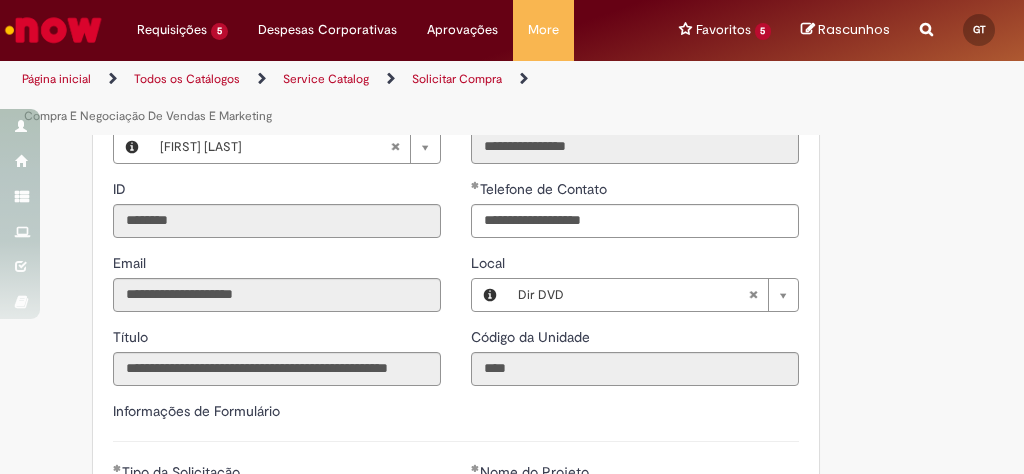 scroll, scrollTop: 1040, scrollLeft: 0, axis: vertical 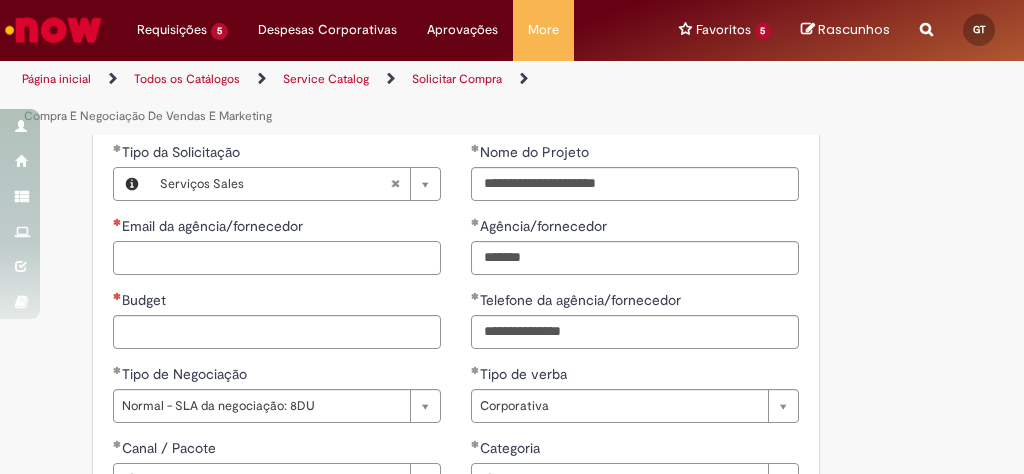 click on "Email da agência/fornecedor" at bounding box center [277, 258] 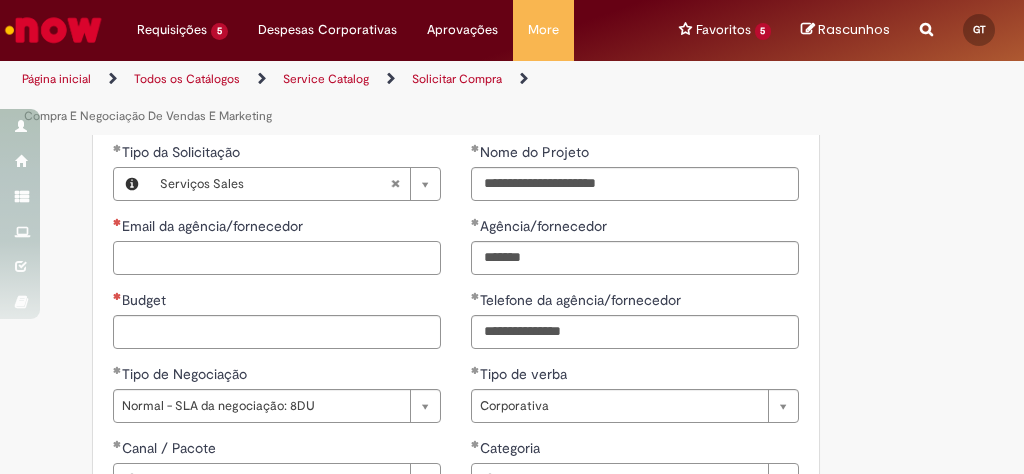 paste on "**********" 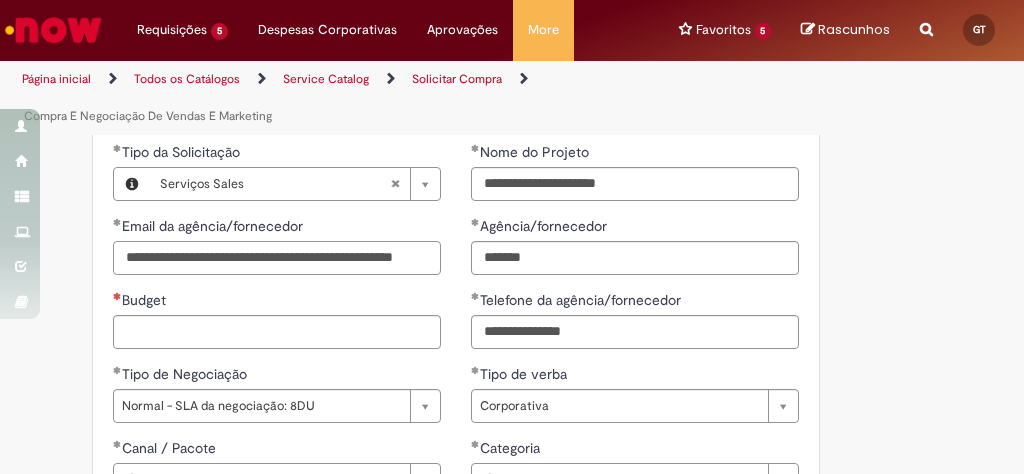 scroll, scrollTop: 0, scrollLeft: 0, axis: both 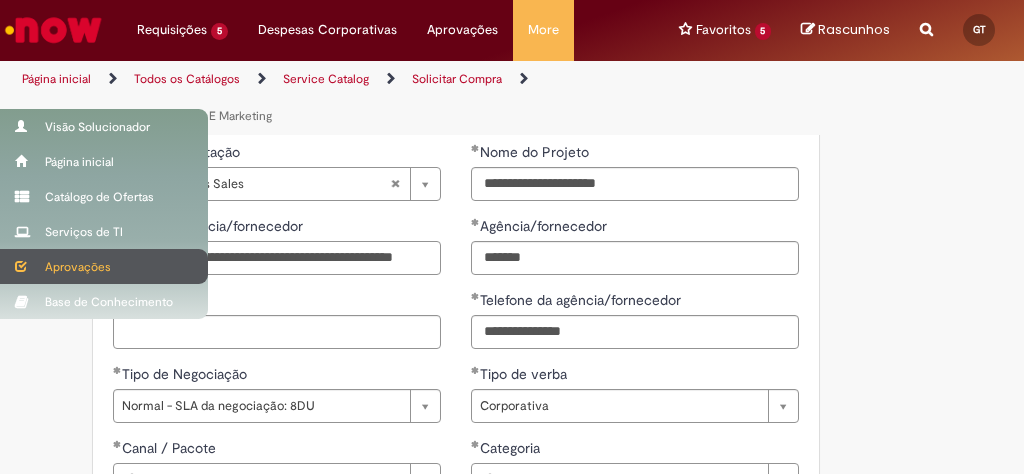 drag, startPoint x: 173, startPoint y: 255, endPoint x: 39, endPoint y: 260, distance: 134.09325 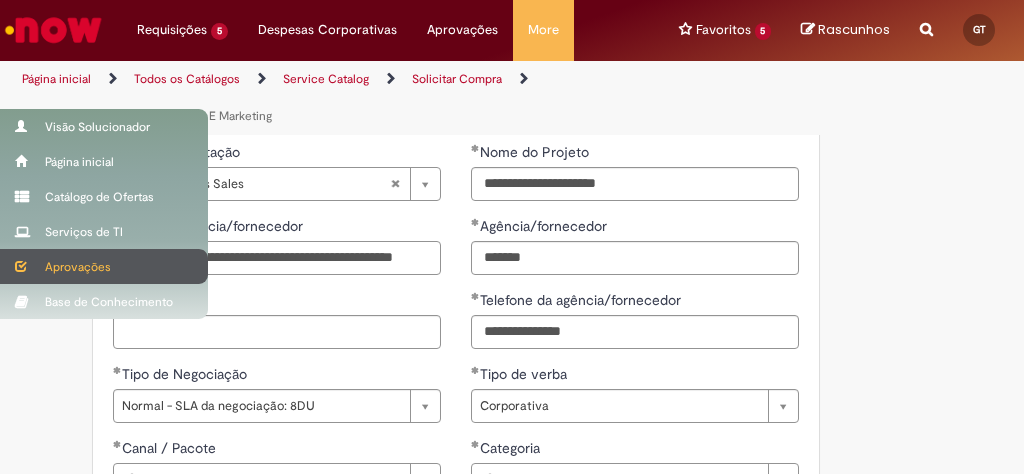 click on "Pular para o conteúdo da página
Requisições   5
Exibir Todas as Solicitações
Pagamento de Contratos de S&M
4d atrás 4 dias atrás  R13347236
Solicitações de Cadastro de Cliente SAP
4d atrás 4 dias atrás  R13346575
Compra E Negociação De Vendas E Marketing
6d atrás 6 dias atrás  R13336443
Compra E Negociação De Vendas E Marketing
4 mês(es) atrás 4 meses atrás  R12920292
Compra E Negociação De Vendas E Marketing
4 mês(es) atrás 4 meses atrás  R12878928
Requisições   5
Exibir Todas as Solicitações
Pagamento de Contratos de S&M
4d atrás 4 dias atrás  R13347236
Solicitações de Cadastro de Cliente SAP
4d atrás 4 dias atrás  R13346575
6d atrás" at bounding box center (512, 237) 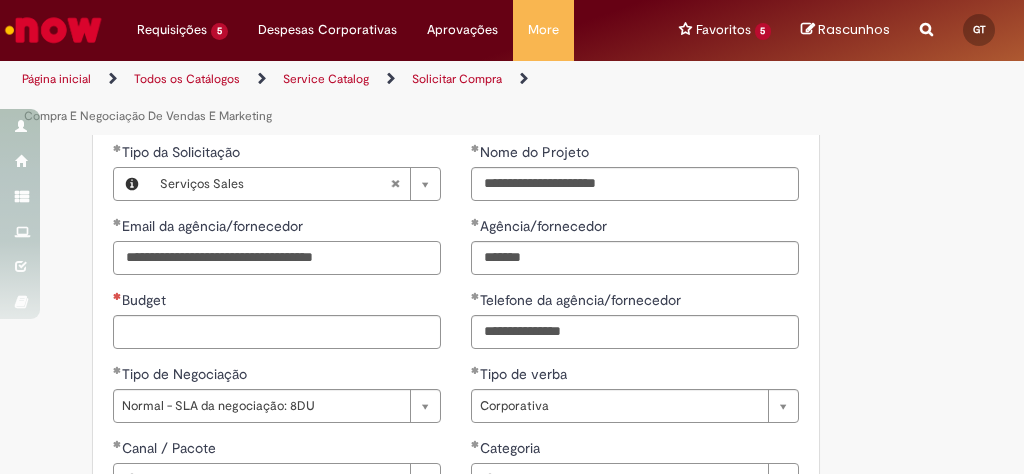 click on "**********" at bounding box center (277, 258) 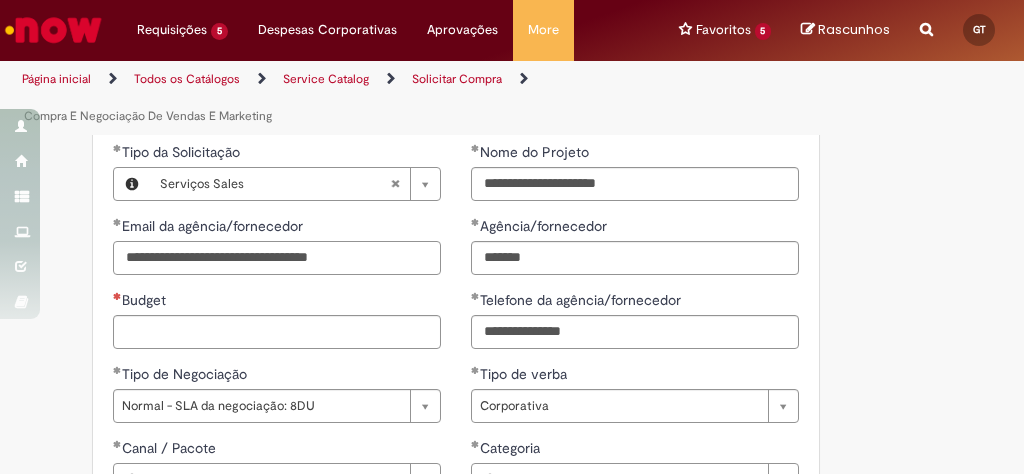 type on "**********" 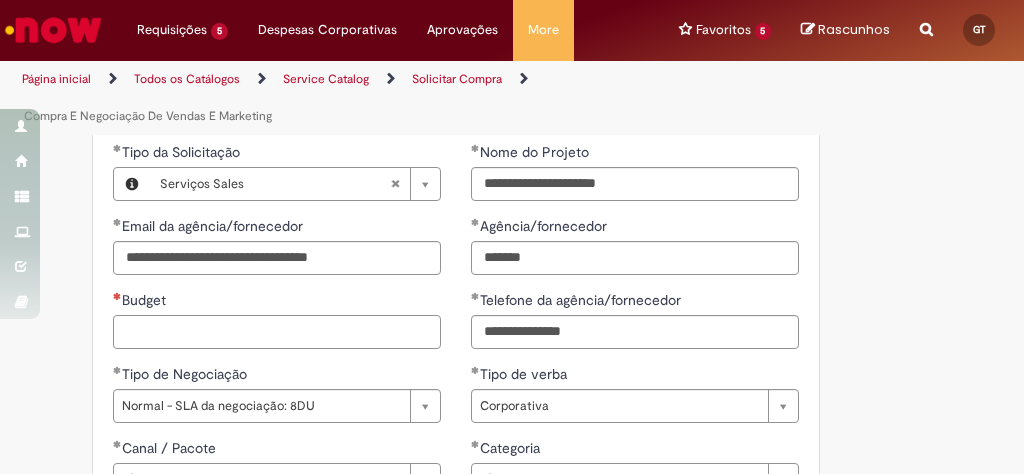 click on "Budget" at bounding box center [277, 332] 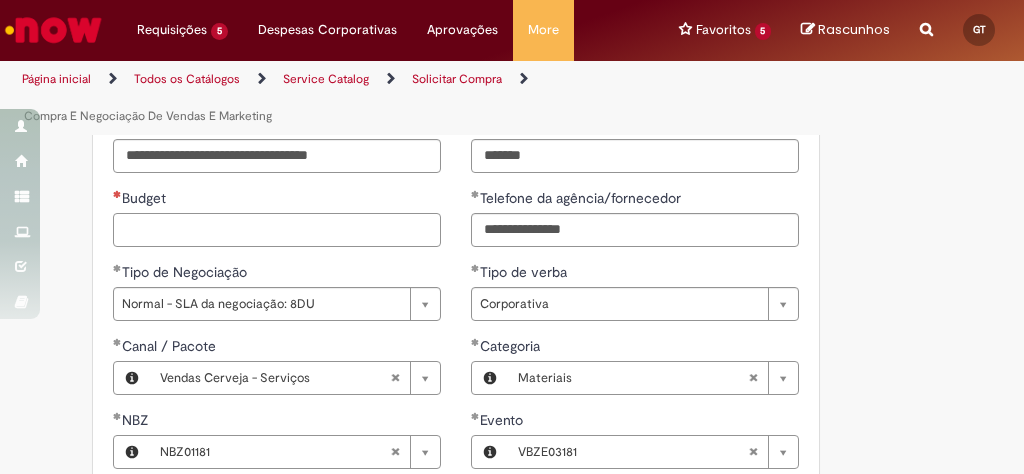 scroll, scrollTop: 1200, scrollLeft: 0, axis: vertical 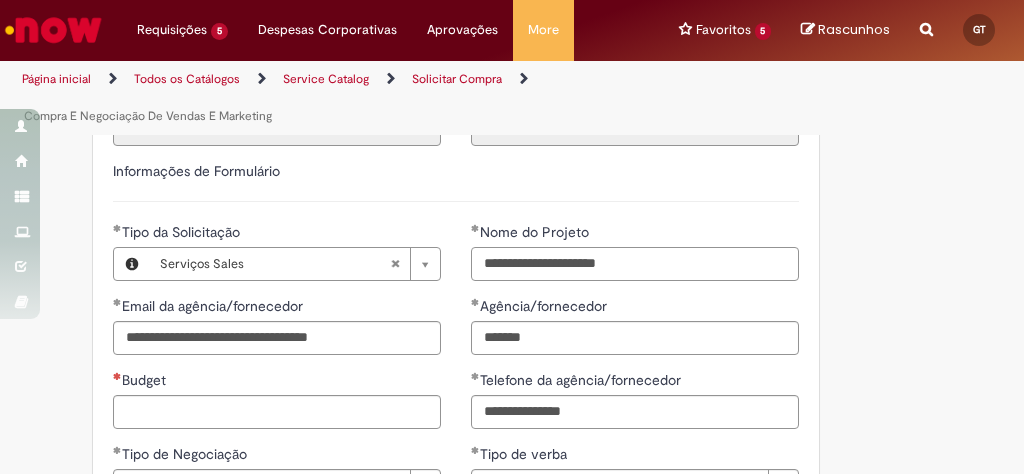 click on "**********" at bounding box center (635, 264) 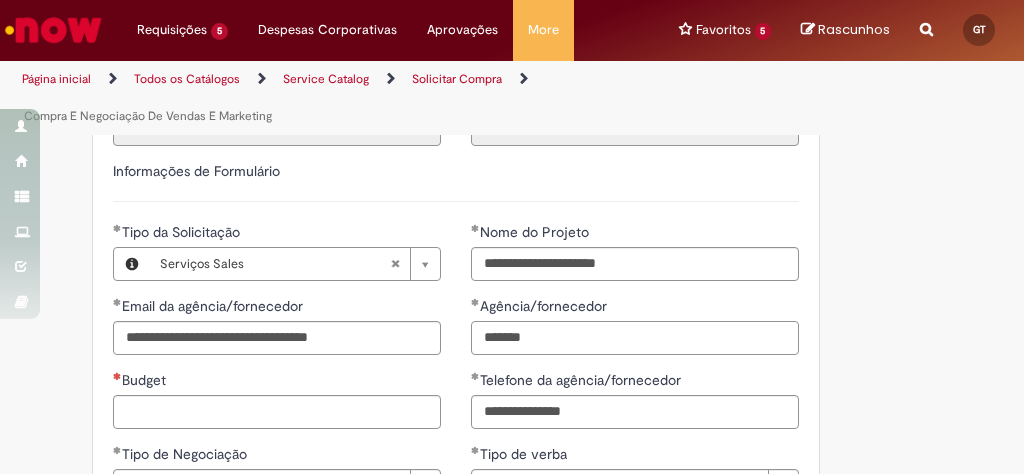 click on "*******" at bounding box center (635, 338) 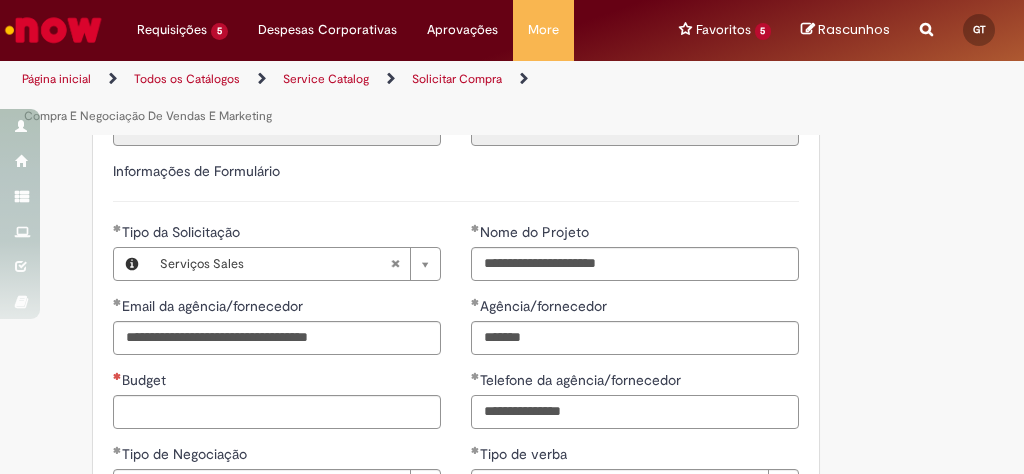click on "**********" at bounding box center (635, 412) 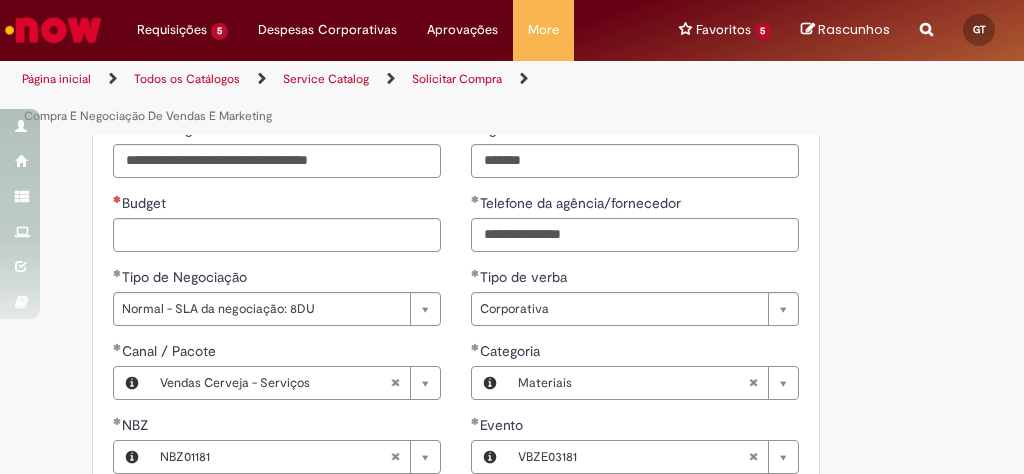 scroll, scrollTop: 1040, scrollLeft: 0, axis: vertical 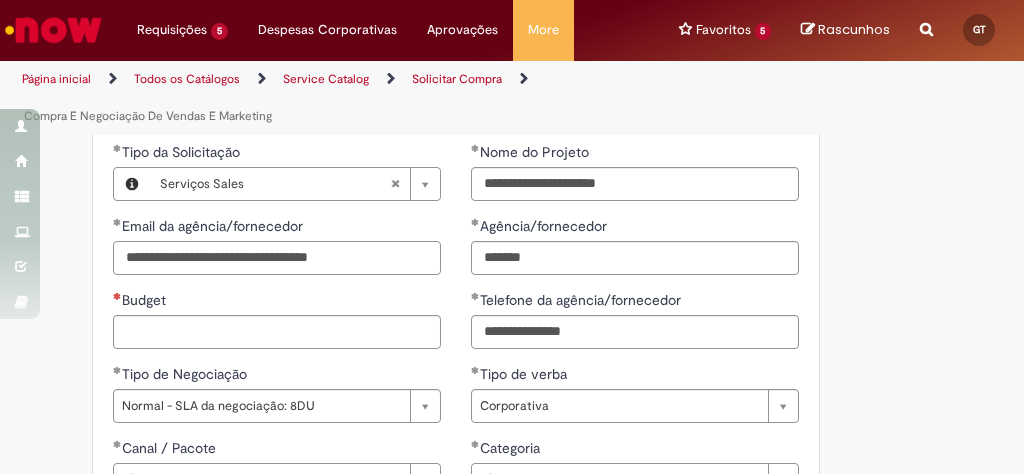 click on "**********" at bounding box center [277, 258] 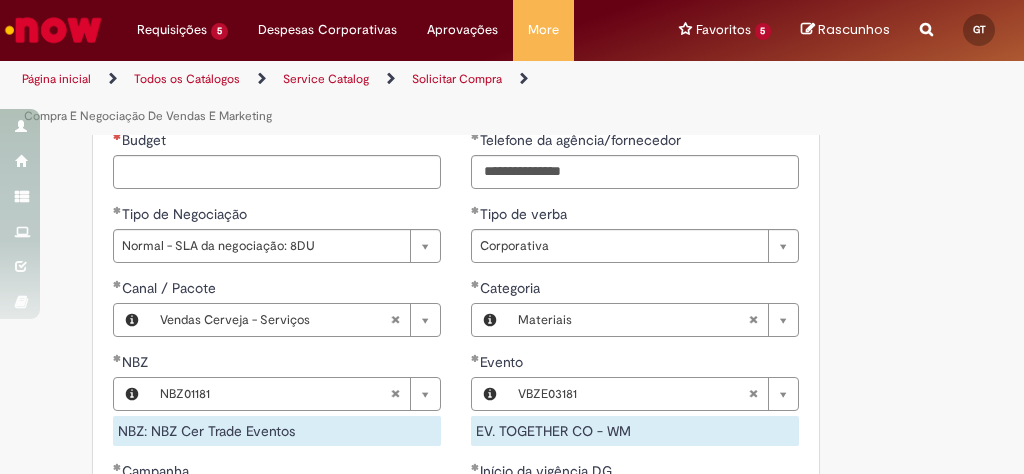scroll, scrollTop: 1120, scrollLeft: 0, axis: vertical 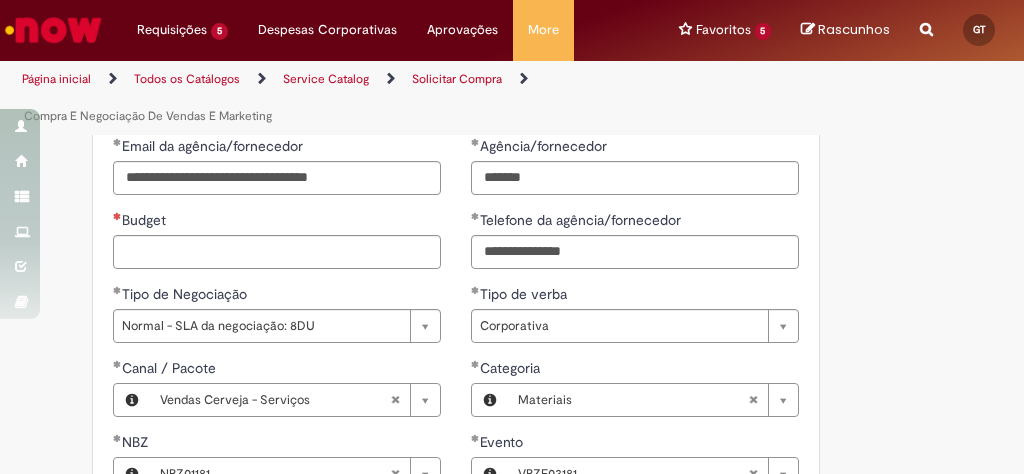 click on "Budget" at bounding box center [277, 222] 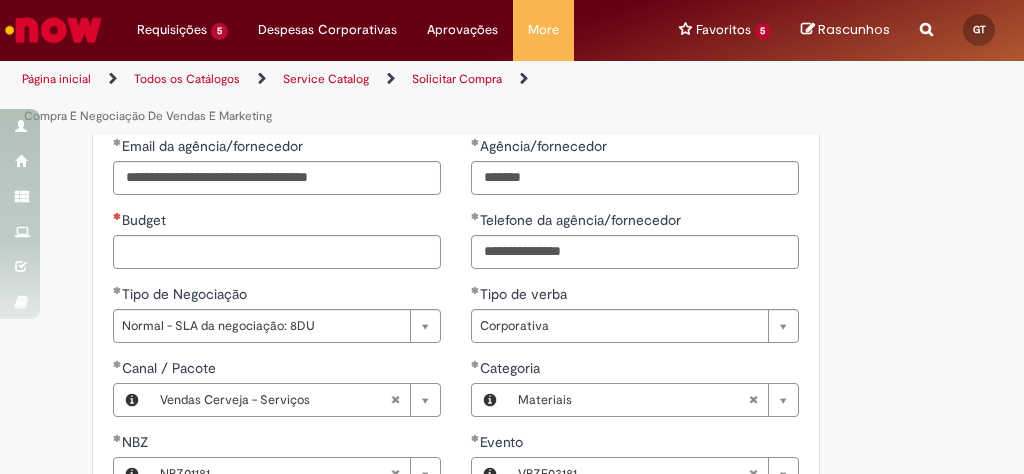 click on "**********" at bounding box center (277, 393) 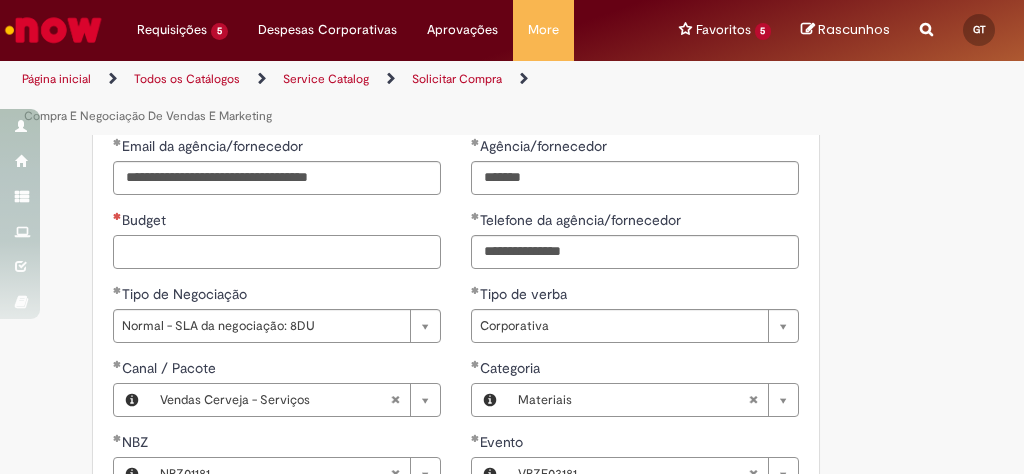 click on "Budget" at bounding box center [277, 252] 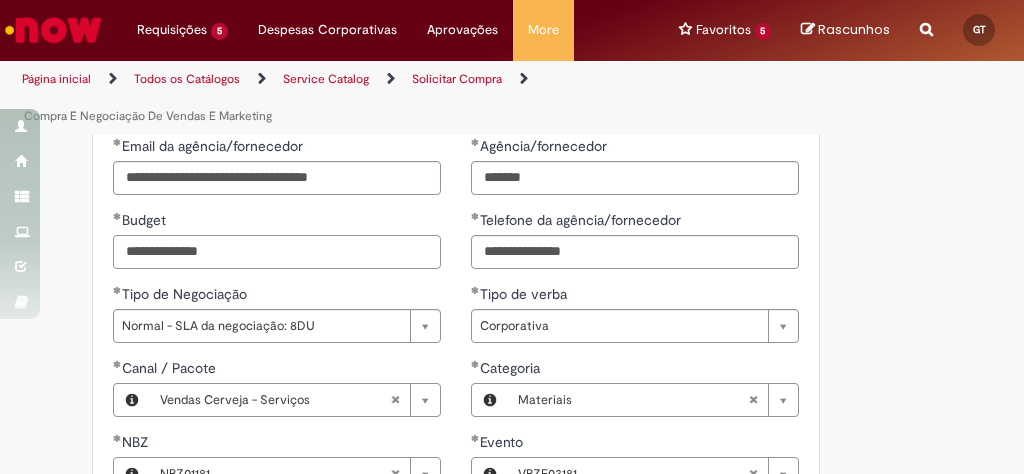 type on "**********" 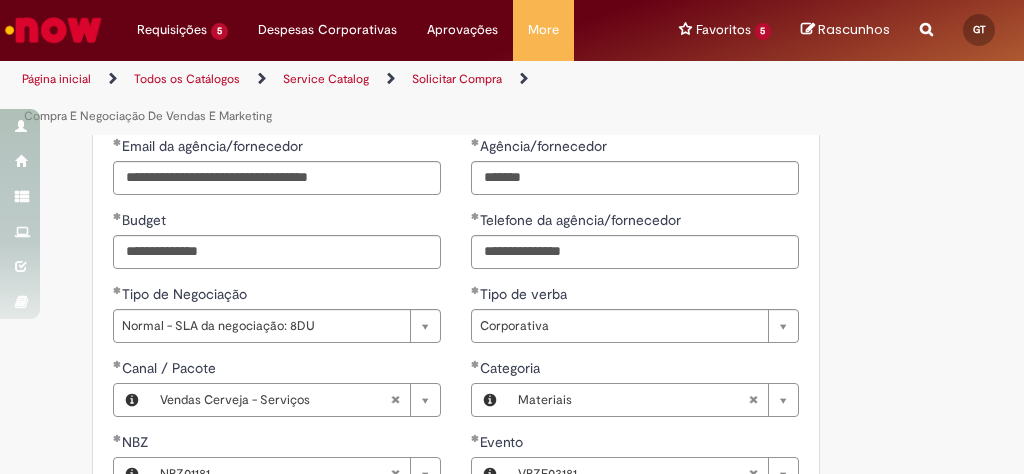 click on "Categoria" at bounding box center (635, 370) 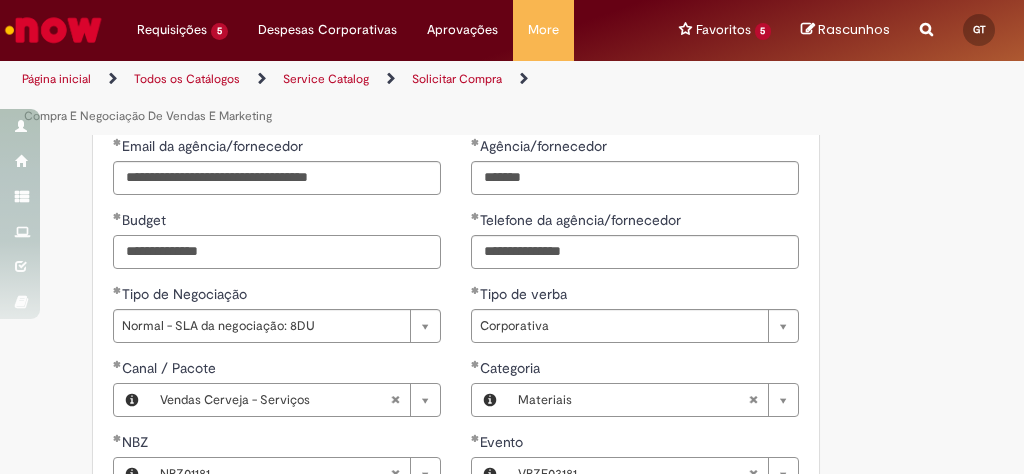 click on "**********" at bounding box center [277, 252] 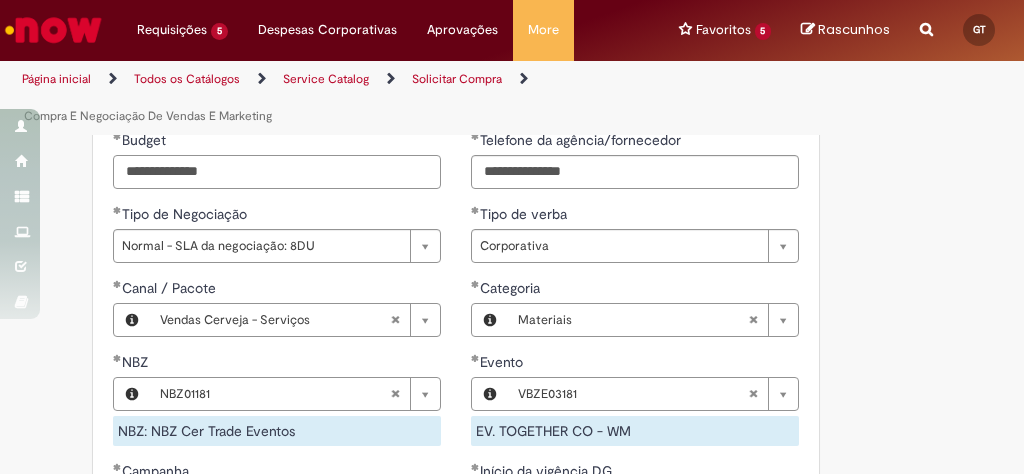 scroll, scrollTop: 1280, scrollLeft: 0, axis: vertical 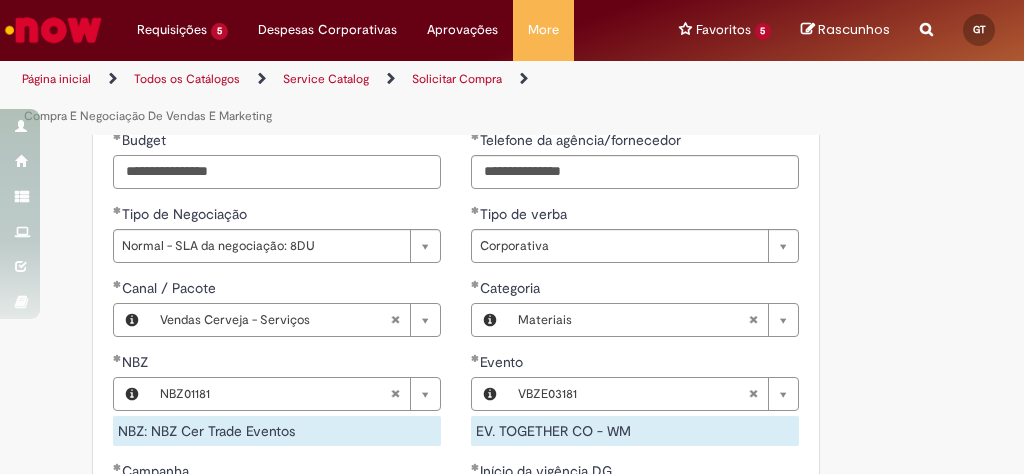 drag, startPoint x: 278, startPoint y: 169, endPoint x: 210, endPoint y: 152, distance: 70.0928 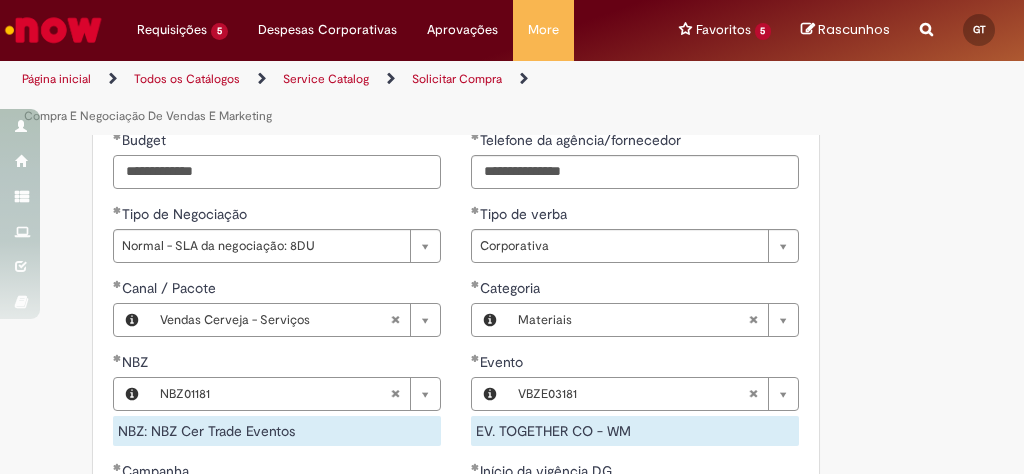 type on "**********" 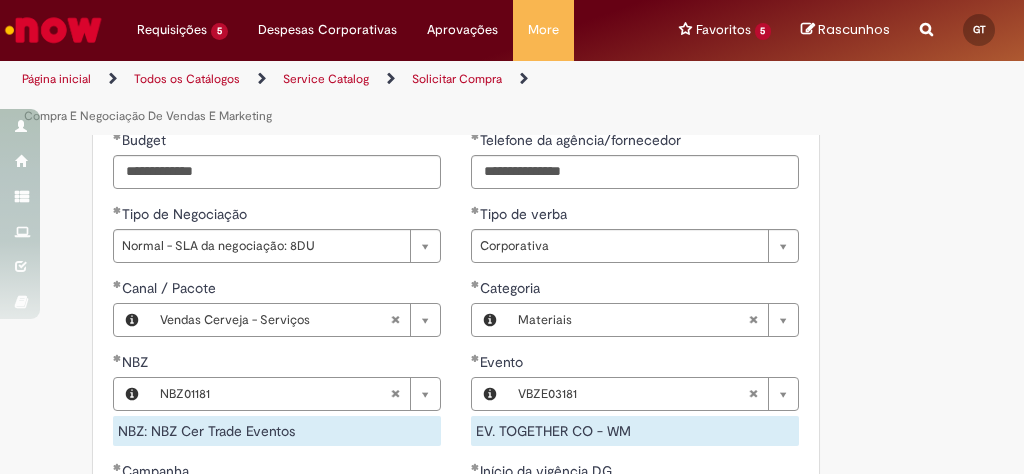click on "Adicionar a Favoritos
Compra E Negociação De Vendas E Marketing
Chamado destinado para novas negociações e renegociações com verba de marketing, vendas ou capex comercial.
REGRAS DE UTILIZA ÇÃ O:
Esse chamado é apenas para   cotações e negociações de marketing e vendas   para o  fluxo antigo de compras de merchan, SAP ECC e VMV. Para negociações de vendas e MKT que usam o fluxo do S4 (SAP Fiori) Utilize o chamado de Commercial   AQUI
Lembre-se de anexar todas as evidências (cotações, informações, projetos e e-mails) que sejam úteis à negociação;
Nenhum campo preenchido por você pode ser alterado depois de o chamado ter sido aberto, por isso atente-se as informações preenchidas;
Esse chamado possui SLA de  4  ou  8 dias úteis  para a etapa de  negociação . Após essa etapa, é necessária sua validação para seguir com a tratativa;
Em caso de" at bounding box center (512, 70) 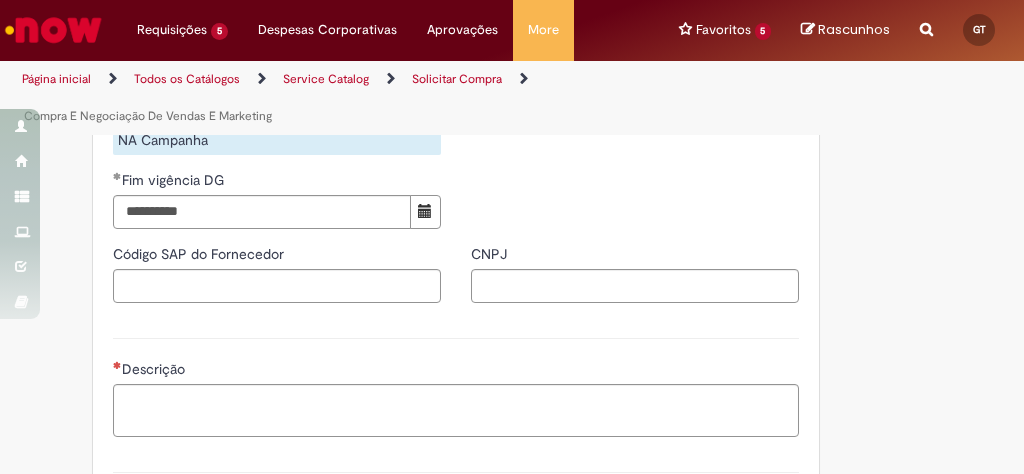 scroll, scrollTop: 1760, scrollLeft: 0, axis: vertical 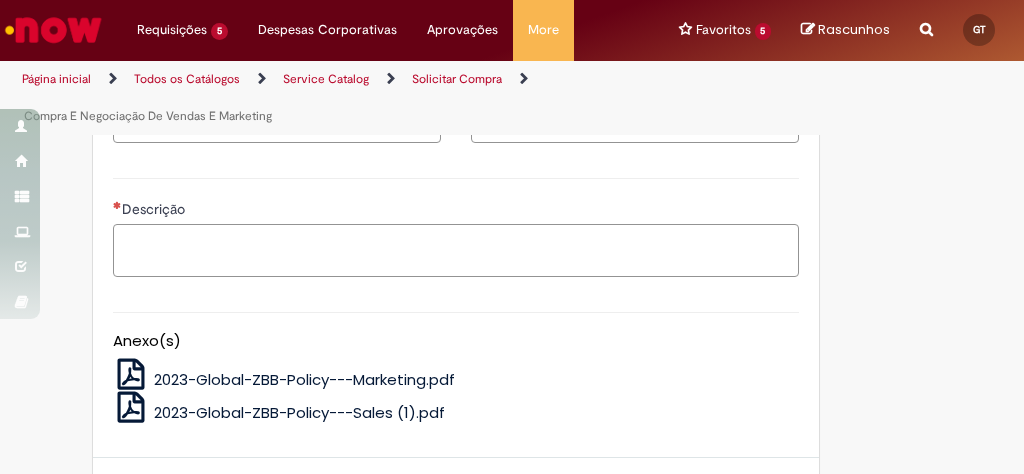 click on "Descrição" at bounding box center [456, 250] 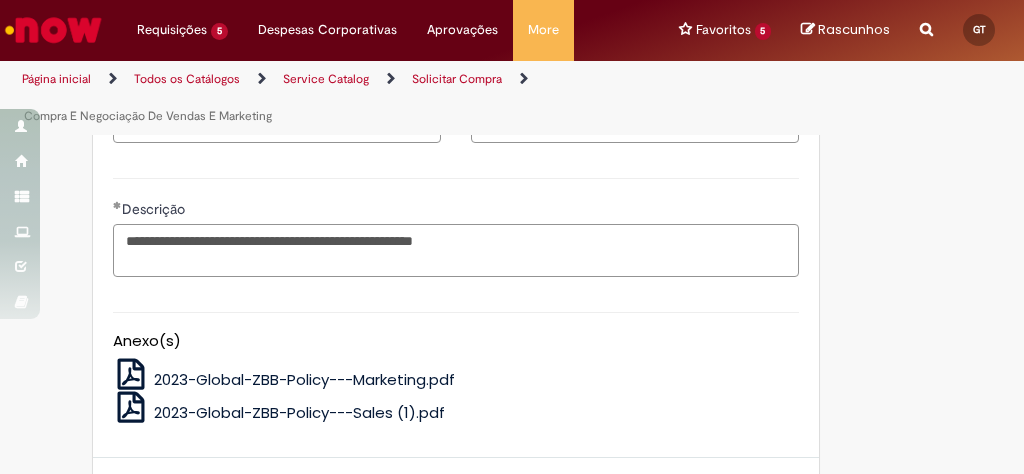 click on "**********" at bounding box center [456, 250] 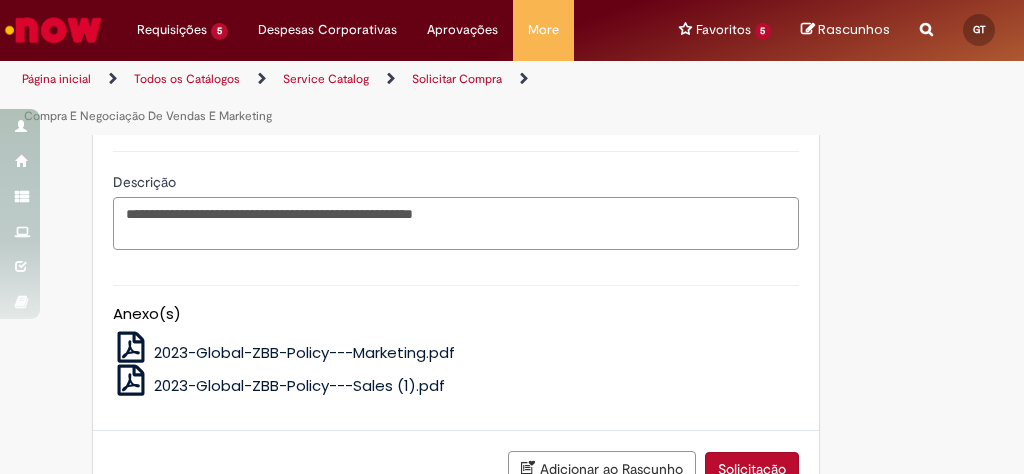 scroll, scrollTop: 1920, scrollLeft: 0, axis: vertical 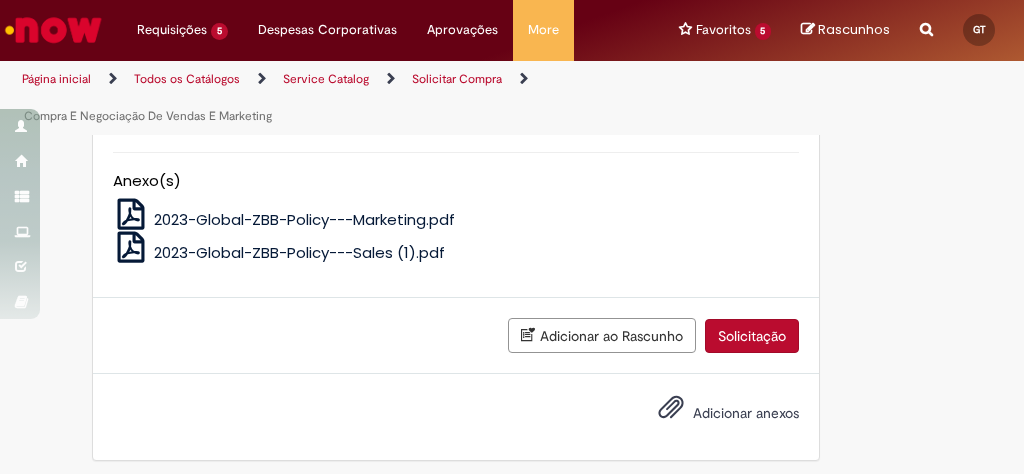 click on "Adicionar anexos" at bounding box center [746, 413] 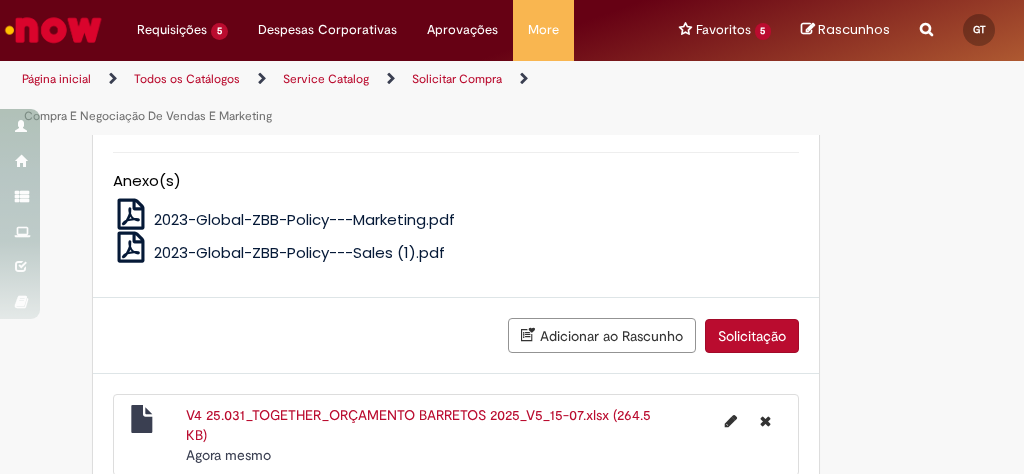 drag, startPoint x: 765, startPoint y: 340, endPoint x: 770, endPoint y: 130, distance: 210.05951 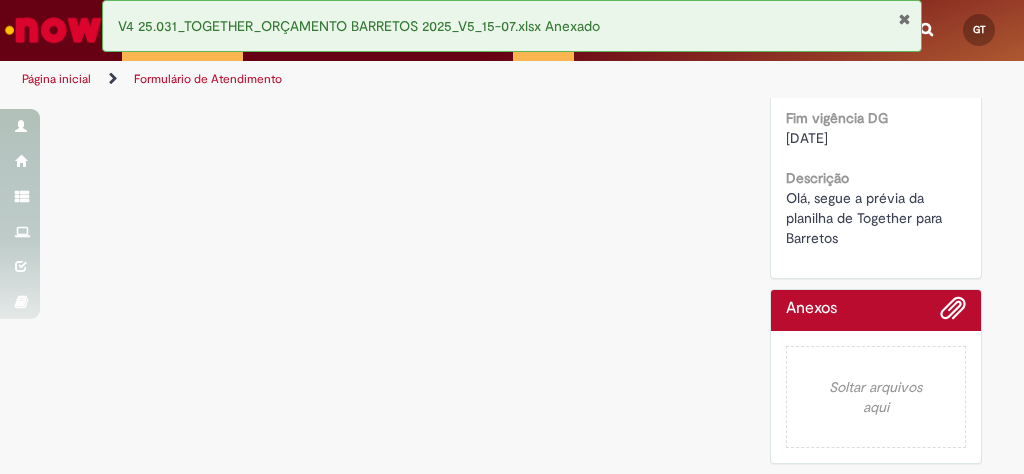 scroll, scrollTop: 0, scrollLeft: 0, axis: both 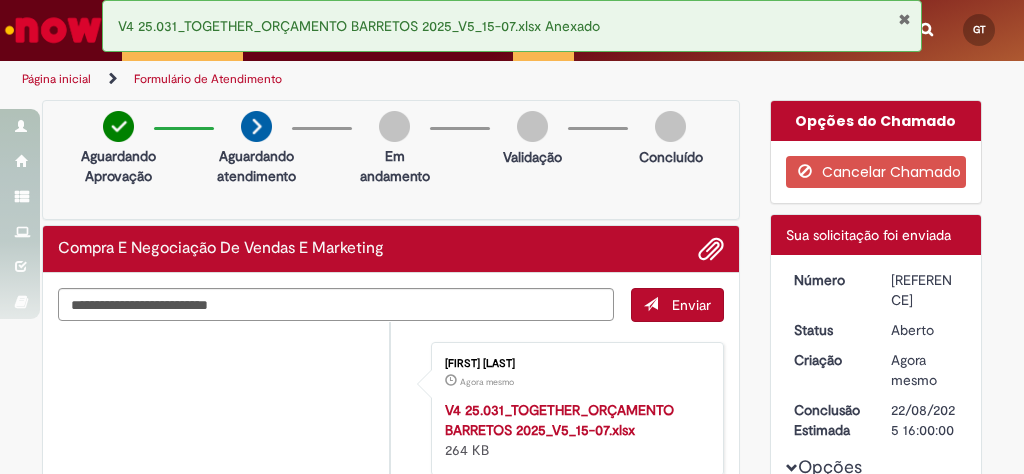 click on "R13352887" at bounding box center (925, 290) 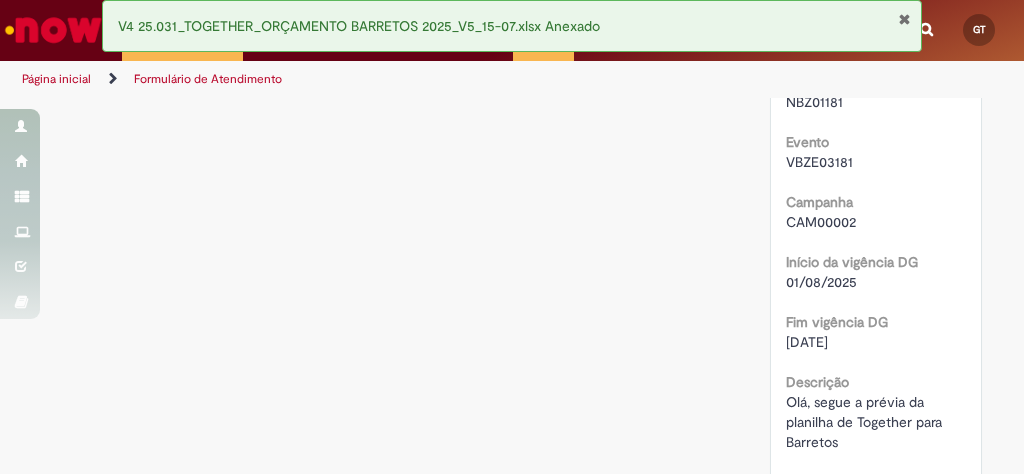 scroll, scrollTop: 960, scrollLeft: 0, axis: vertical 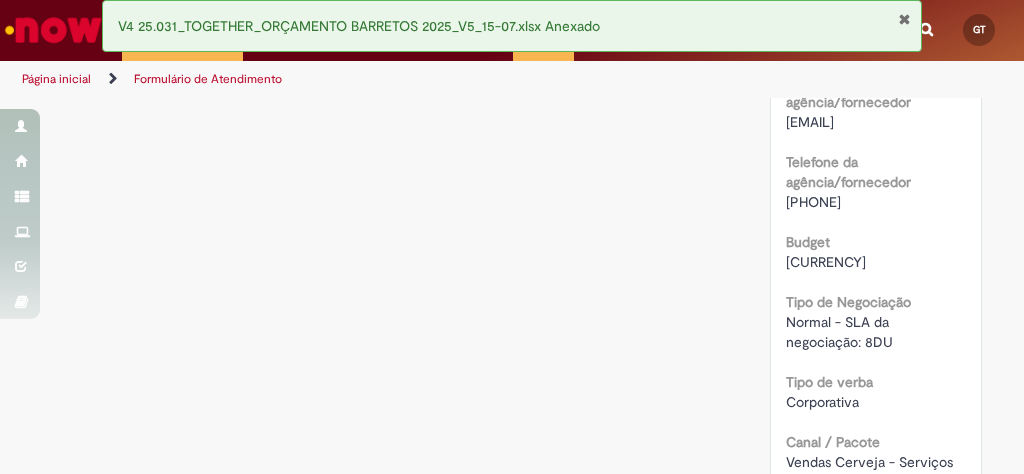 click on "R$ 690.558,28" at bounding box center (826, 262) 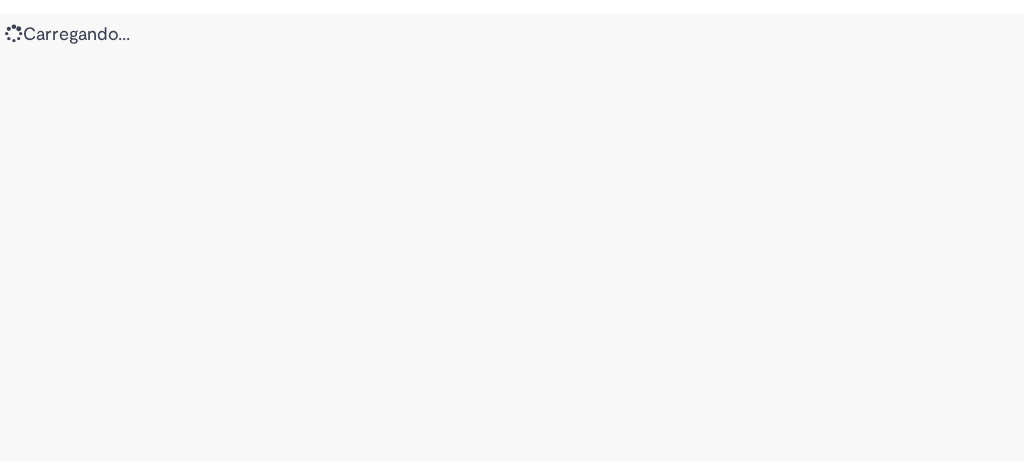 scroll, scrollTop: 0, scrollLeft: 0, axis: both 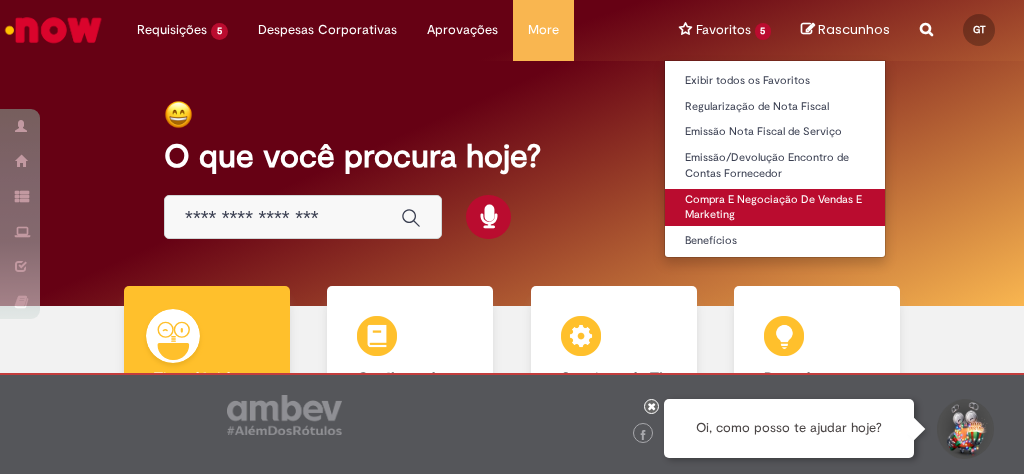 click on "Compra E Negociação De Vendas E Marketing" at bounding box center (775, 207) 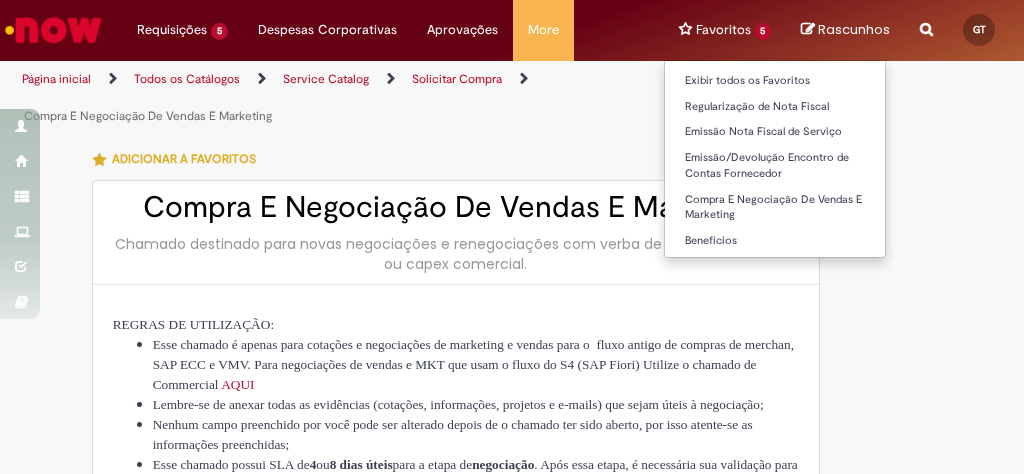 type on "********" 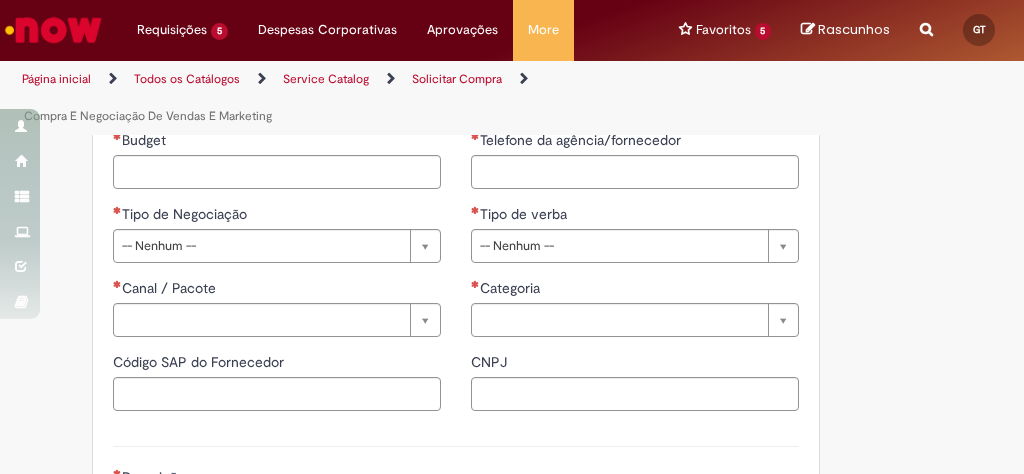 scroll, scrollTop: 1040, scrollLeft: 0, axis: vertical 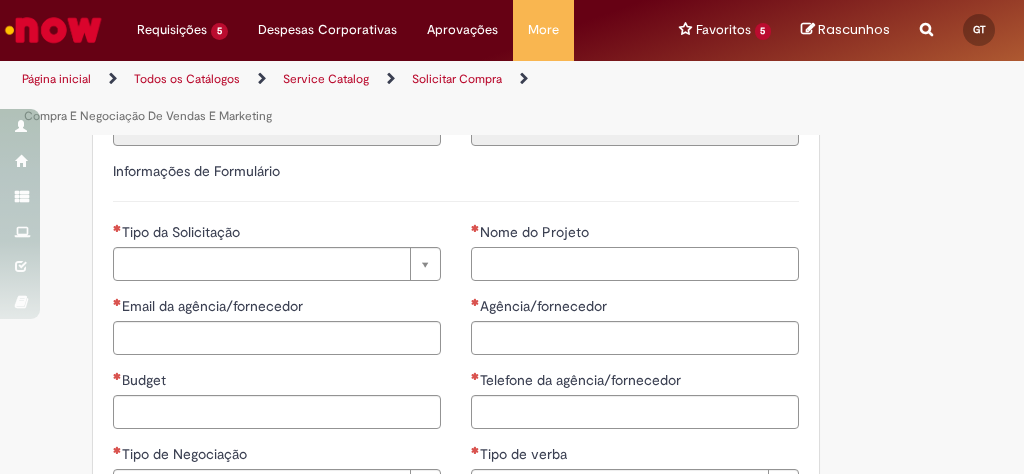 click on "Nome do Projeto" at bounding box center [635, 264] 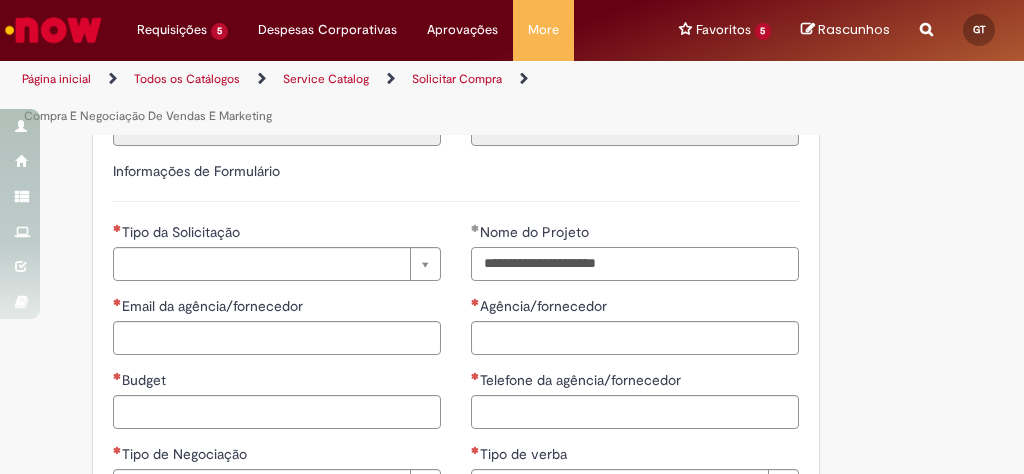 click on "**********" at bounding box center [635, 264] 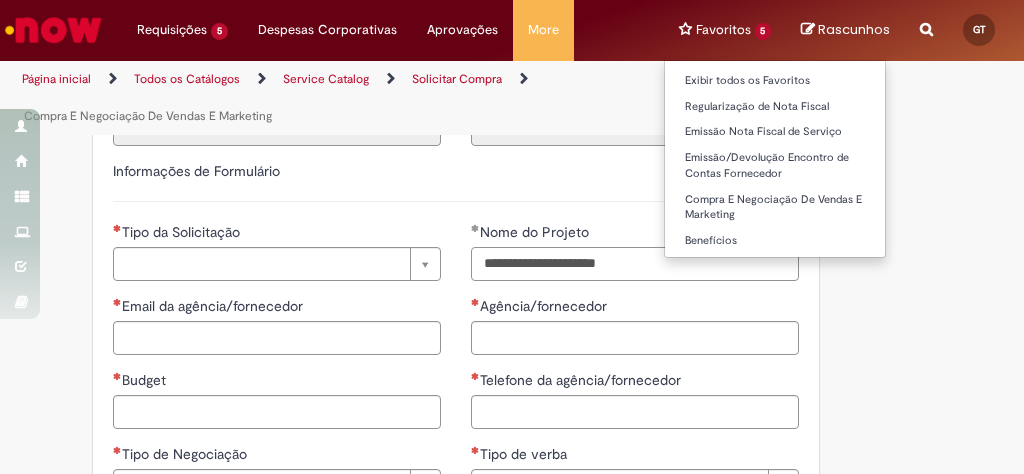 type on "**********" 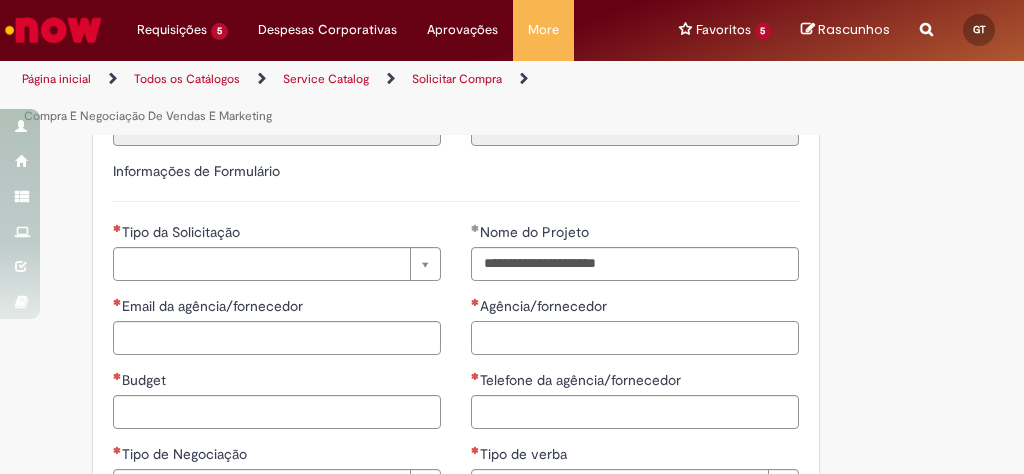 click on "Agência/fornecedor" at bounding box center [635, 338] 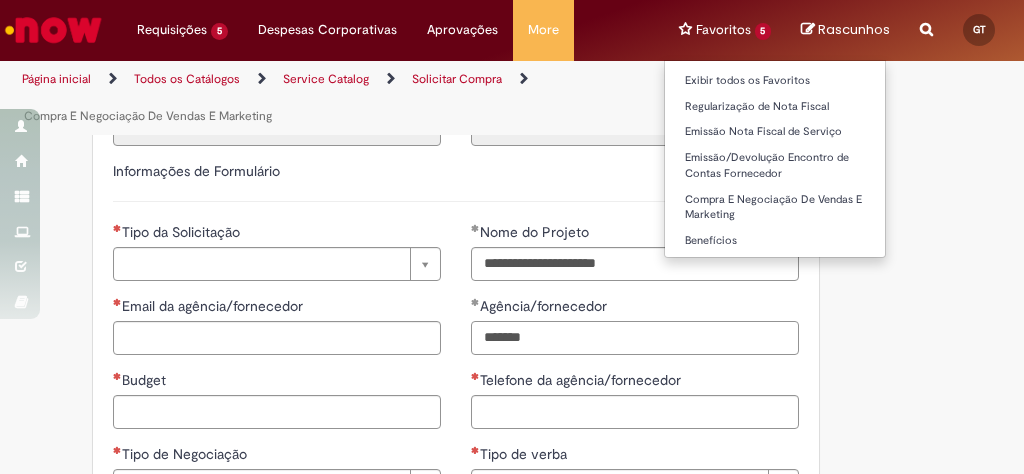 type on "*******" 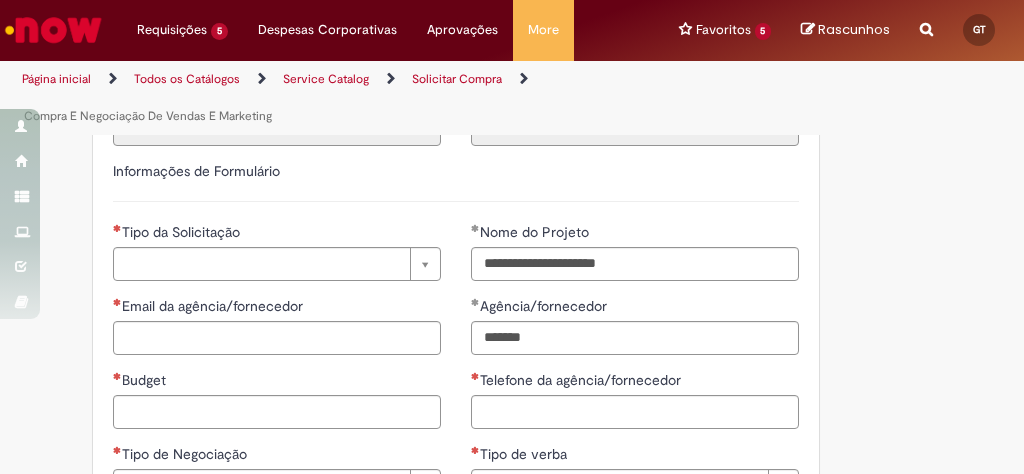 drag, startPoint x: 553, startPoint y: 367, endPoint x: 557, endPoint y: 413, distance: 46.173584 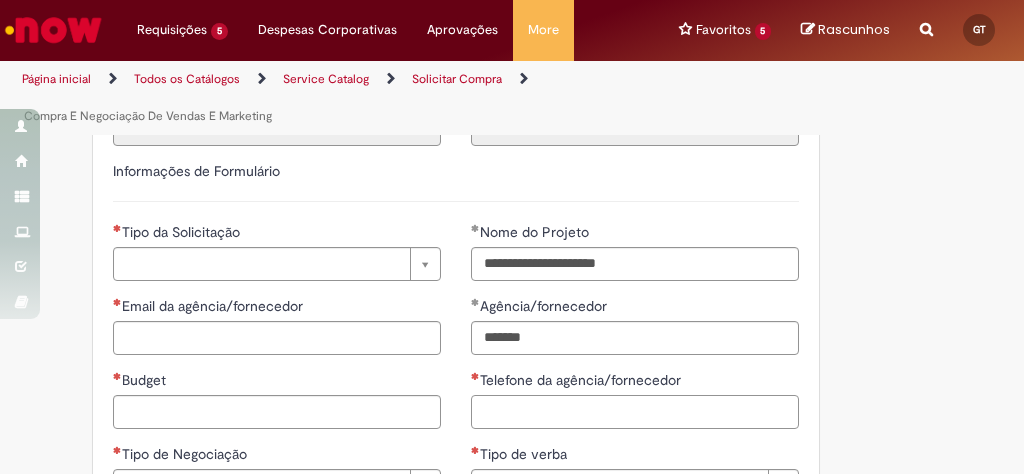 click on "Telefone da agência/fornecedor" at bounding box center (635, 412) 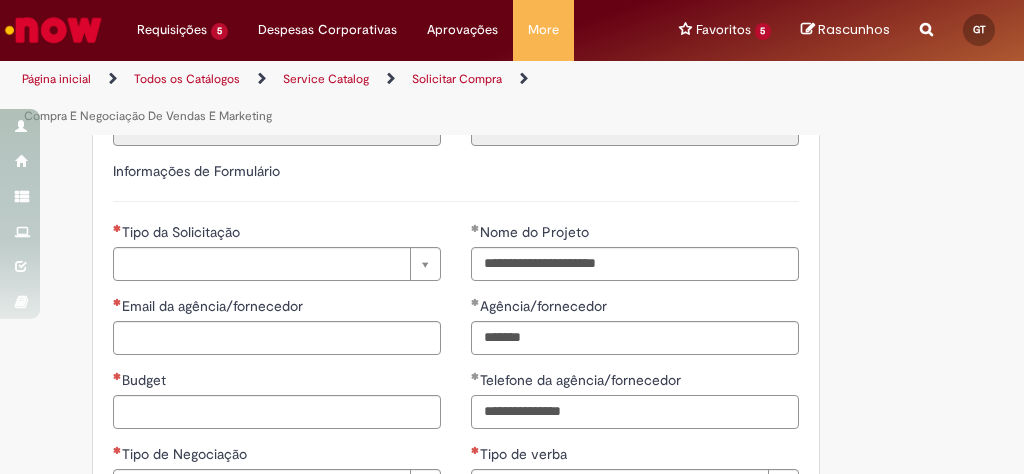 type on "**********" 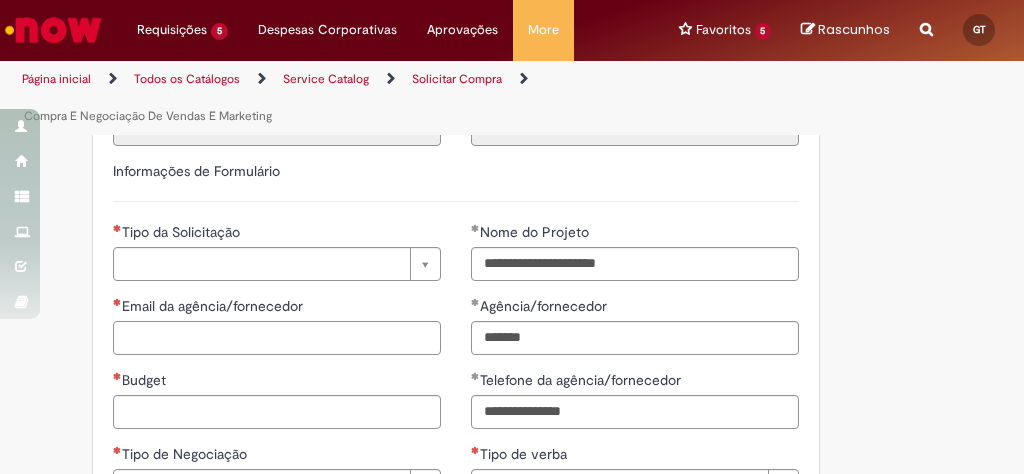 click on "Email da agência/fornecedor" at bounding box center (277, 338) 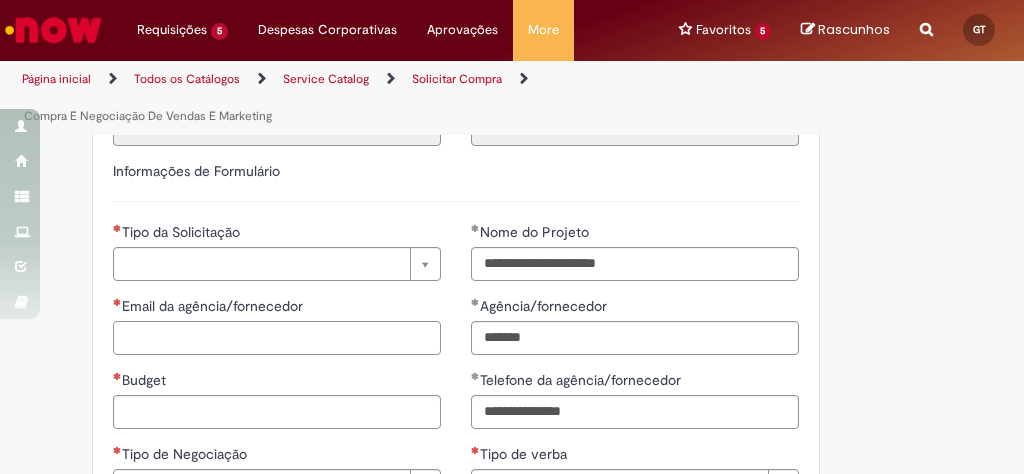 paste on "**********" 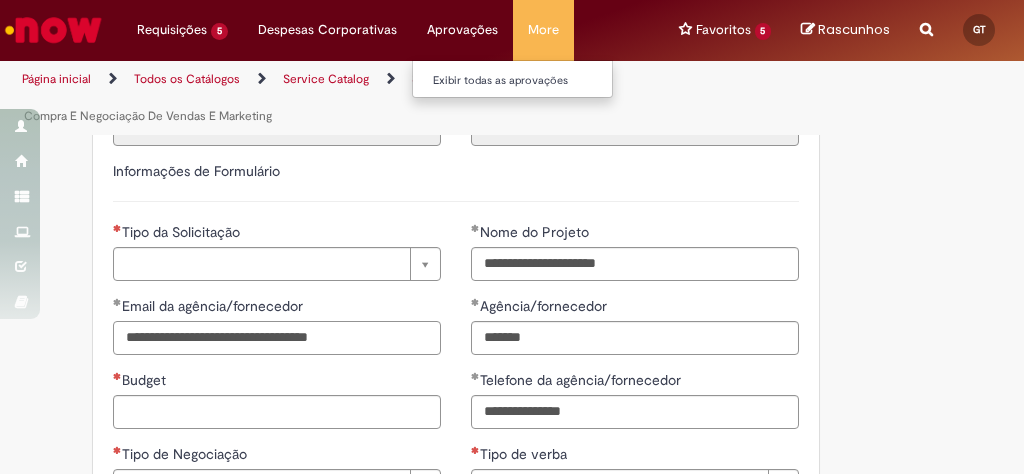 type on "**********" 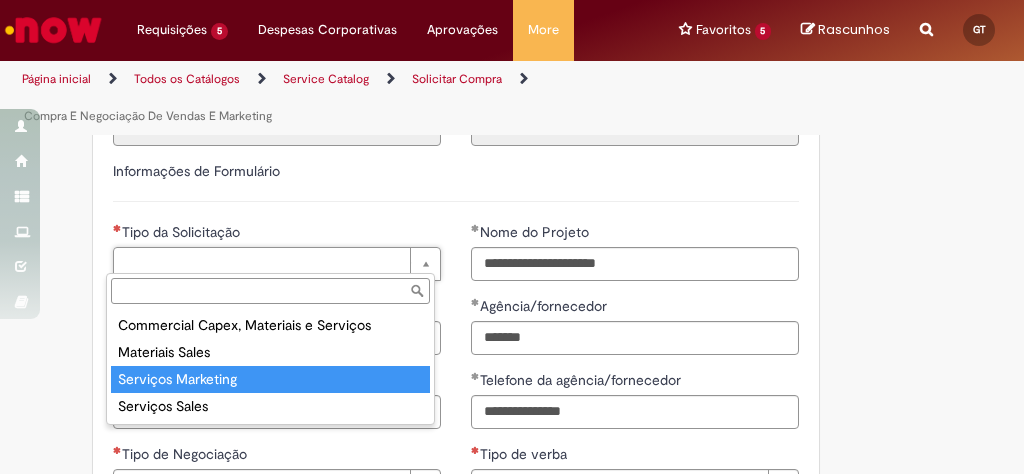 type on "**********" 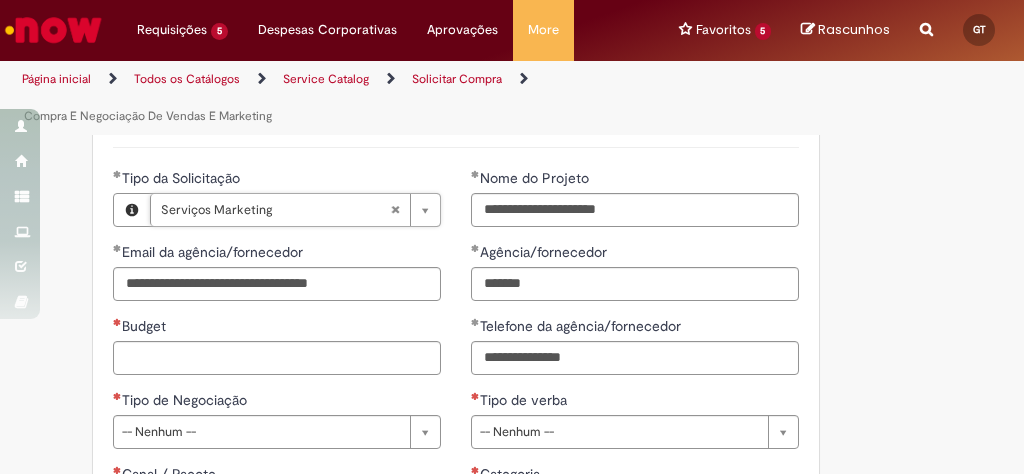 scroll, scrollTop: 1040, scrollLeft: 0, axis: vertical 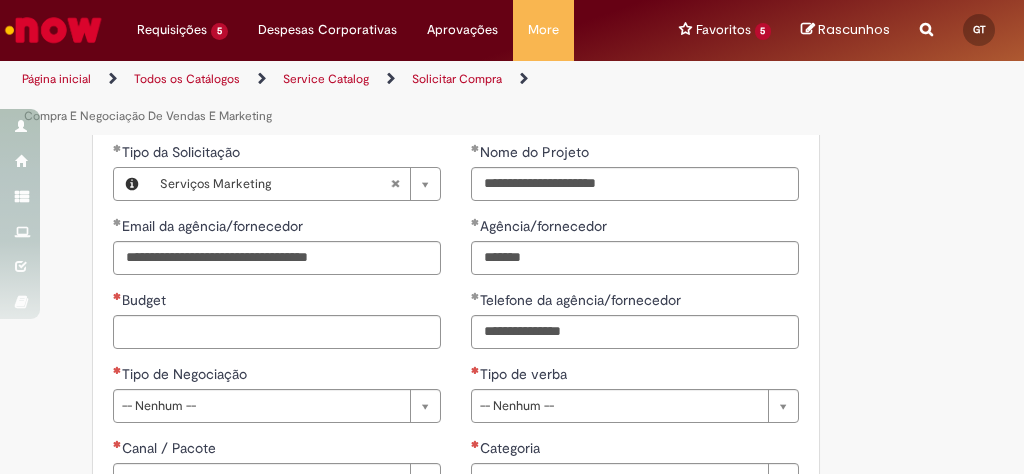 click on "**********" at bounding box center (635, 327) 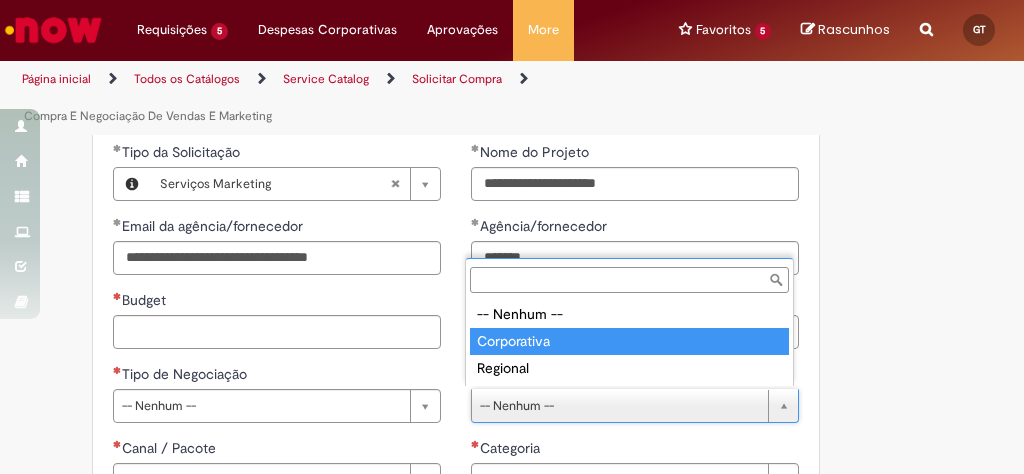drag, startPoint x: 512, startPoint y: 349, endPoint x: 436, endPoint y: 398, distance: 90.426765 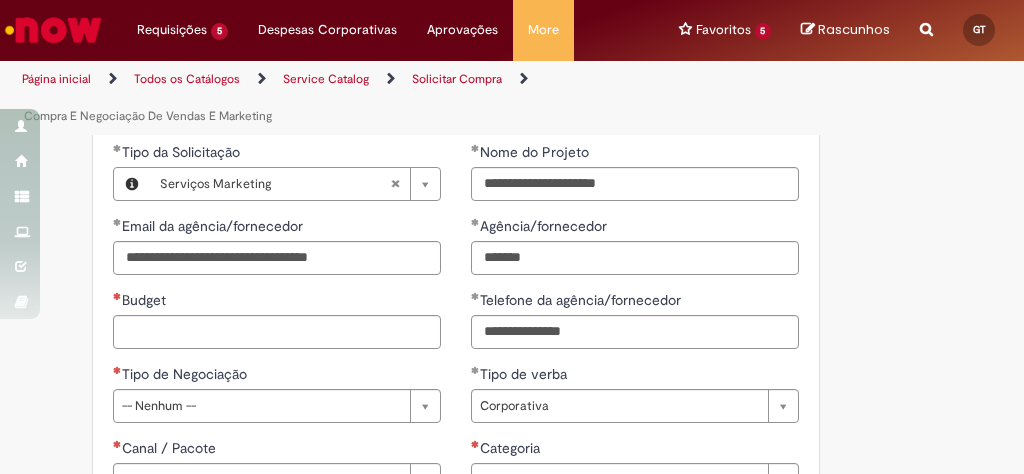 click on "Tipo de Negociação" at bounding box center [277, 376] 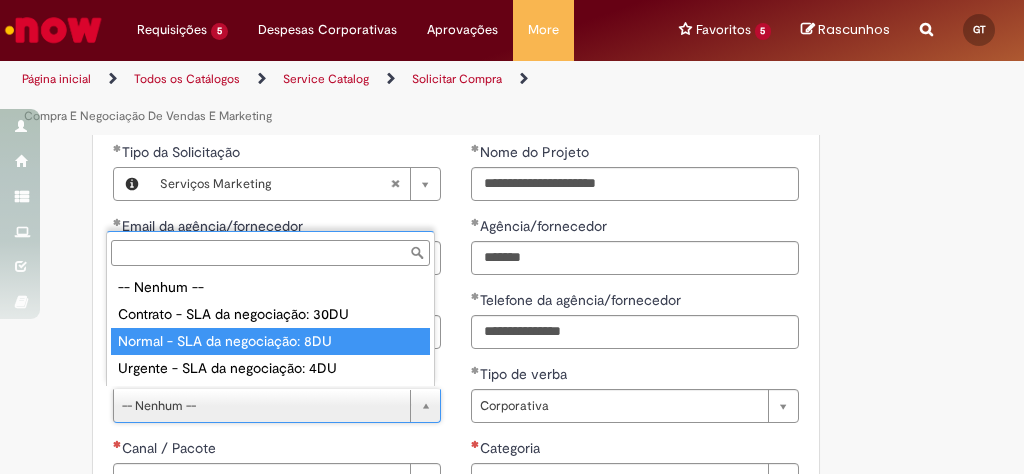 type on "**********" 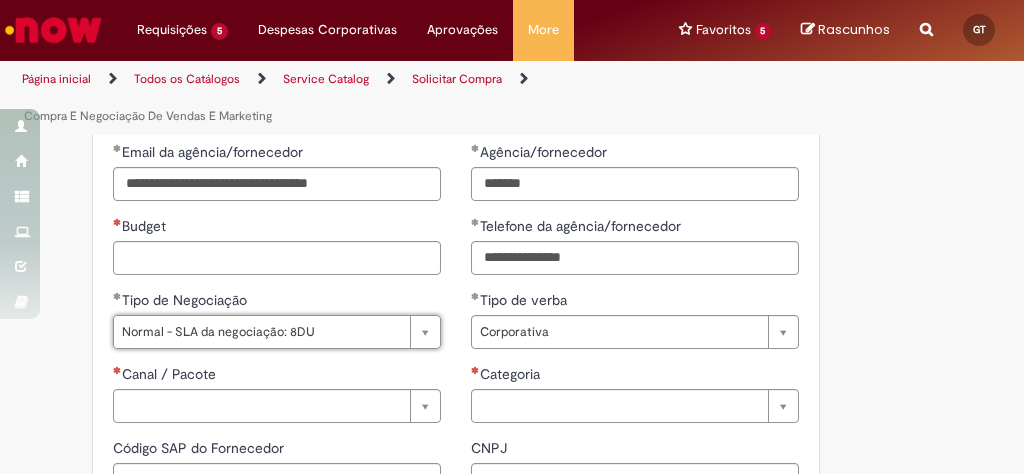 scroll, scrollTop: 1200, scrollLeft: 0, axis: vertical 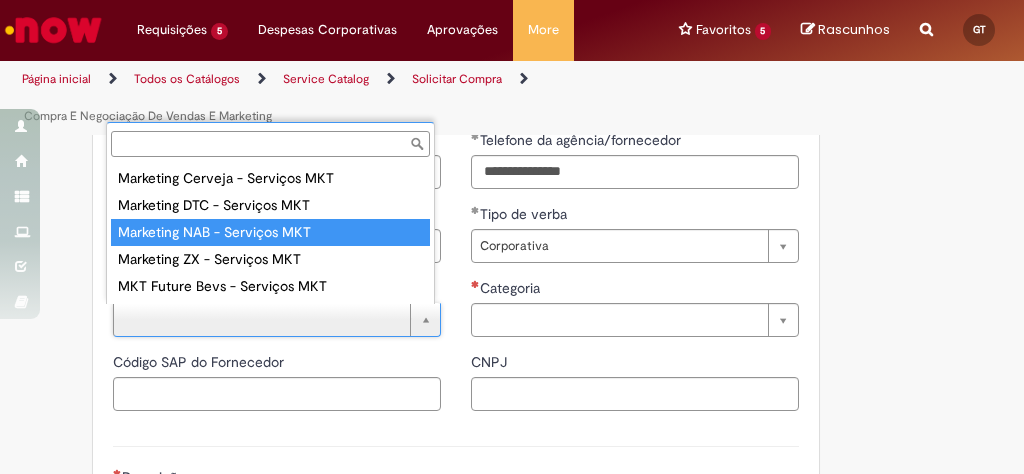 type on "**********" 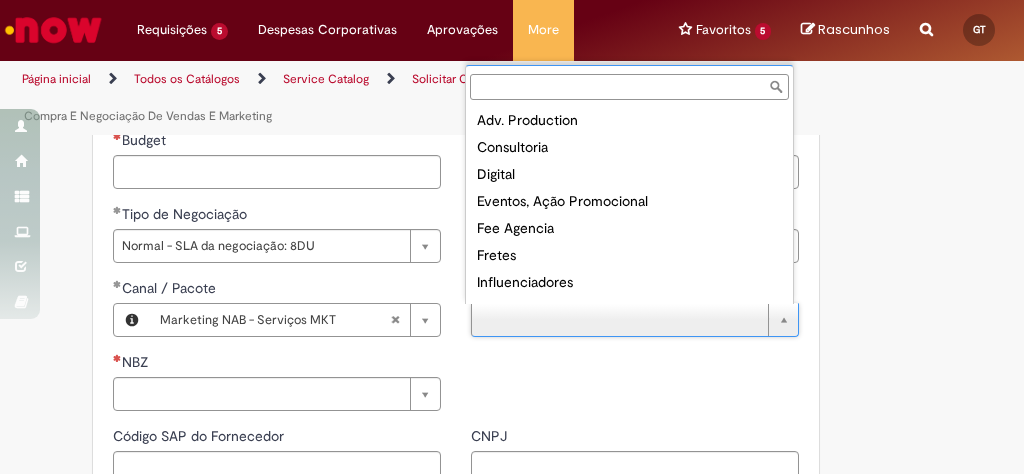 scroll, scrollTop: 0, scrollLeft: 0, axis: both 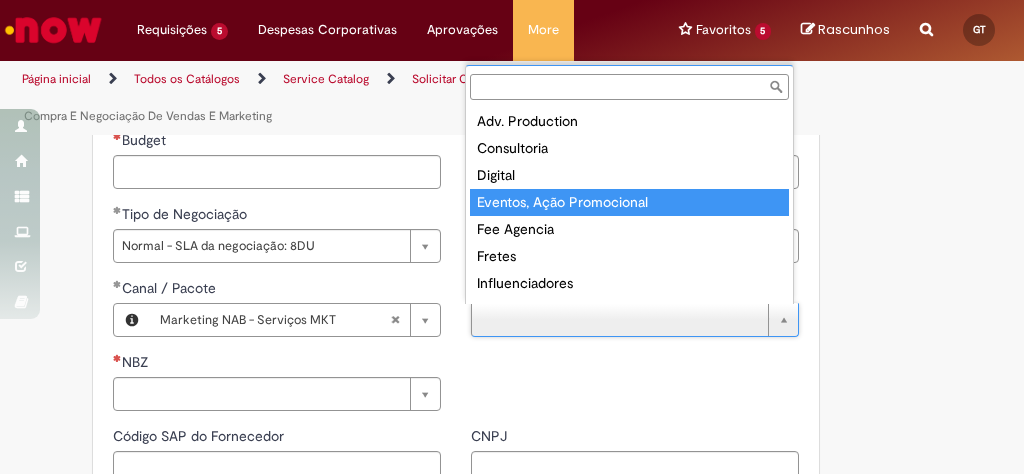 type on "**********" 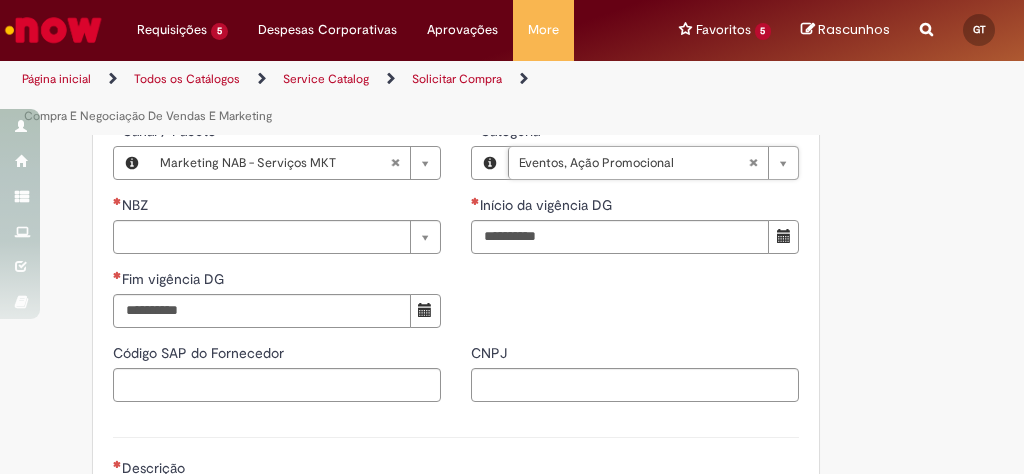 scroll, scrollTop: 1360, scrollLeft: 0, axis: vertical 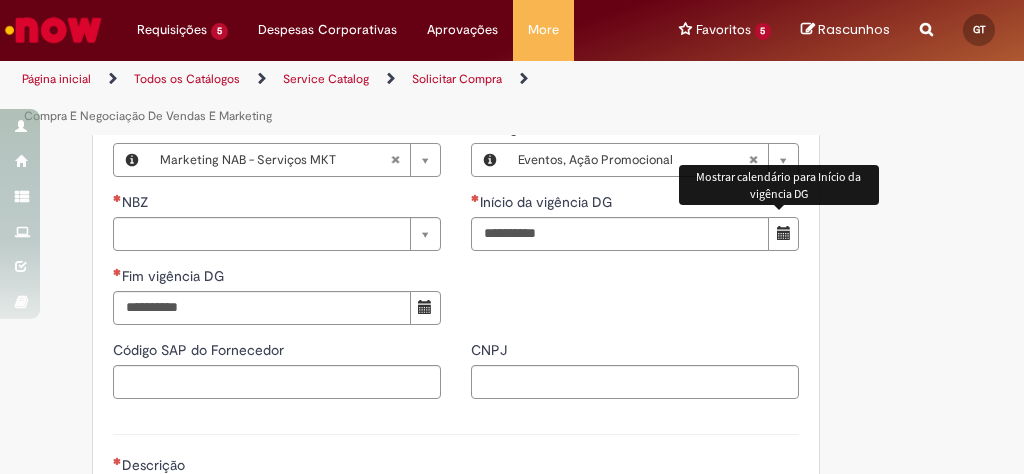 click at bounding box center [784, 233] 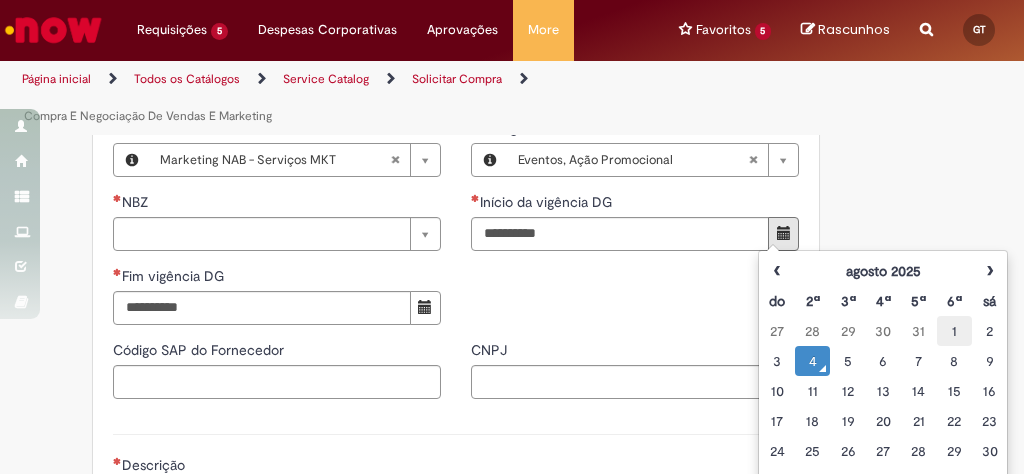 click on "1" at bounding box center [954, 331] 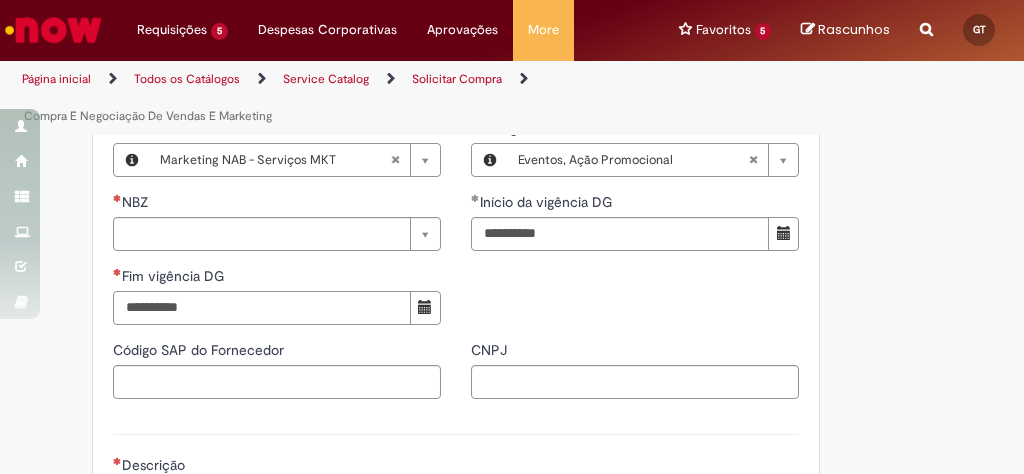 click on "Fim vigência DG" at bounding box center (262, 308) 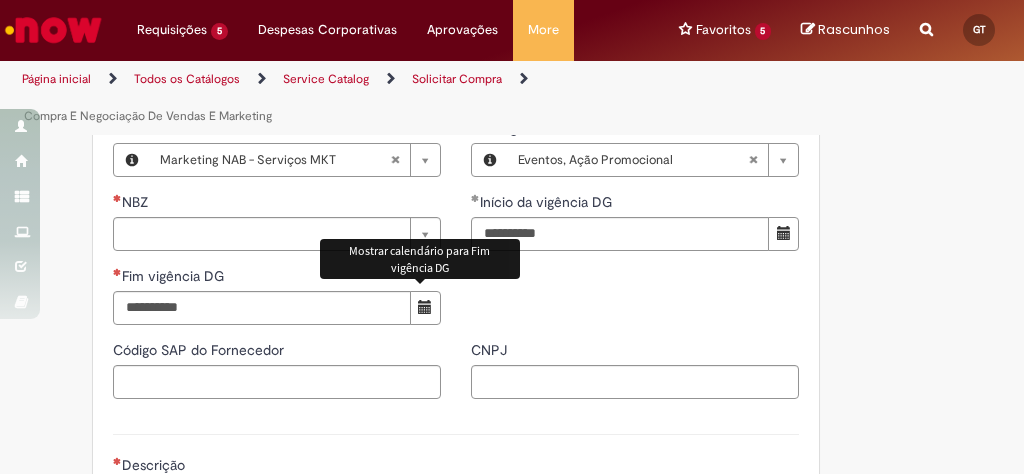 click at bounding box center (425, 307) 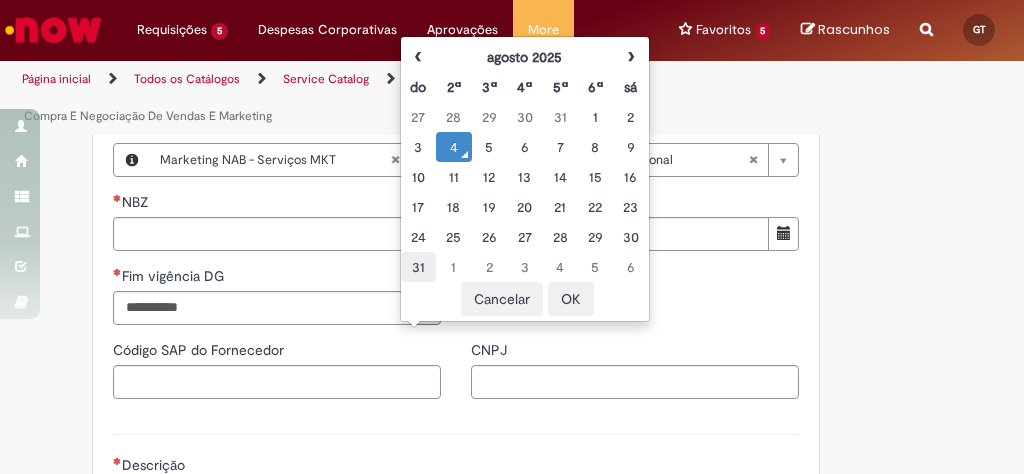 click on "31" at bounding box center [418, 267] 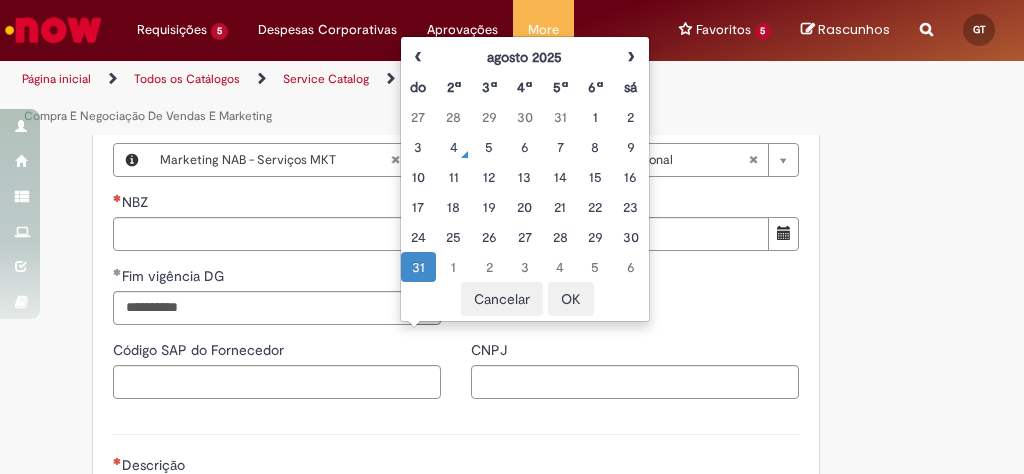 click on "OK" at bounding box center [571, 299] 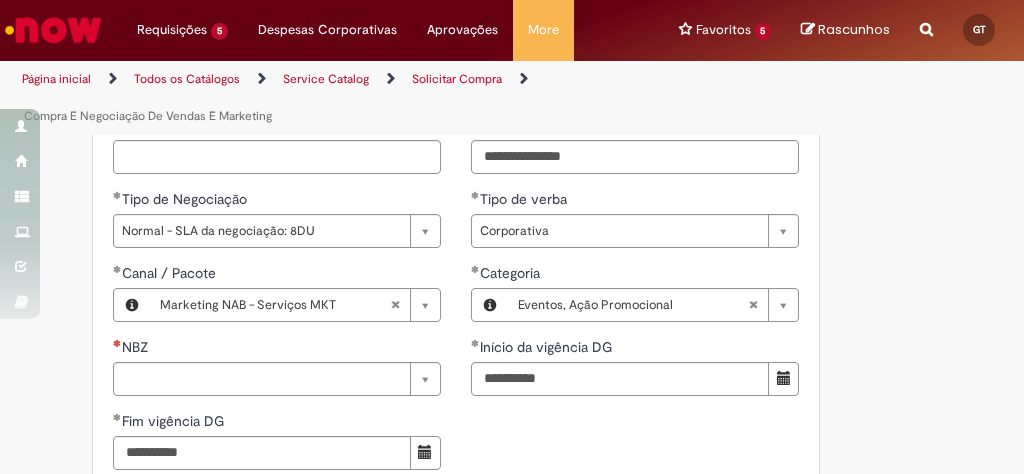 scroll, scrollTop: 1120, scrollLeft: 0, axis: vertical 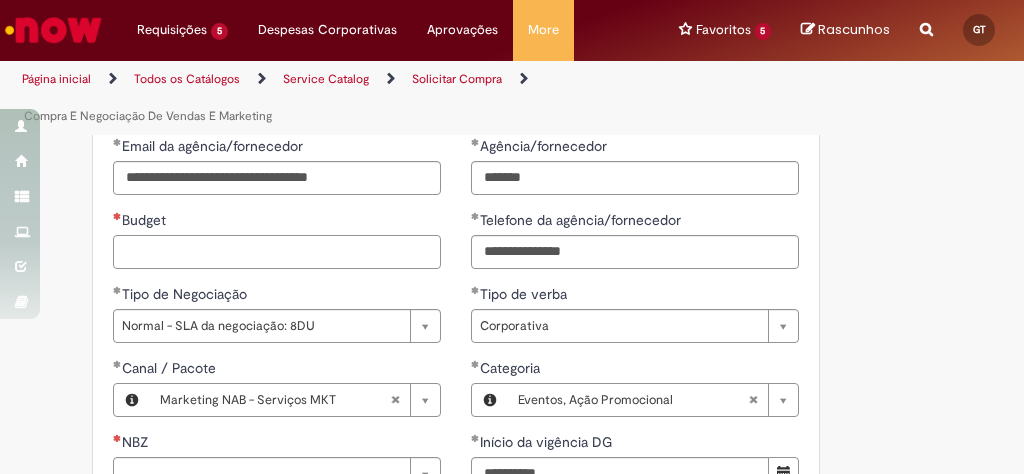 click on "Budget" at bounding box center (277, 252) 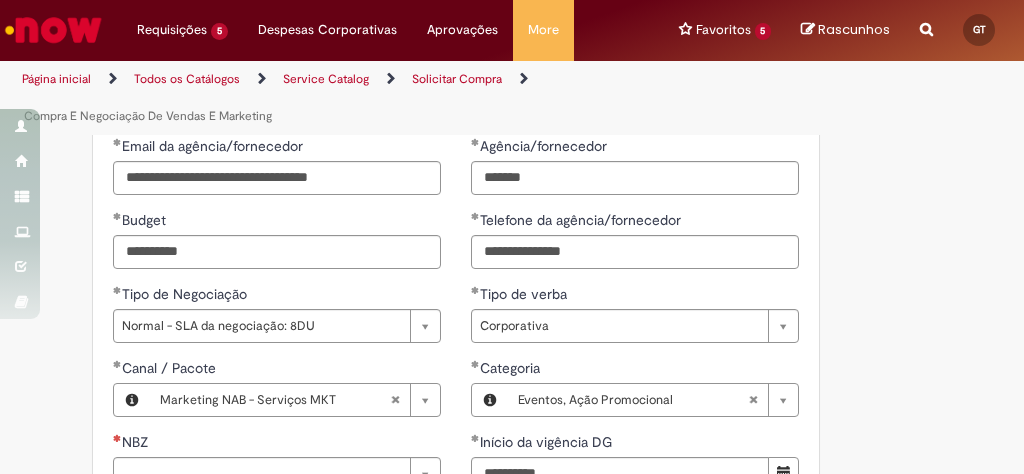 click on "Tipo de Negociação" at bounding box center (186, 294) 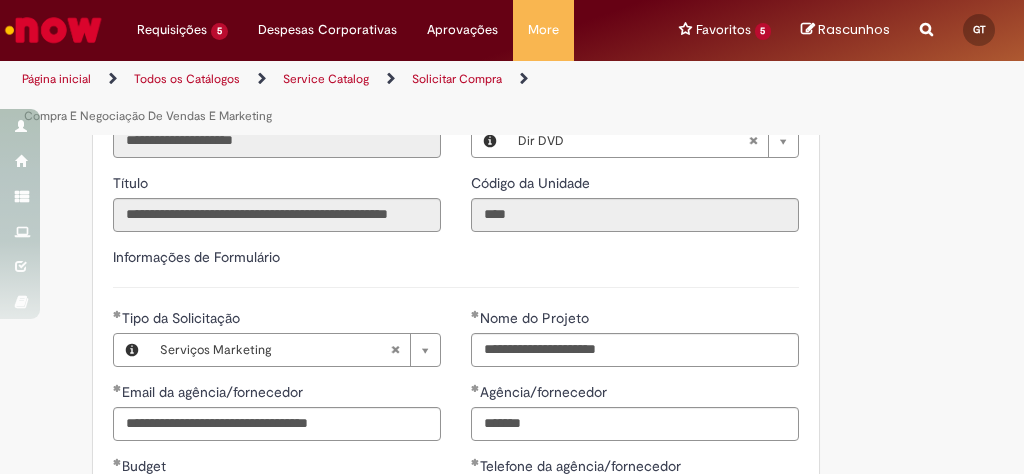 scroll, scrollTop: 1121, scrollLeft: 0, axis: vertical 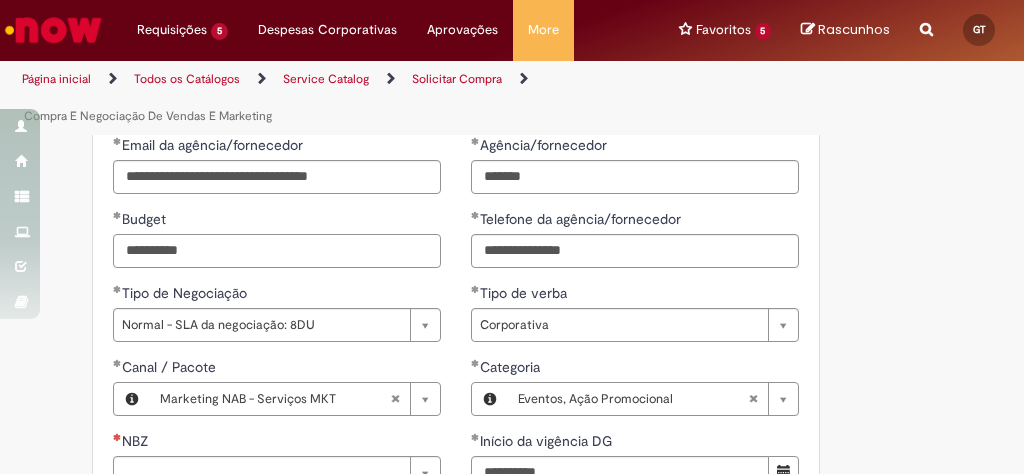 click on "**********" at bounding box center (277, 251) 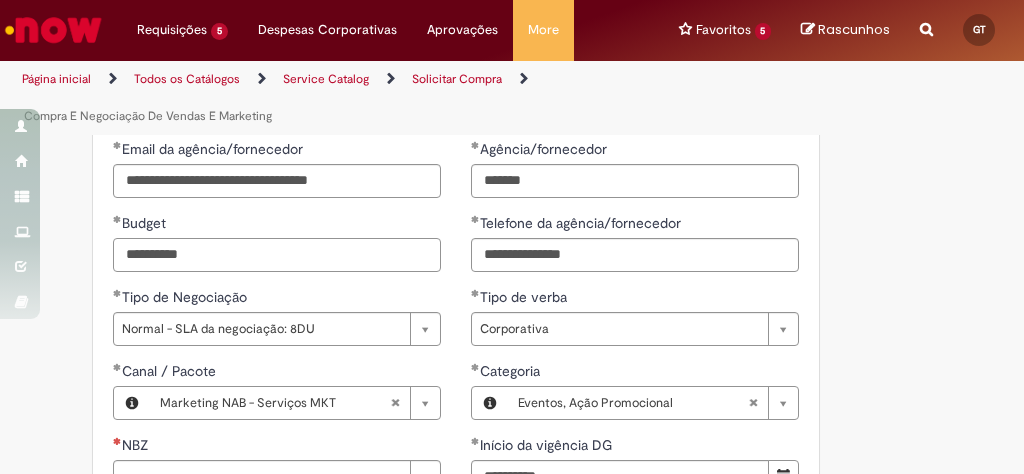scroll, scrollTop: 1041, scrollLeft: 0, axis: vertical 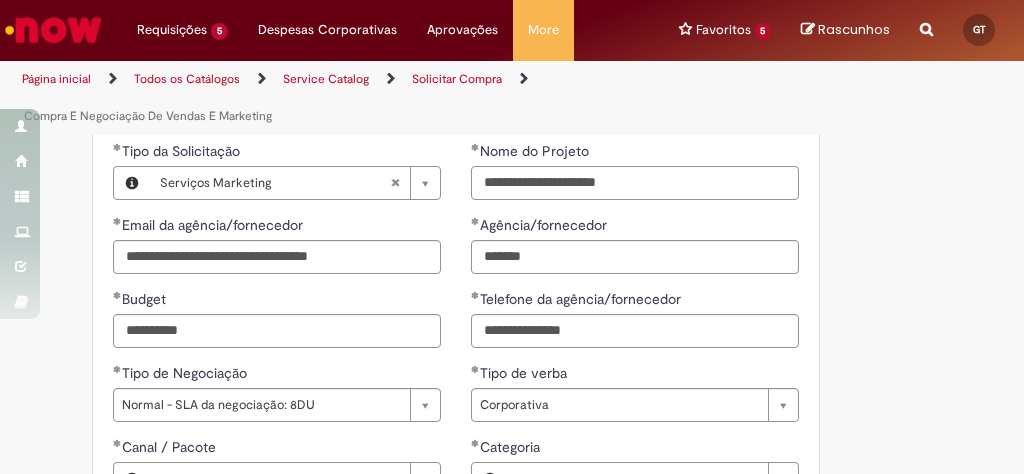 click on "**********" at bounding box center [635, 183] 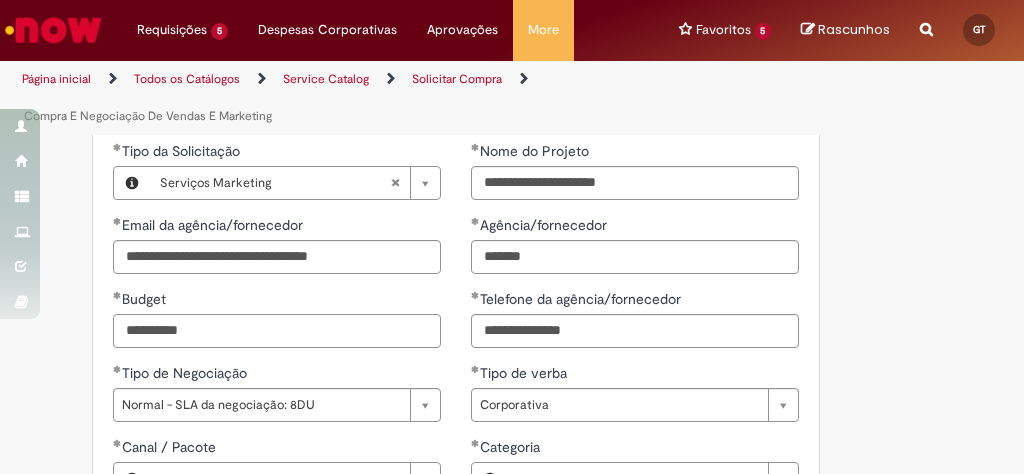 click on "**********" at bounding box center (277, 331) 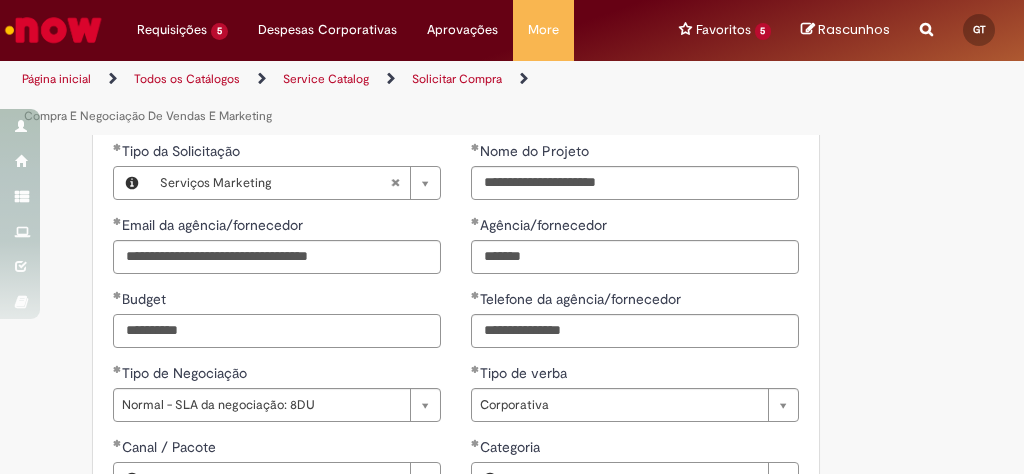 click on "**********" at bounding box center (277, 331) 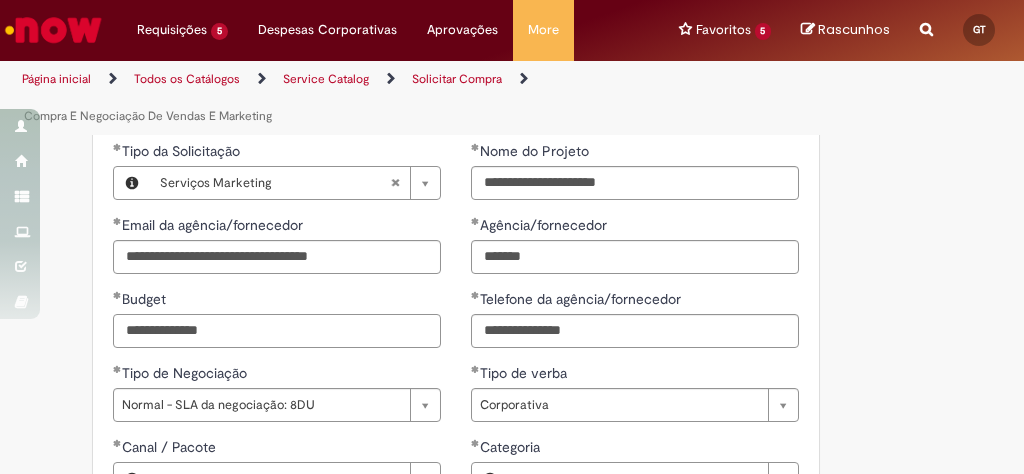click on "**********" at bounding box center [277, 331] 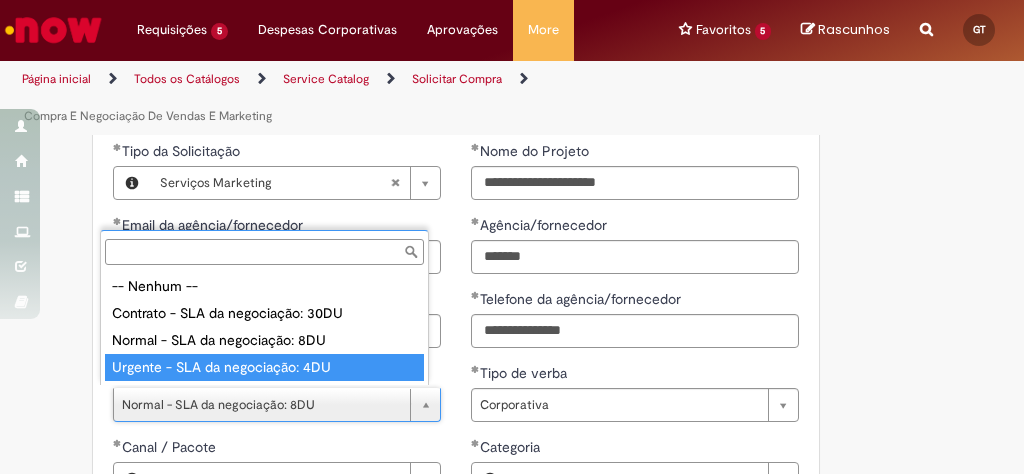 type on "**********" 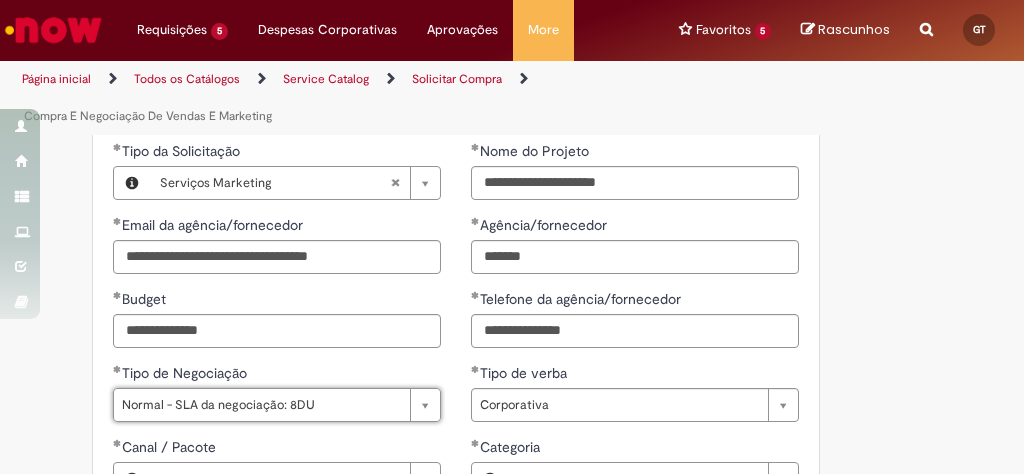 scroll, scrollTop: 0, scrollLeft: 213, axis: horizontal 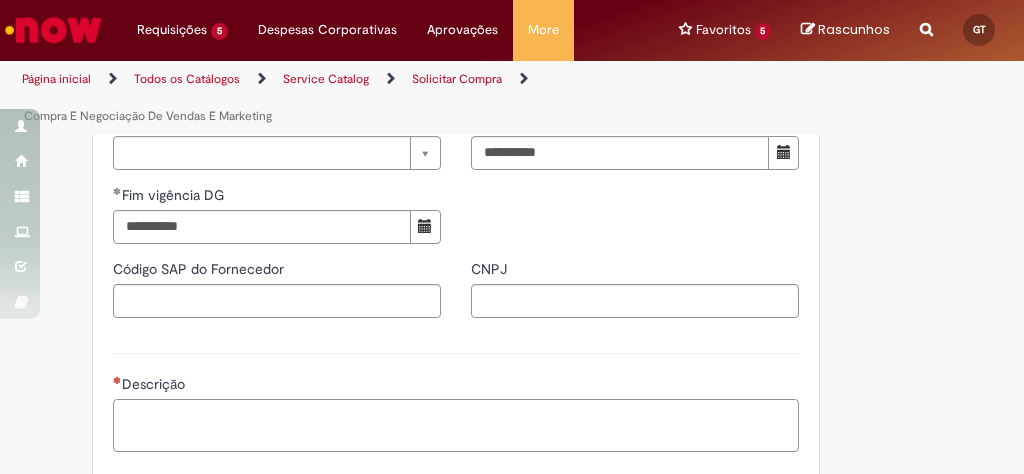 click on "Descrição" at bounding box center (456, 425) 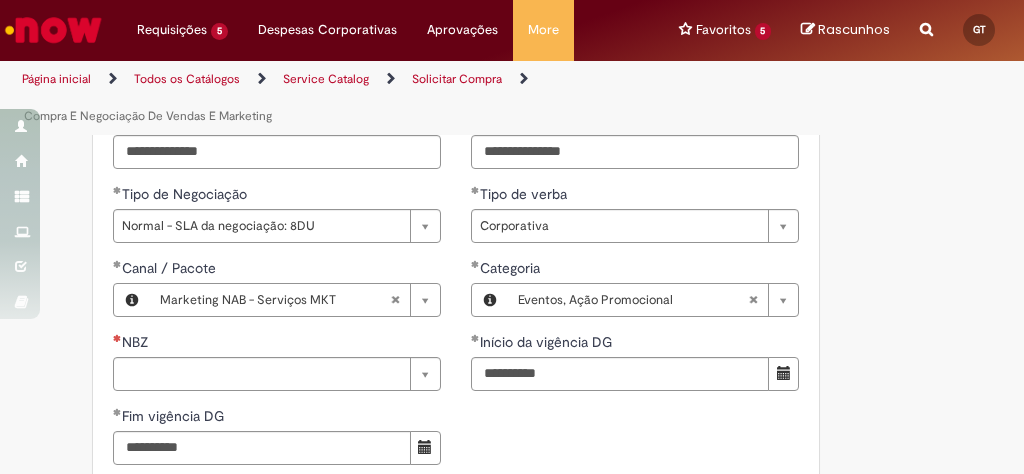 scroll, scrollTop: 1201, scrollLeft: 0, axis: vertical 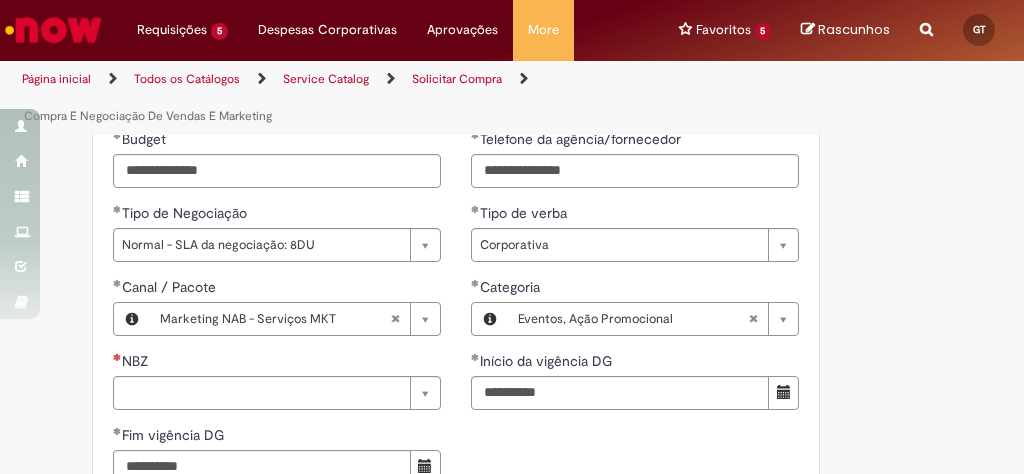 type on "**********" 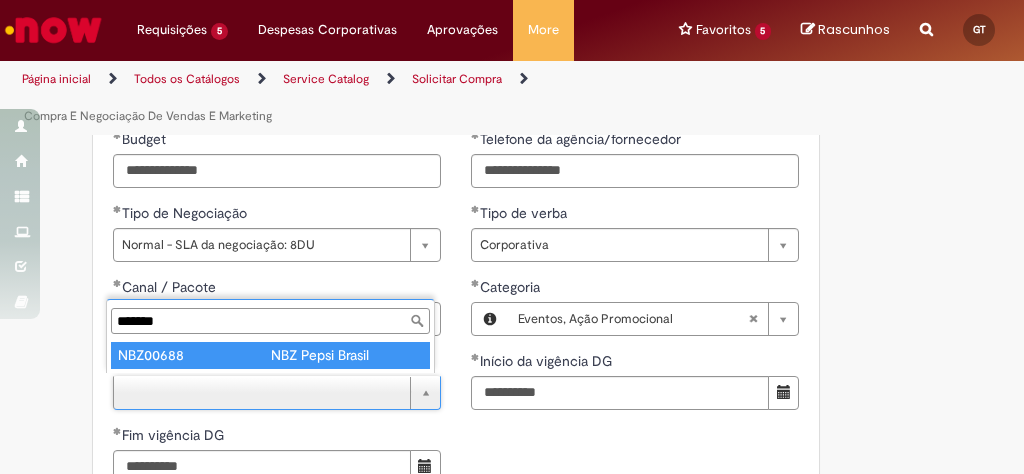 type on "*******" 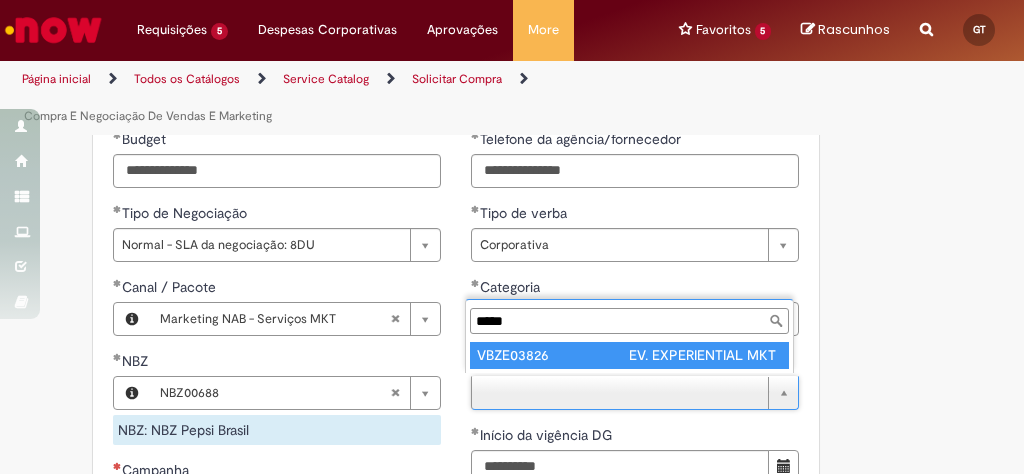type on "*****" 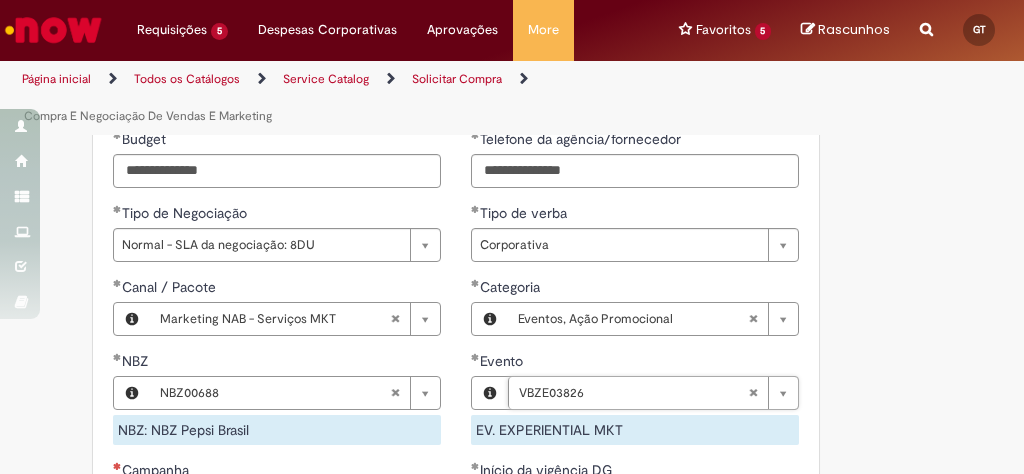 click on "Adicionar a Favoritos
Compra E Negociação De Vendas E Marketing
Chamado destinado para novas negociações e renegociações com verba de marketing, vendas ou capex comercial.
REGRAS DE UTILIZA ÇÃ O:
Esse chamado é apenas para   cotações e negociações de marketing e vendas   para o  fluxo antigo de compras de merchan, SAP ECC e VMV. Para negociações de vendas e MKT que usam o fluxo do S4 (SAP Fiori) Utilize o chamado de Commercial   AQUI
Lembre-se de anexar todas as evidências (cotações, informações, projetos e e-mails) que sejam úteis à negociação;
Nenhum campo preenchido por você pode ser alterado depois de o chamado ter sido aberto, por isso atente-se as informações preenchidas;
Esse chamado possui SLA de  4  ou  8 dias úteis  para a etapa de  negociação . Após essa etapa, é necessária sua validação para seguir com a tratativa;
Em caso de" at bounding box center [512, 51] 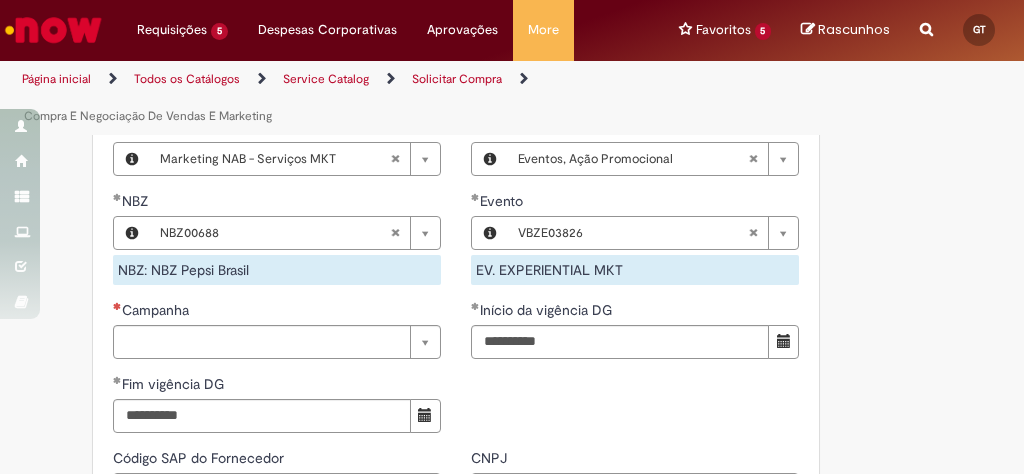 scroll, scrollTop: 1361, scrollLeft: 0, axis: vertical 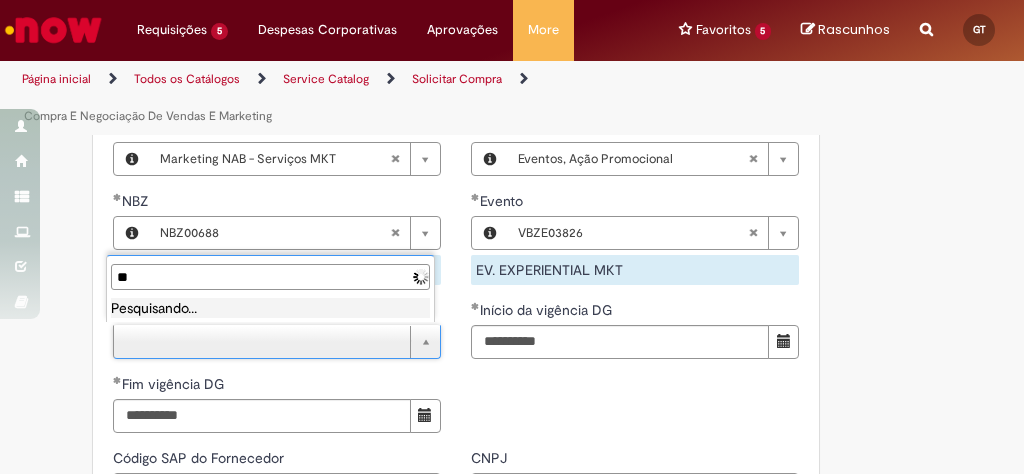 type on "*" 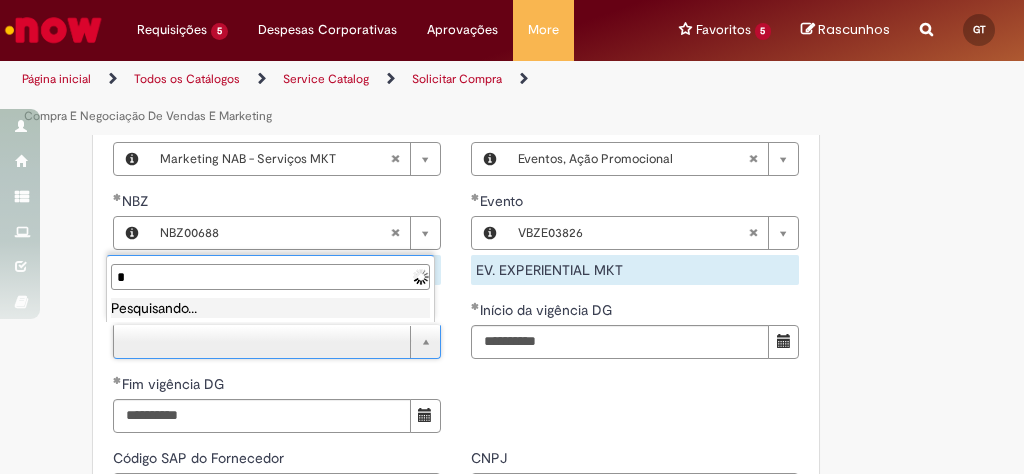 type 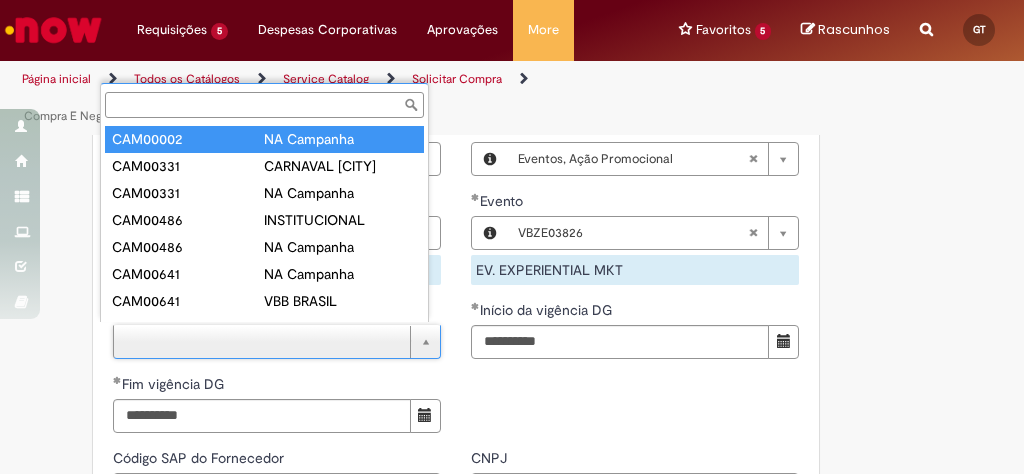 type on "********" 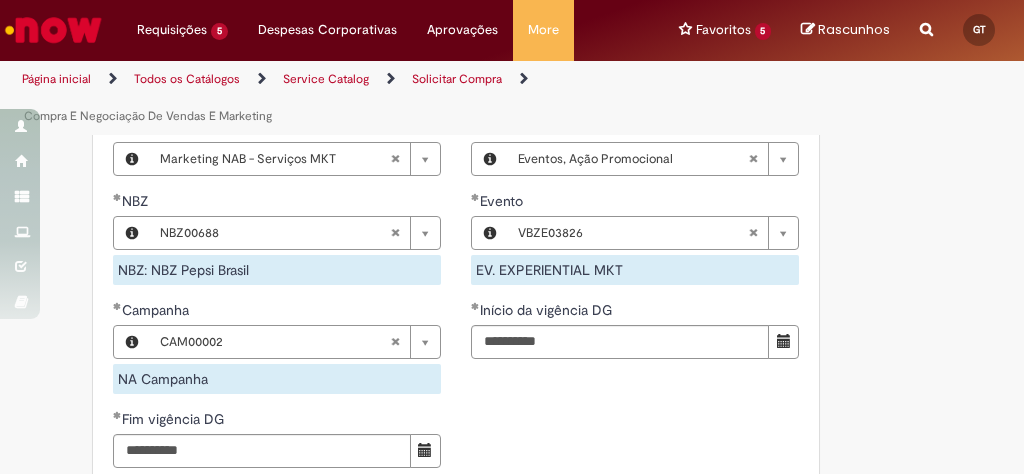 click on "**********" at bounding box center (456, 152) 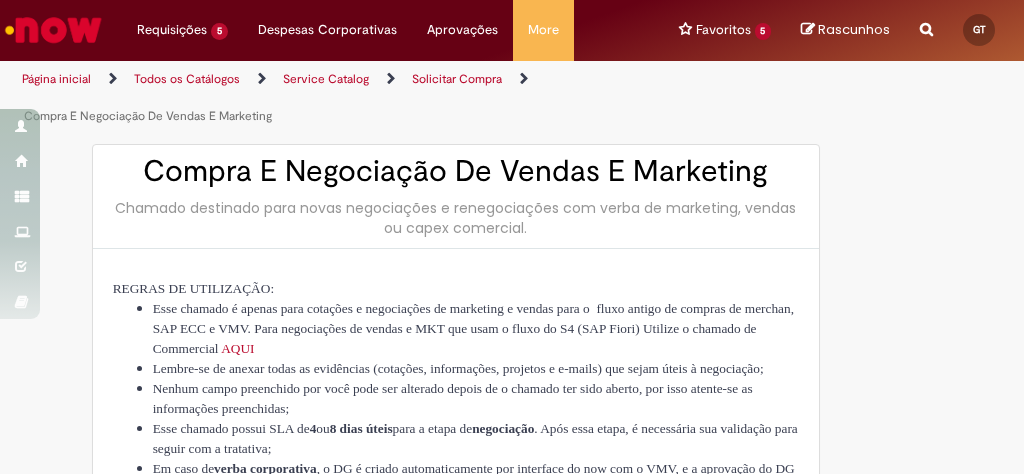 scroll, scrollTop: 0, scrollLeft: 0, axis: both 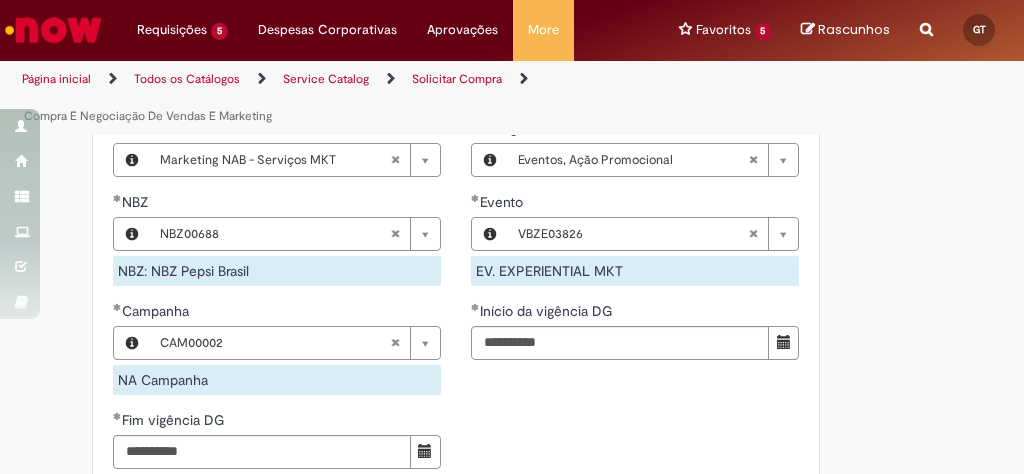drag, startPoint x: 729, startPoint y: 360, endPoint x: 830, endPoint y: 397, distance: 107.563934 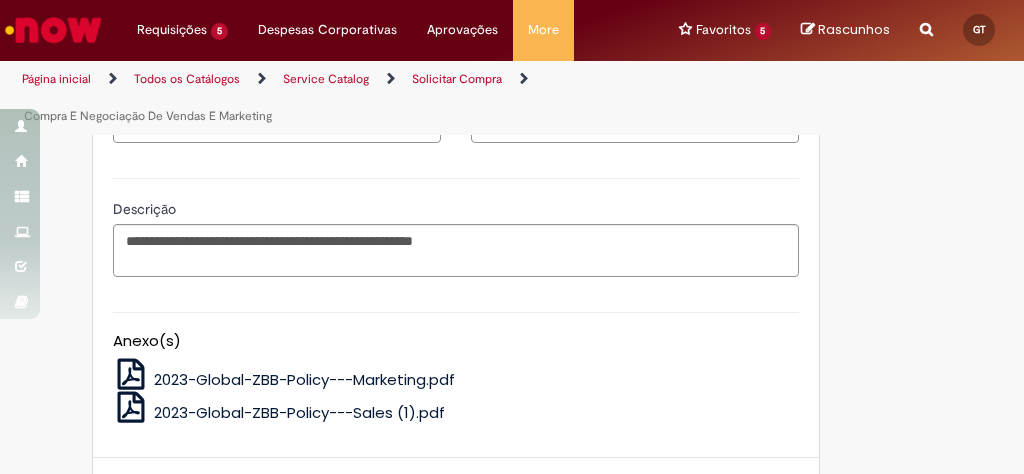 scroll, scrollTop: 1922, scrollLeft: 0, axis: vertical 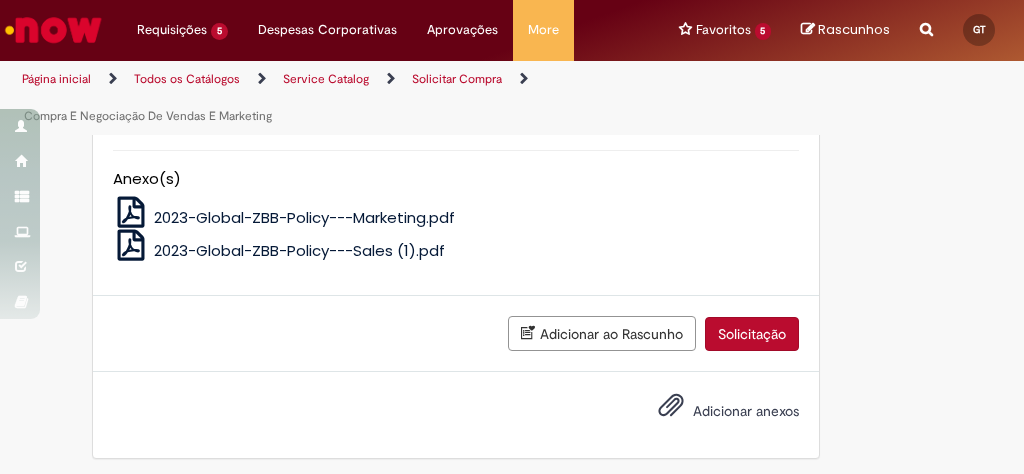 click on "Adicionar anexos" at bounding box center [746, 411] 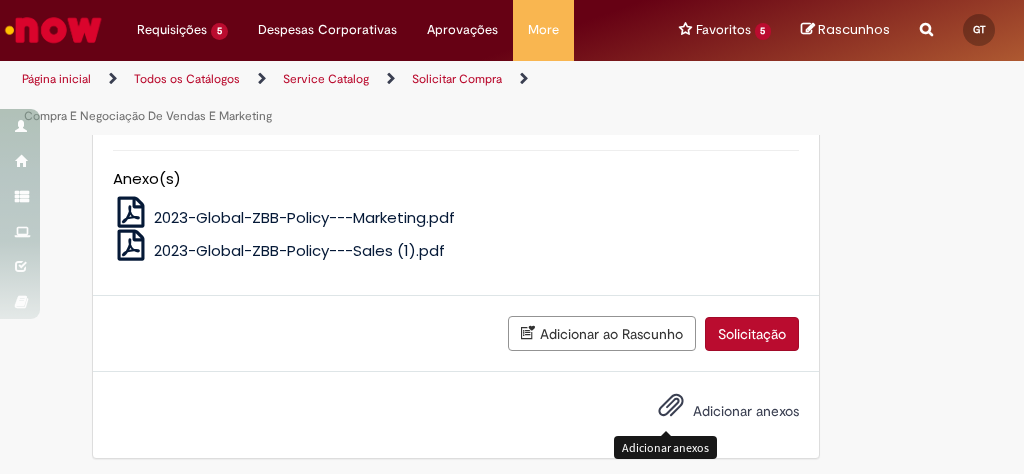 click at bounding box center (671, 406) 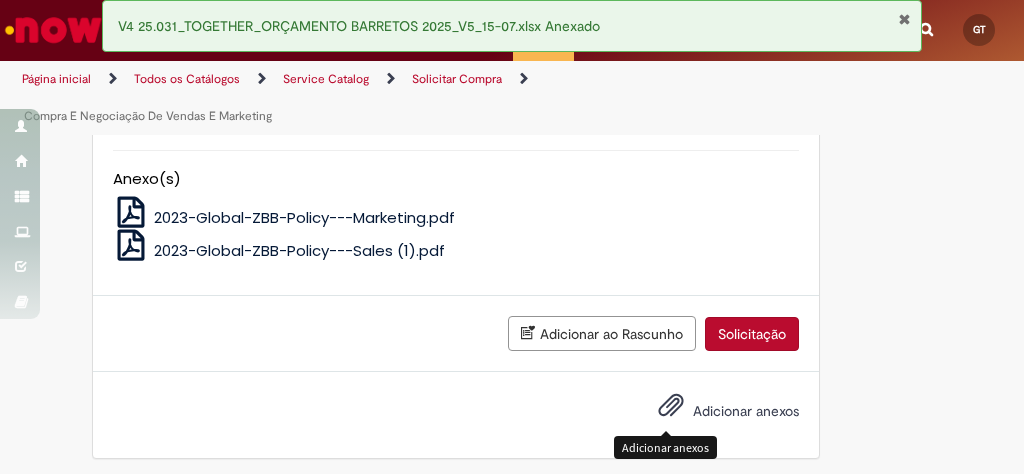 click on "Solicitação" at bounding box center (752, 334) 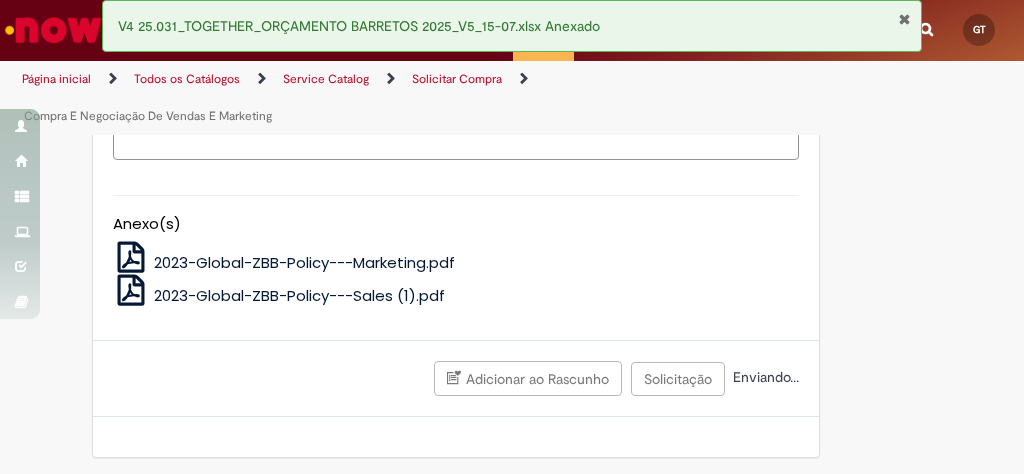 scroll, scrollTop: 1908, scrollLeft: 0, axis: vertical 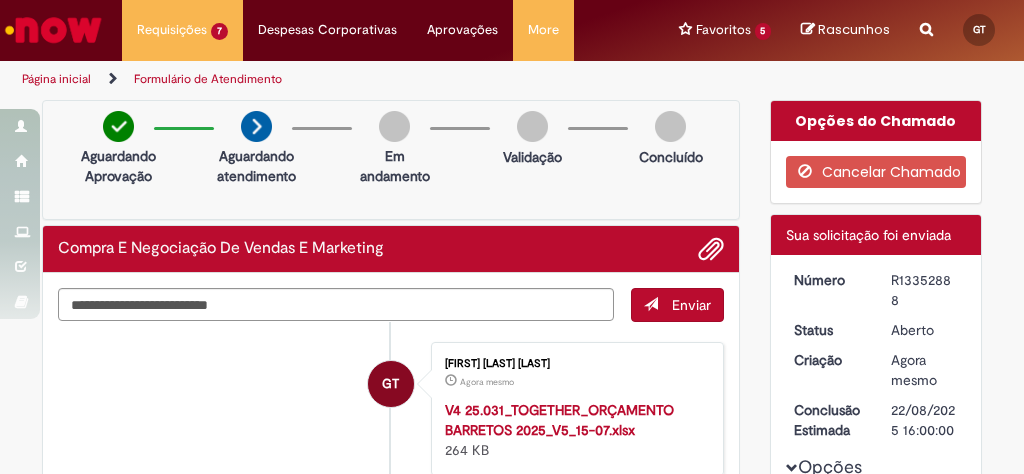 click on "R13352888" at bounding box center [925, 290] 